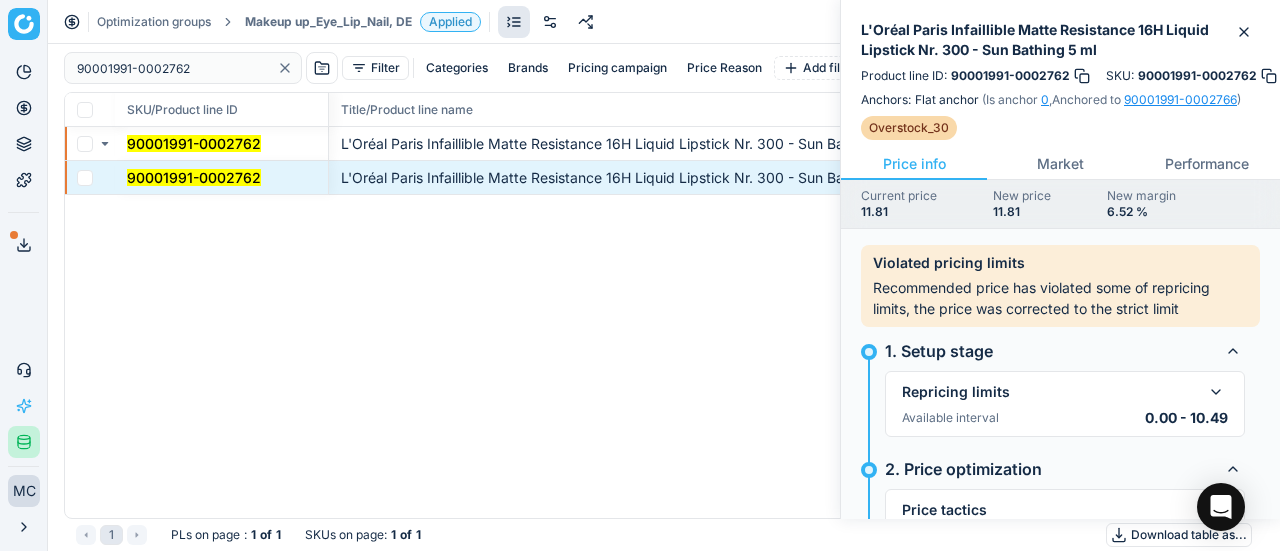 scroll, scrollTop: 0, scrollLeft: 0, axis: both 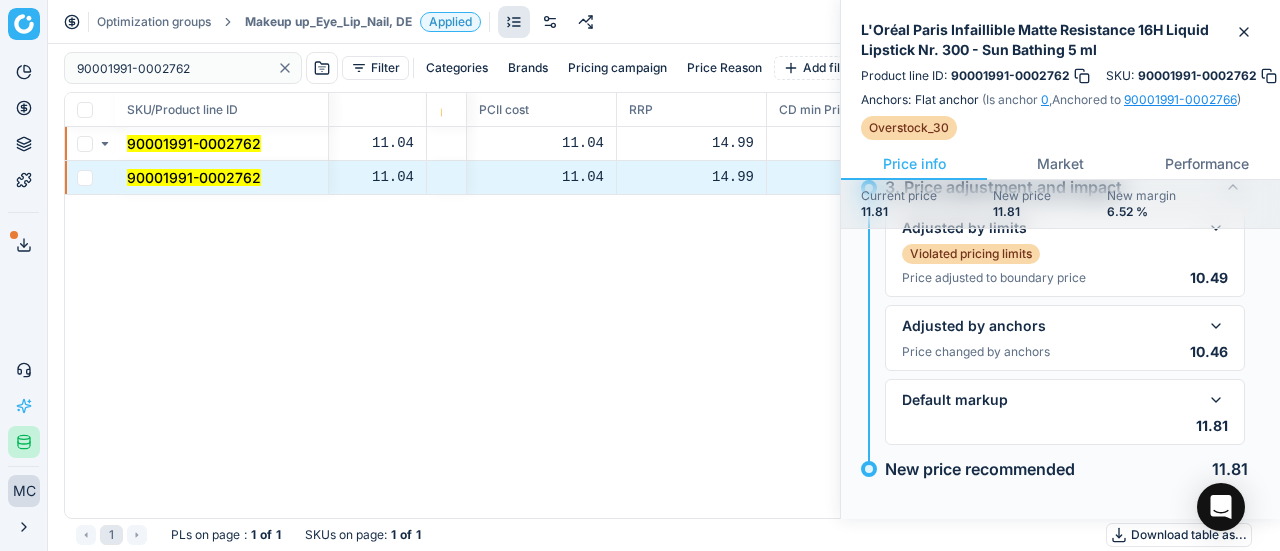 click on "SKU/Product line ID Title/Product line name Product line name Product line ID Cost 🔒 PCII cost RRP CD min Price CD max Price Beauty outlet price PCII+5% > RRP Sales Flag Price Type Price Reason 90001991-0002762 L'Oréal Paris Infaillible Matte Resistance 16H Liquid Lipstick Nr. 300 - Sun Bathing 5 ml L'Oréal Paris Infaillible Matte Resistance 16H Liquid Lipstick Nr. 300 - Sun Bathing 5 ml 90001991-0002762 11.04 11.04 14.99 12.95 14.38 10.46 anchorpricing anchorpricing 90001991-0002762 L'Oréal Paris Infaillible Matte Resistance 16H Liquid Lipstick Nr. 300 - Sun Bathing 5 ml L'Oréal Paris Infaillible Matte Resistance 16H Liquid Lipstick Nr. 300 - Sun Bathing 5 ml 90001991-0002762 11.04 11.04 14.99 12.95 14.38 10.46 anchorpricing anchorpricing" at bounding box center (664, 305) 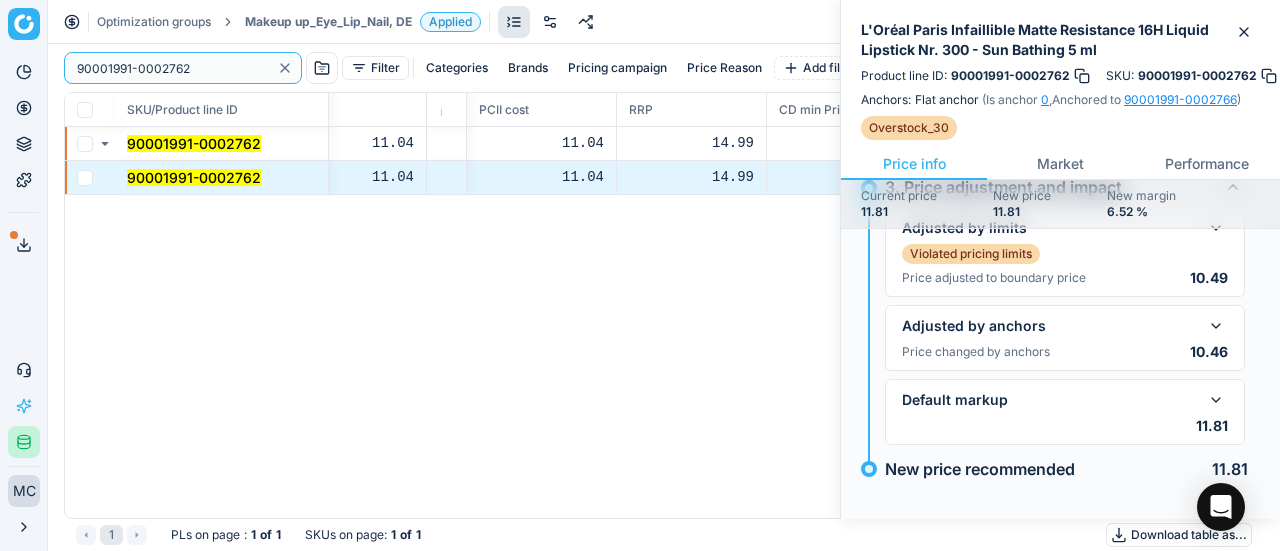 click 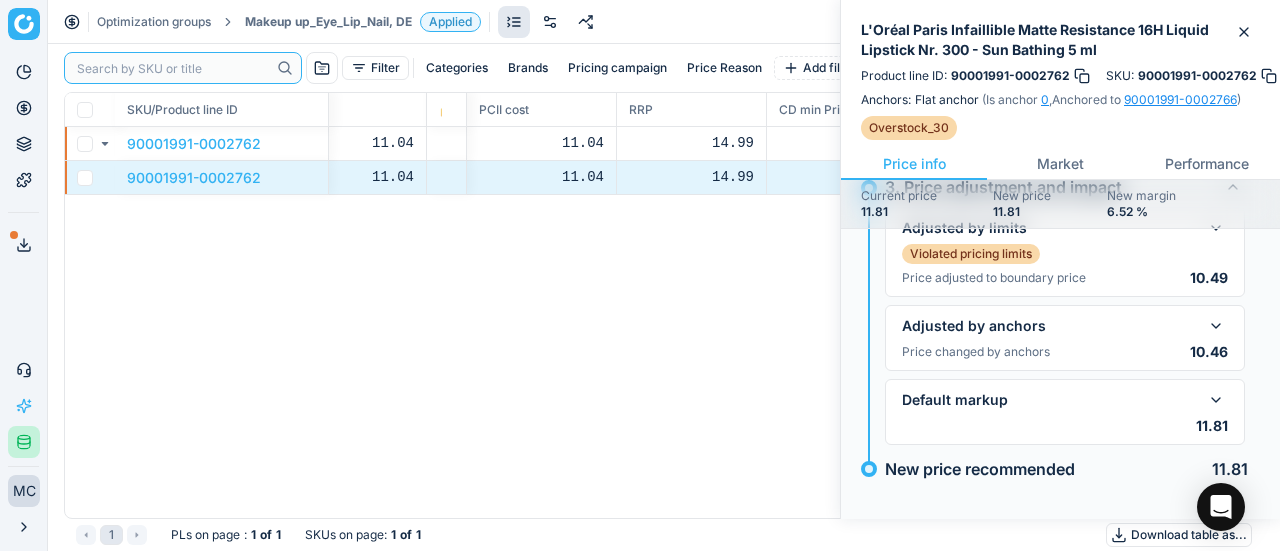 paste on "90006304-0009567" 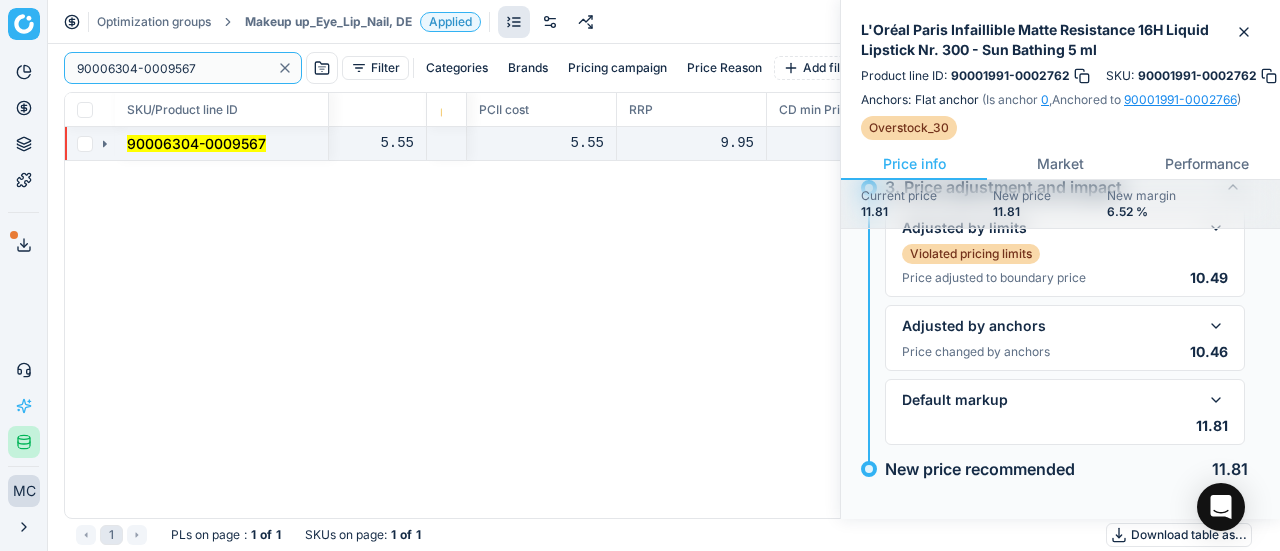 type on "90006304-0009567" 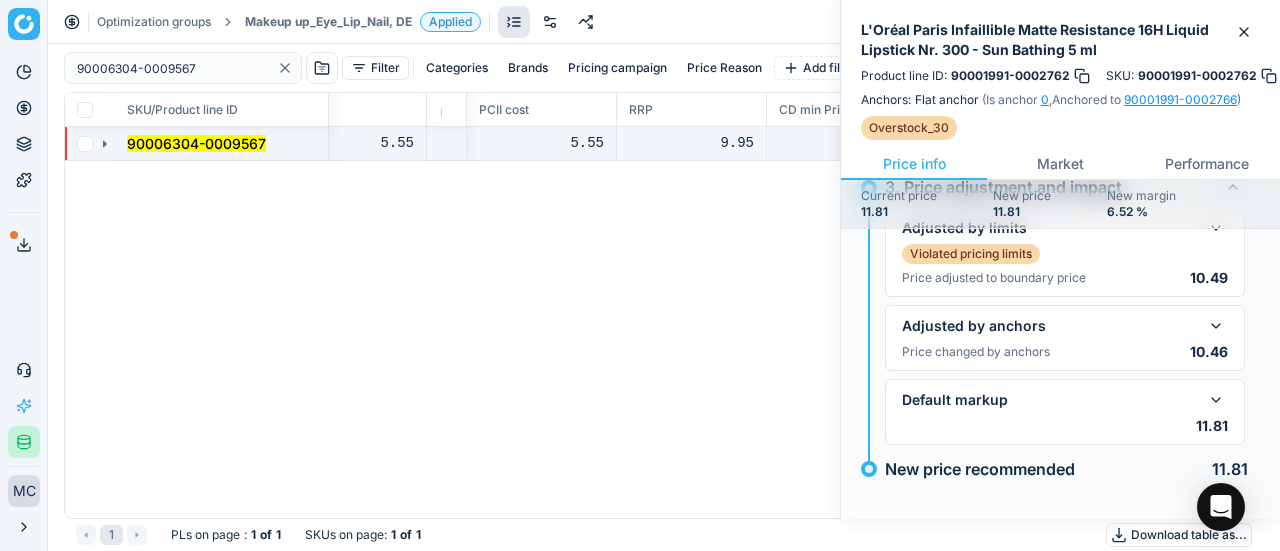 click 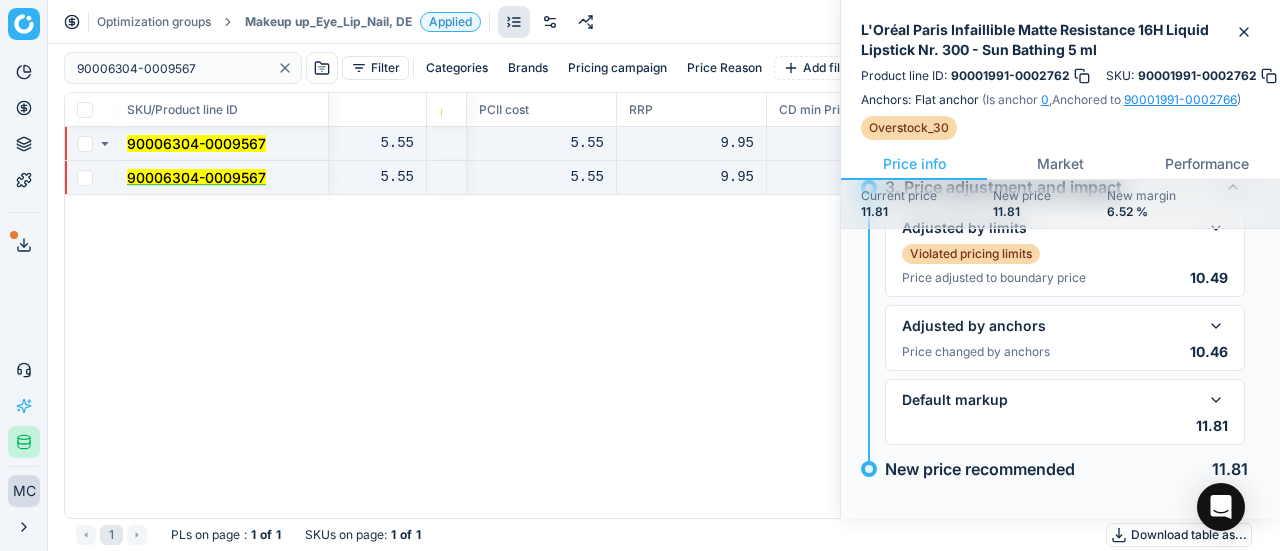 click on "90006304-0009567" at bounding box center [196, 177] 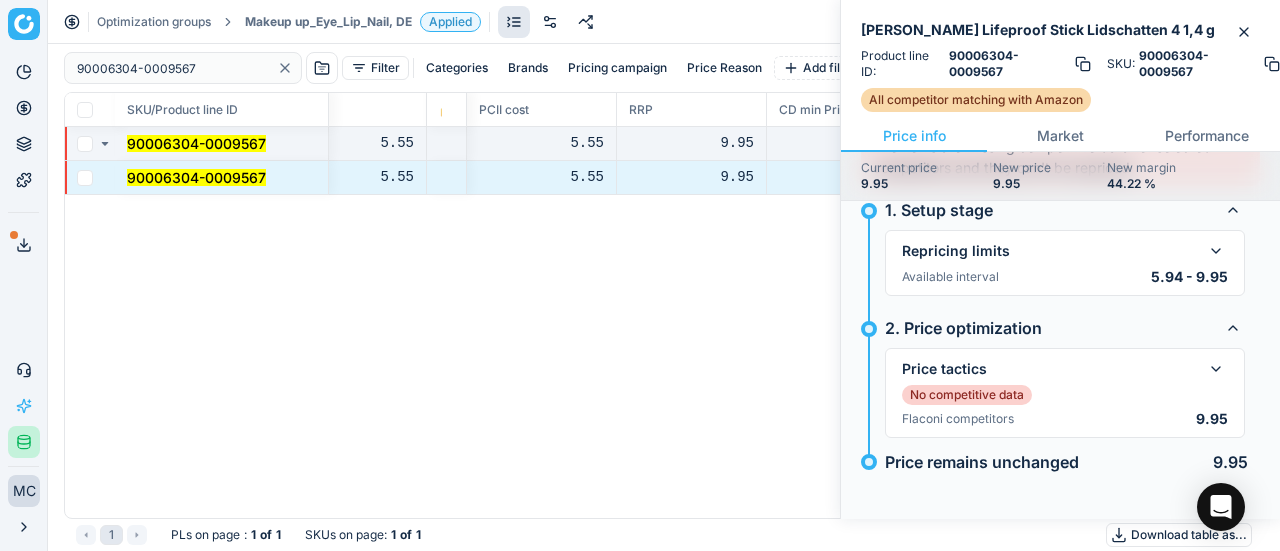 scroll, scrollTop: 114, scrollLeft: 0, axis: vertical 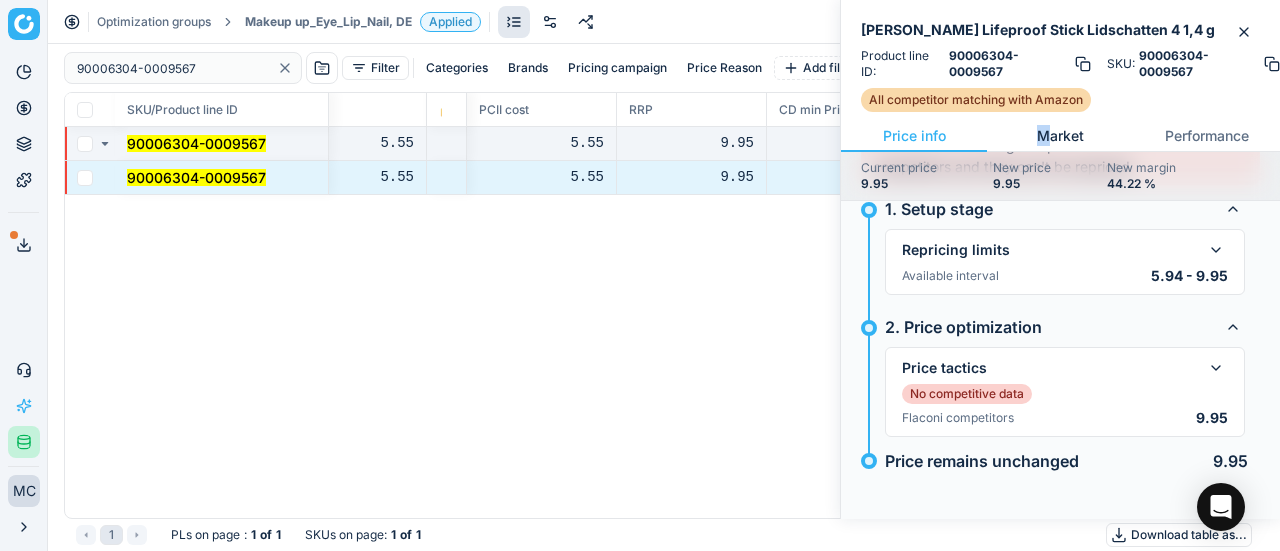 click on "Market" at bounding box center (1060, 136) 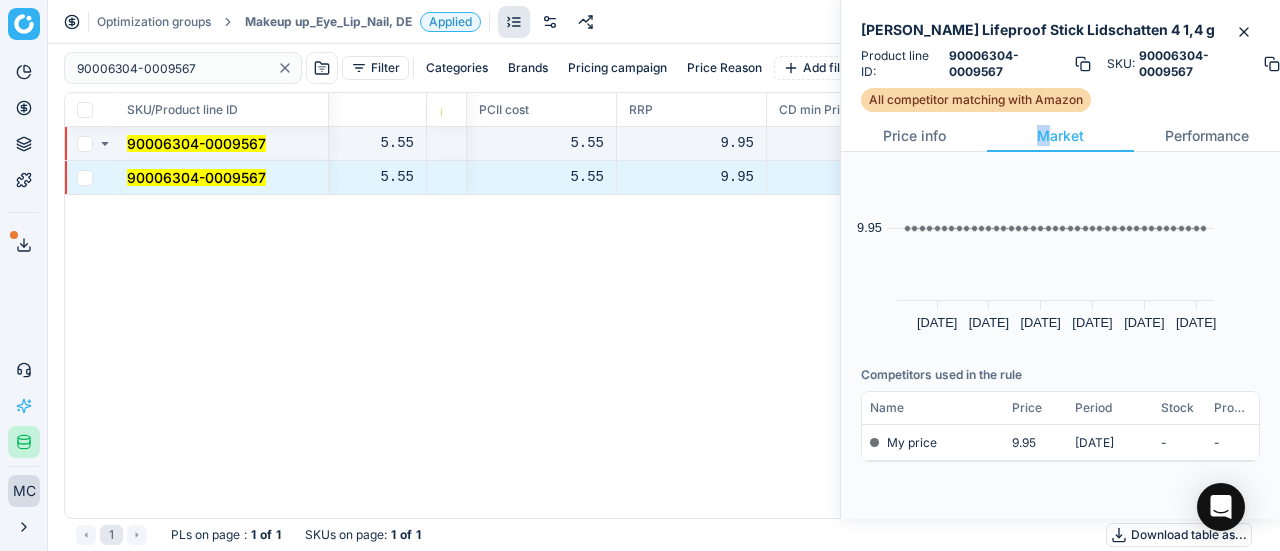scroll, scrollTop: 70, scrollLeft: 0, axis: vertical 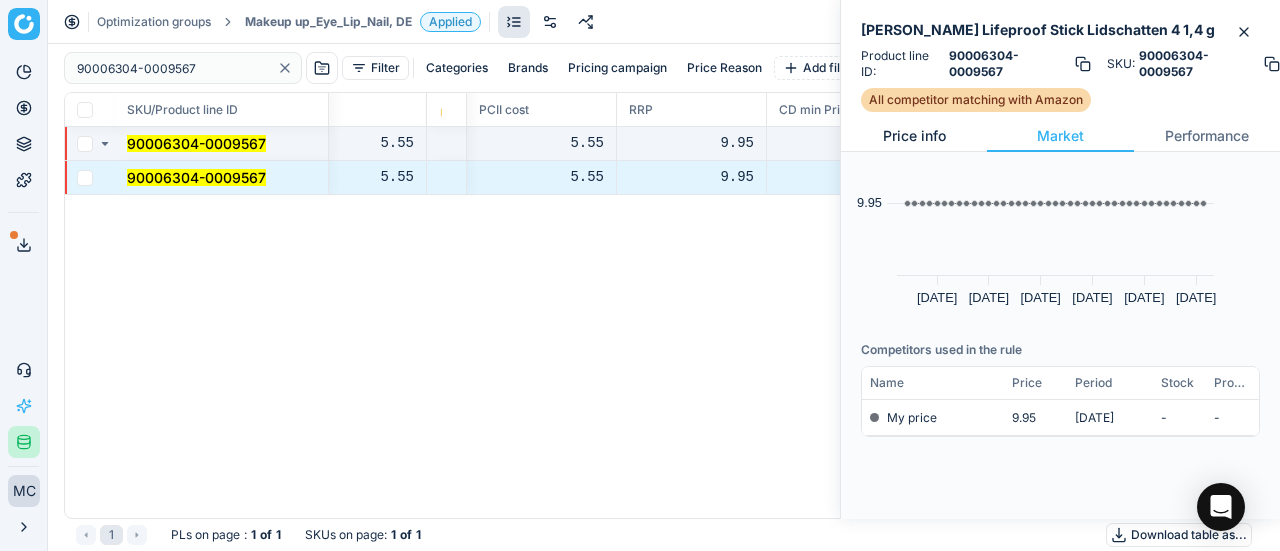 click on "Price info" at bounding box center [914, 136] 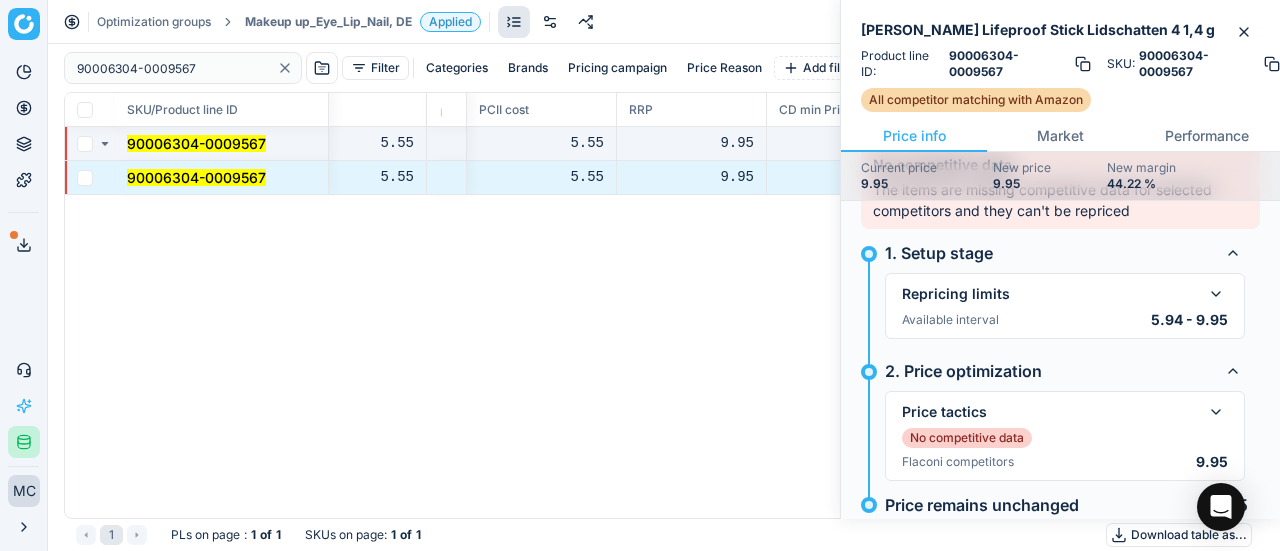 scroll, scrollTop: 0, scrollLeft: 915, axis: horizontal 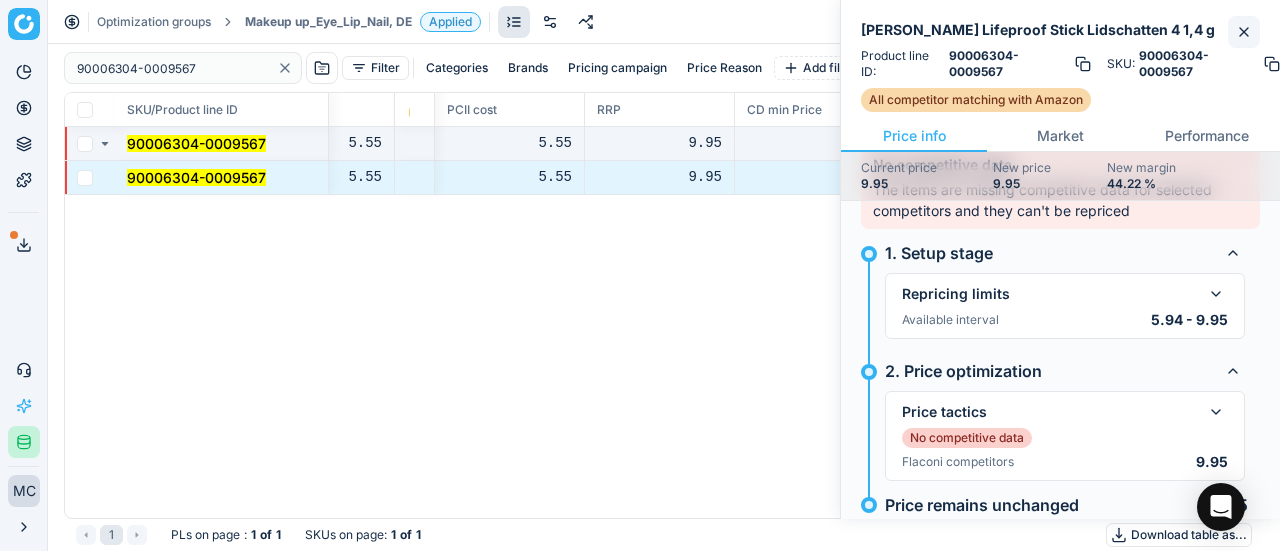 click 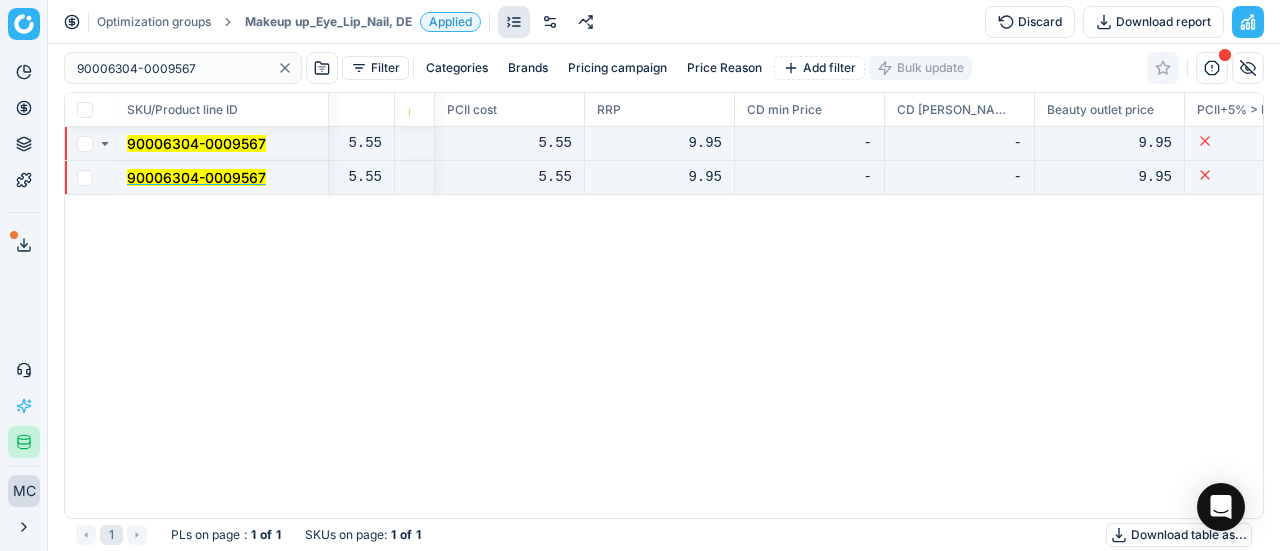 click on "90006304-0009567" at bounding box center (196, 177) 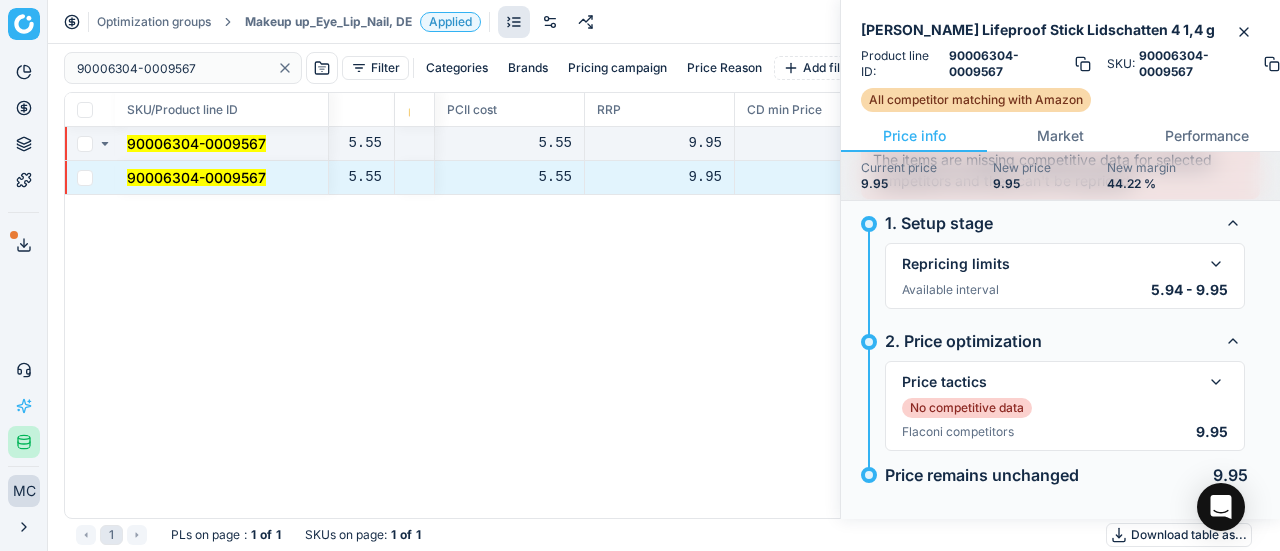scroll, scrollTop: 0, scrollLeft: 0, axis: both 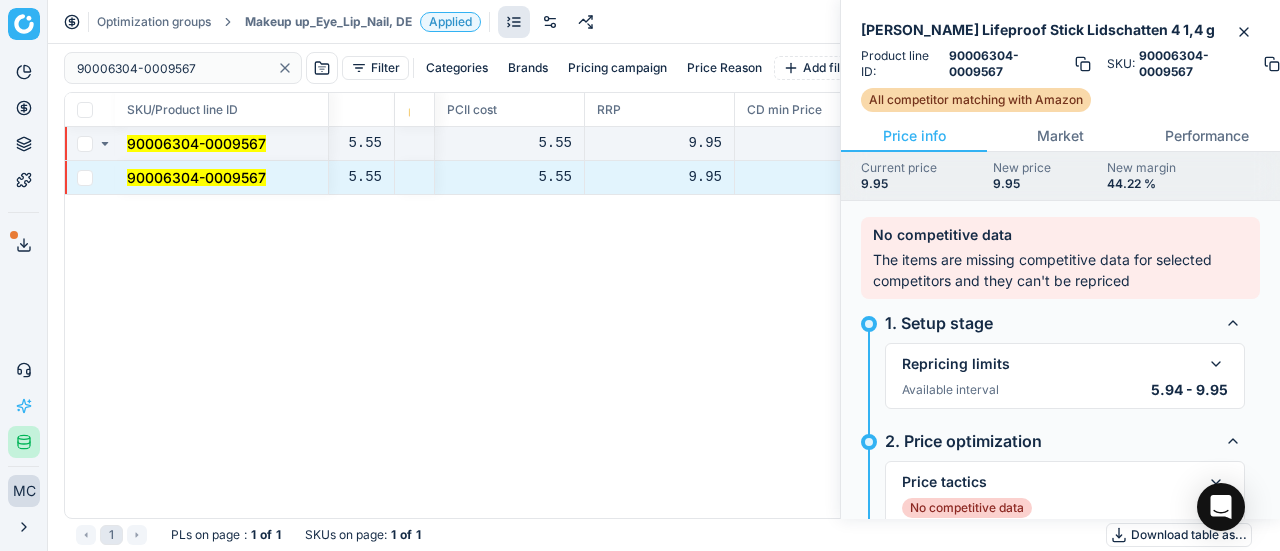type 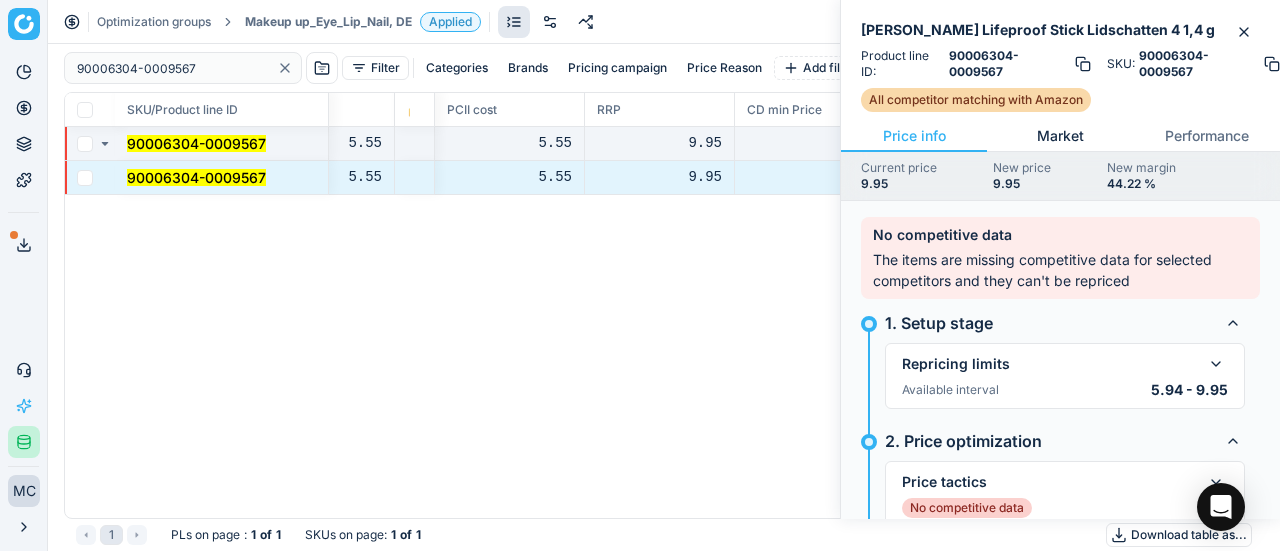 click on "Market" at bounding box center (1060, 136) 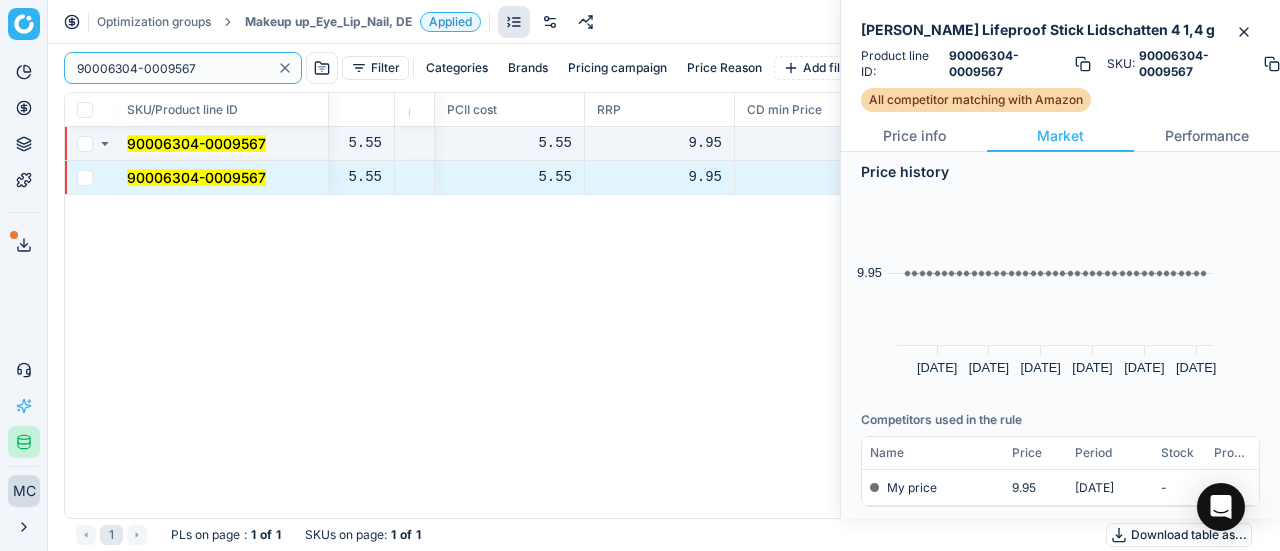 click on "90006304-0009567" at bounding box center [183, 68] 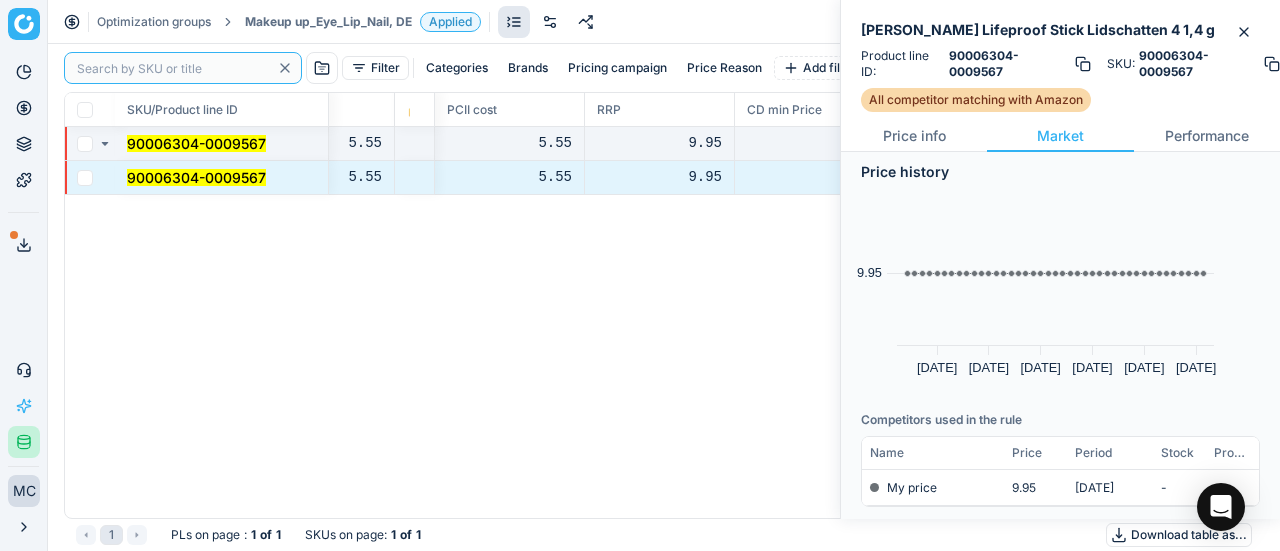 paste on "90007915-0012307" 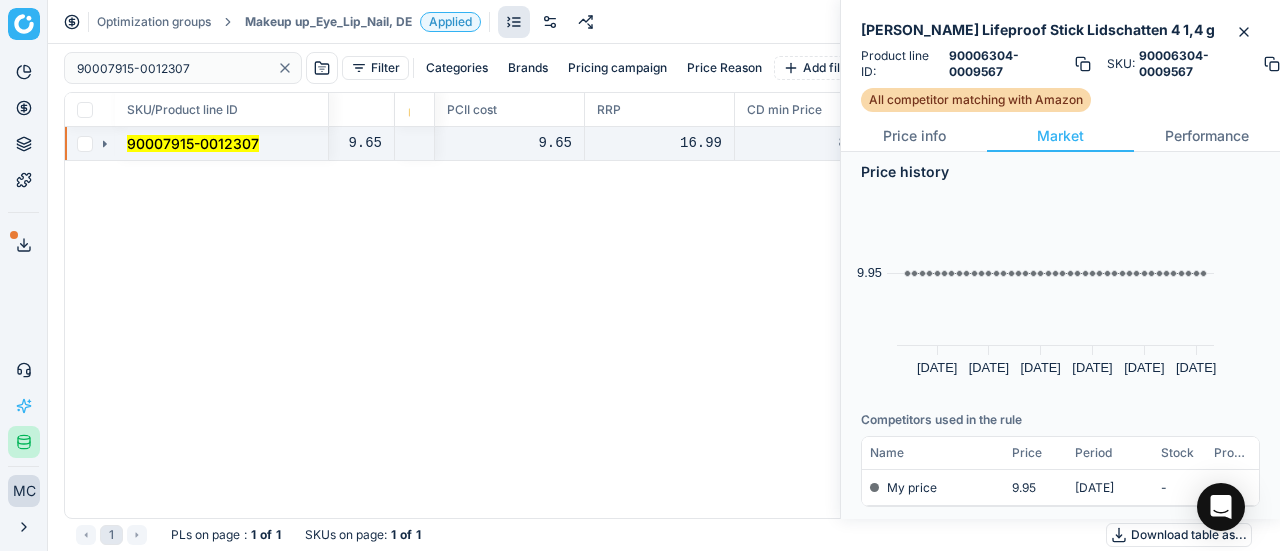 click at bounding box center [90, 144] 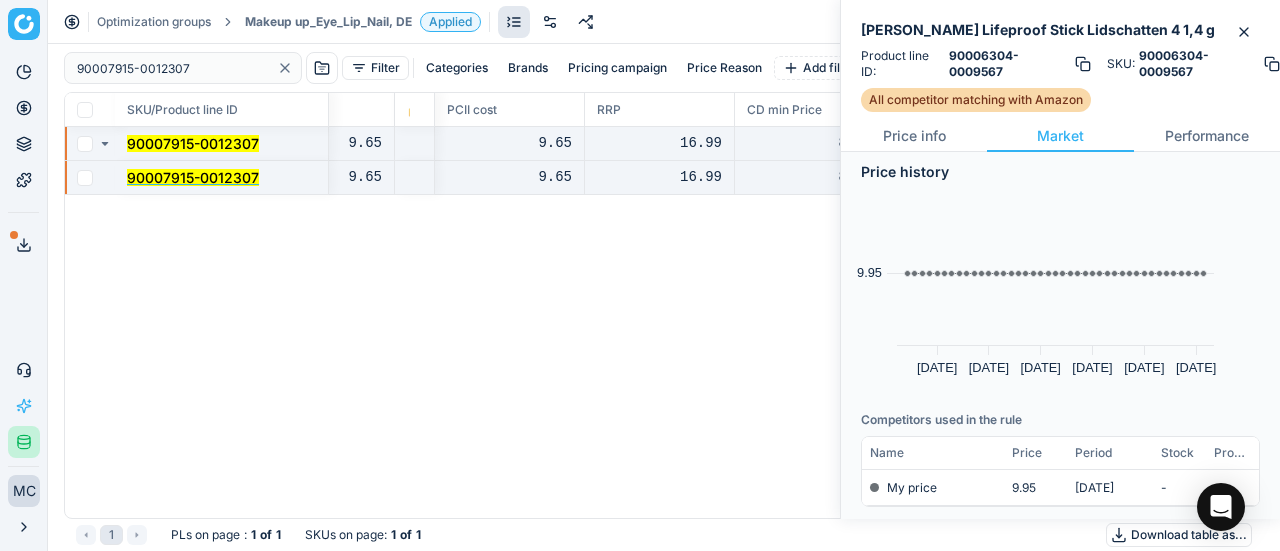 click on "90007915-0012307" at bounding box center (193, 177) 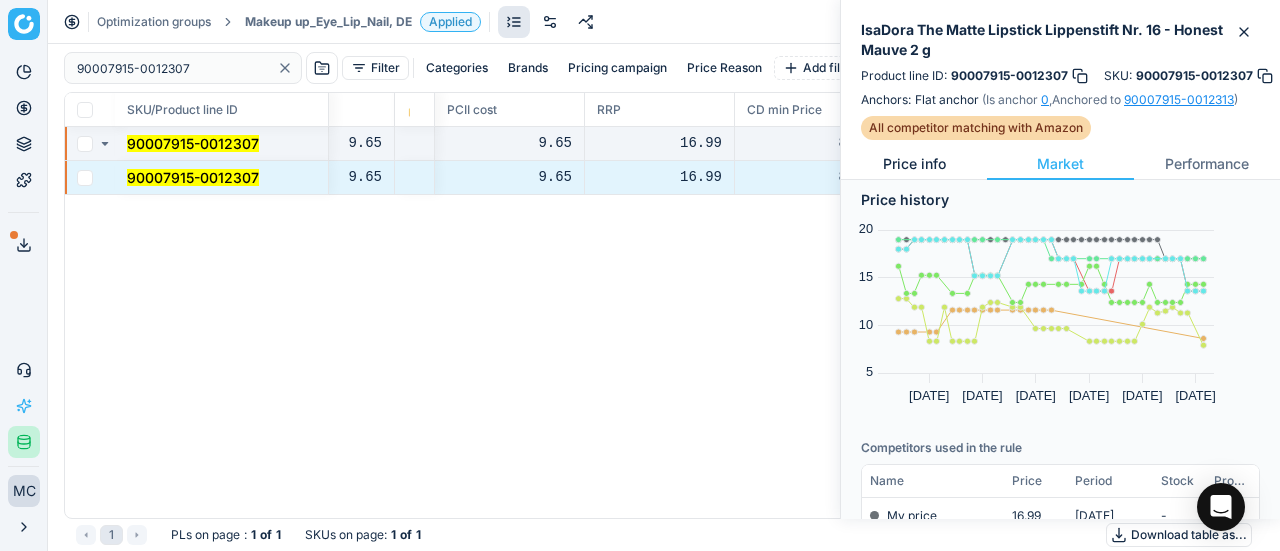click on "Price info" at bounding box center (914, 164) 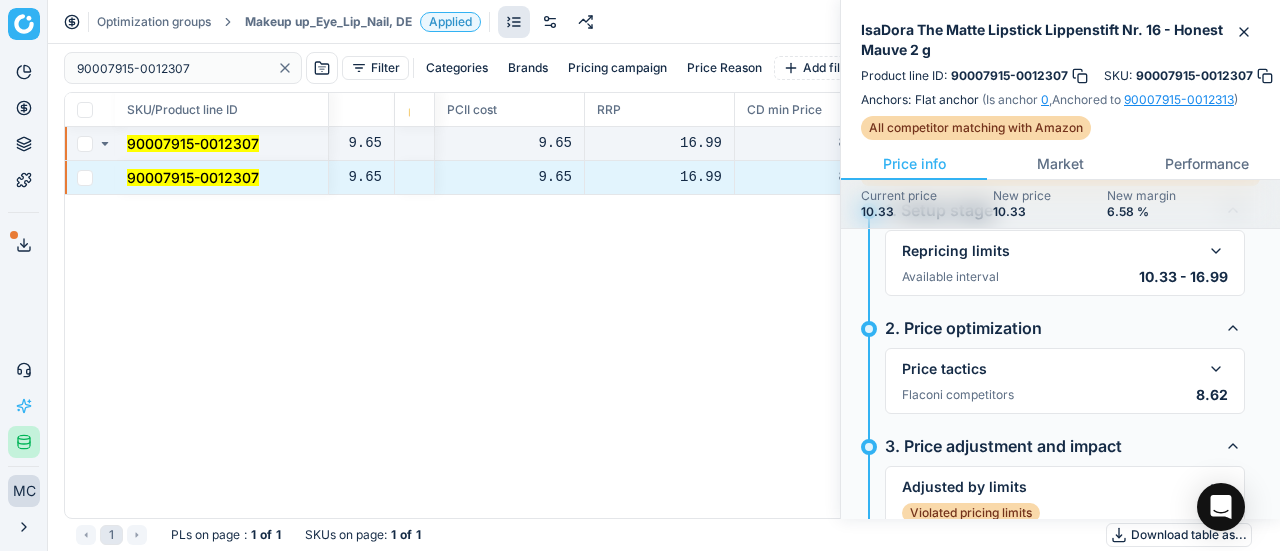 scroll, scrollTop: 200, scrollLeft: 0, axis: vertical 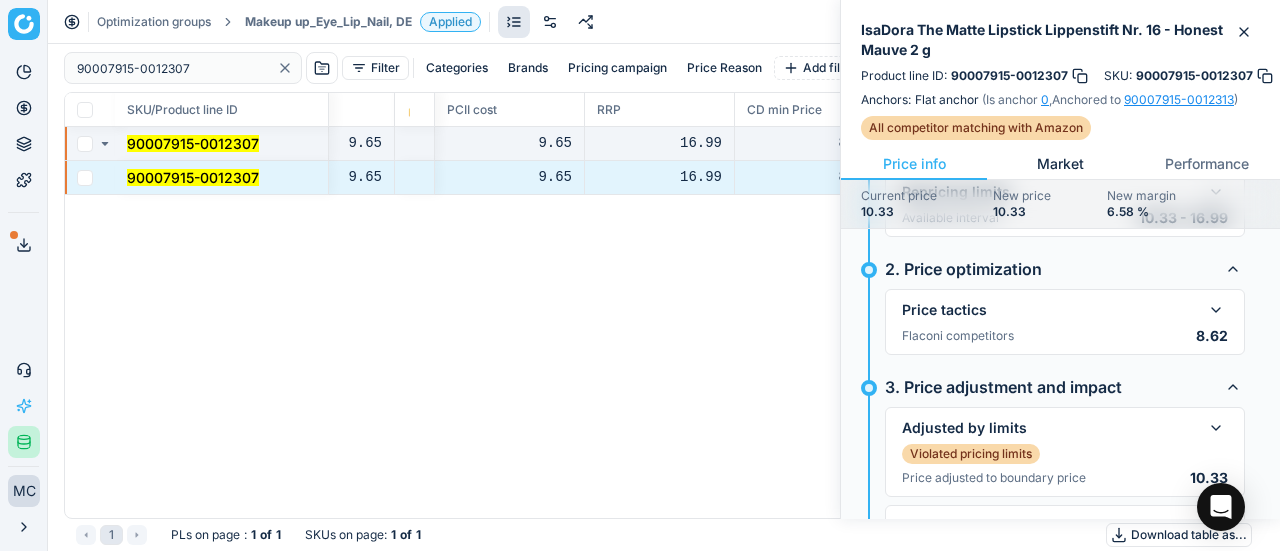 click on "Market" at bounding box center [1060, 164] 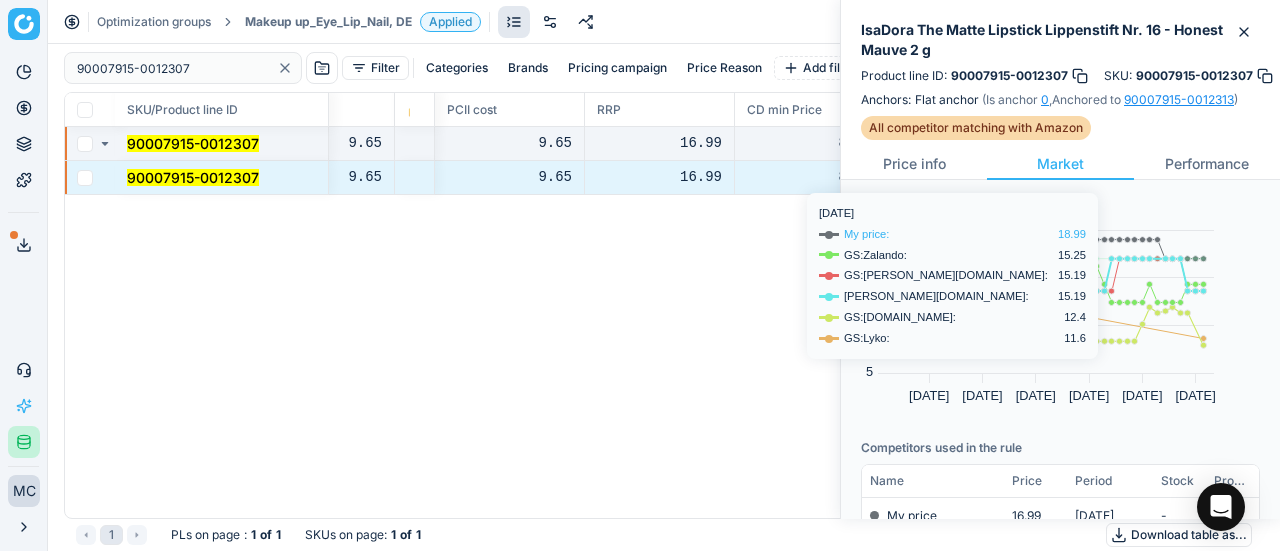 scroll, scrollTop: 400, scrollLeft: 0, axis: vertical 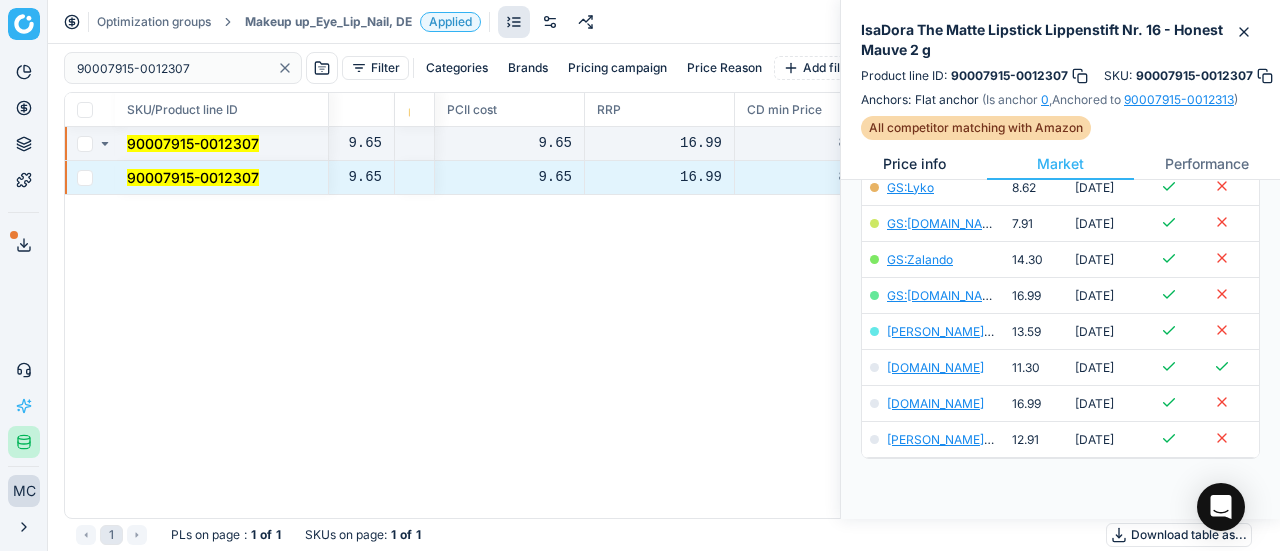 click on "Price info" at bounding box center (914, 164) 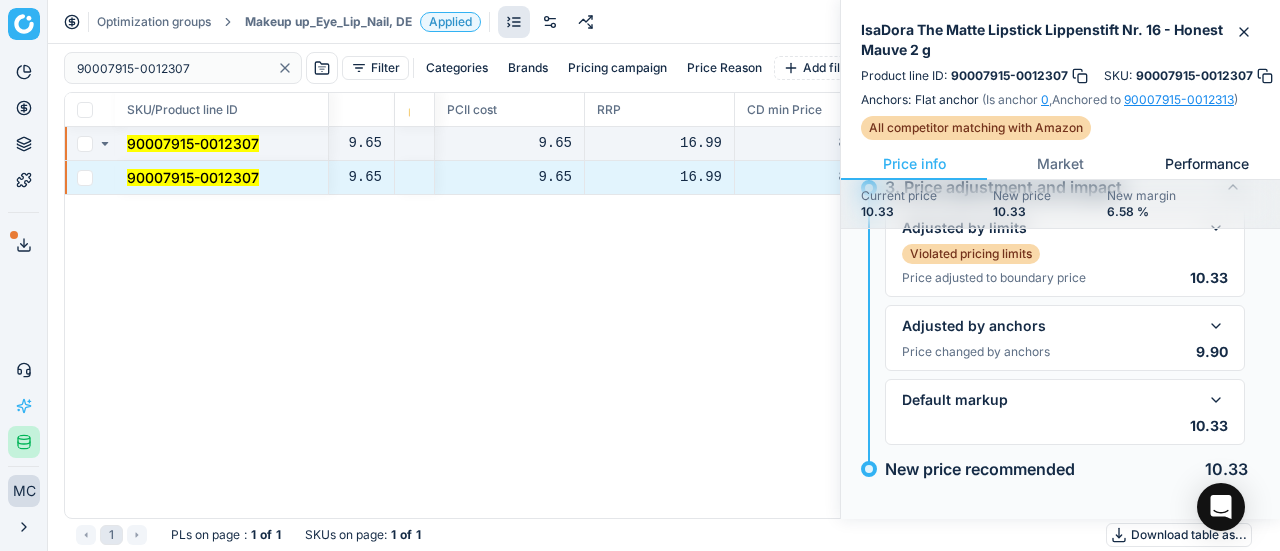 click on "Performance" at bounding box center [1207, 164] 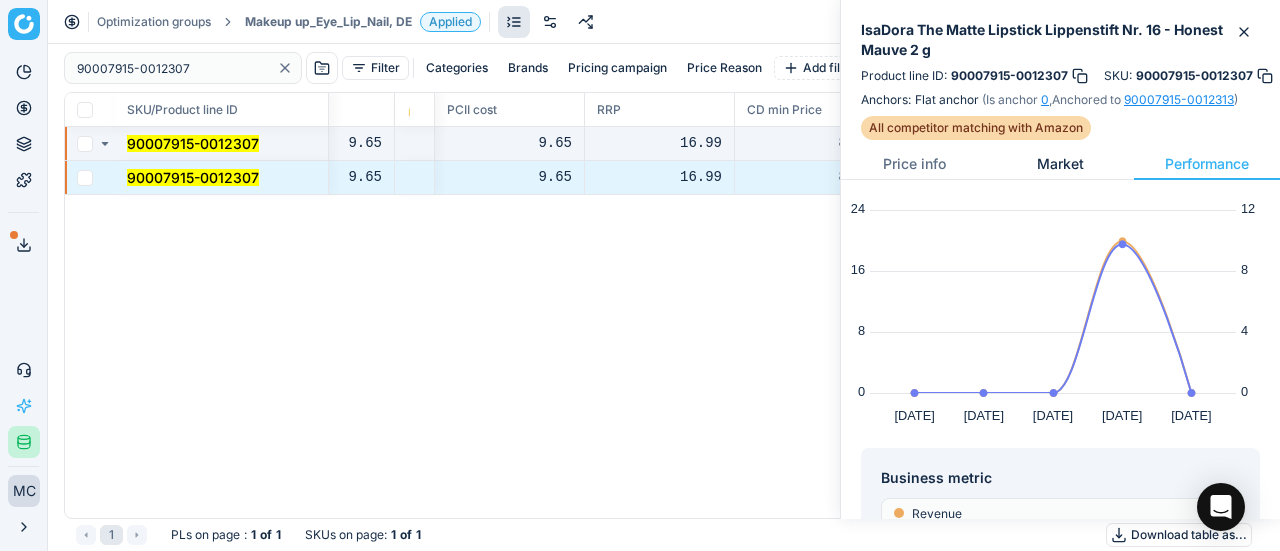 click on "Market" at bounding box center [1060, 164] 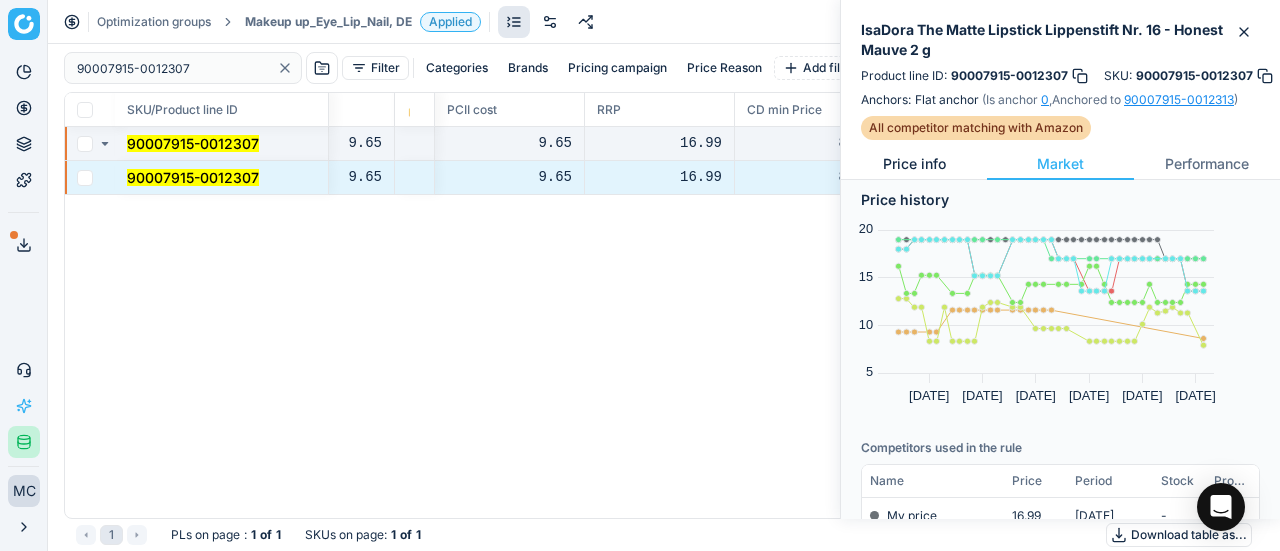 click on "Price info" at bounding box center [914, 164] 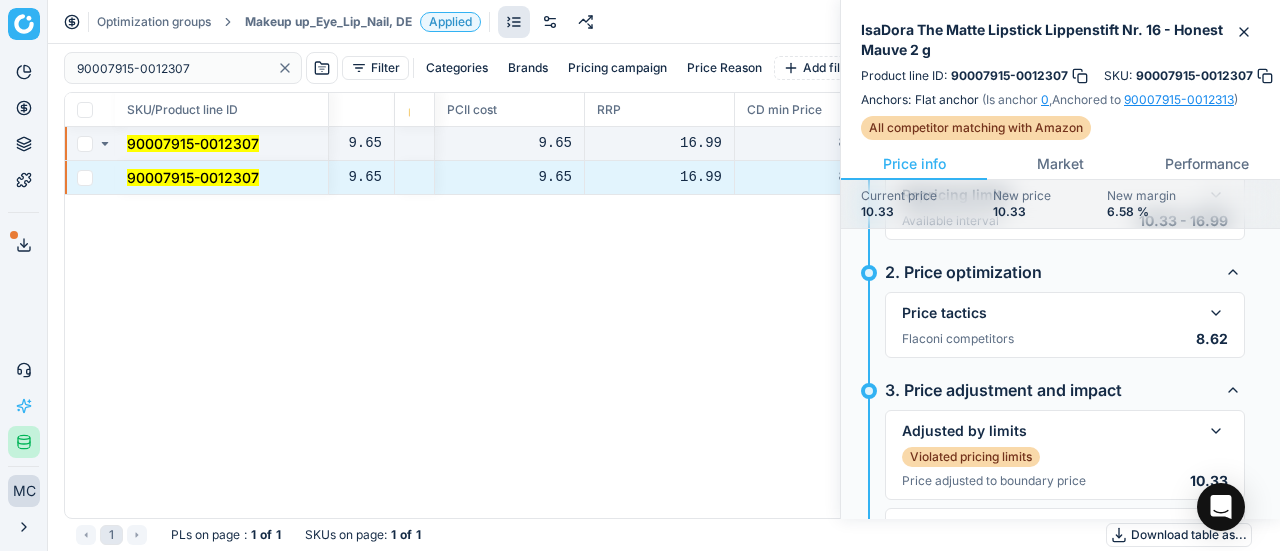 scroll, scrollTop: 200, scrollLeft: 0, axis: vertical 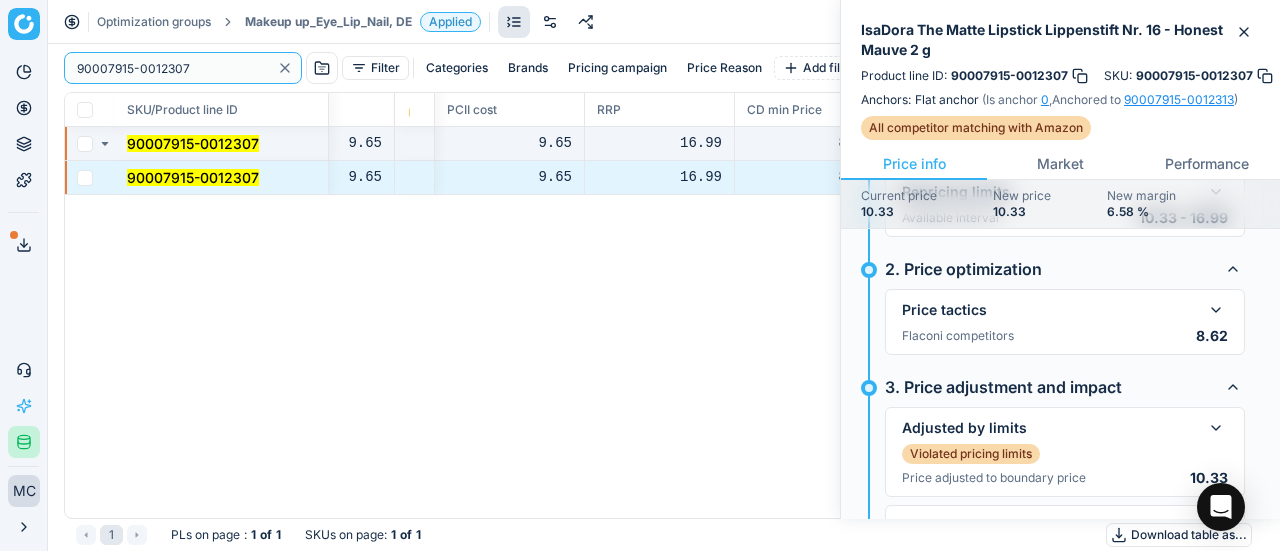 paste on "80057558-9-2" 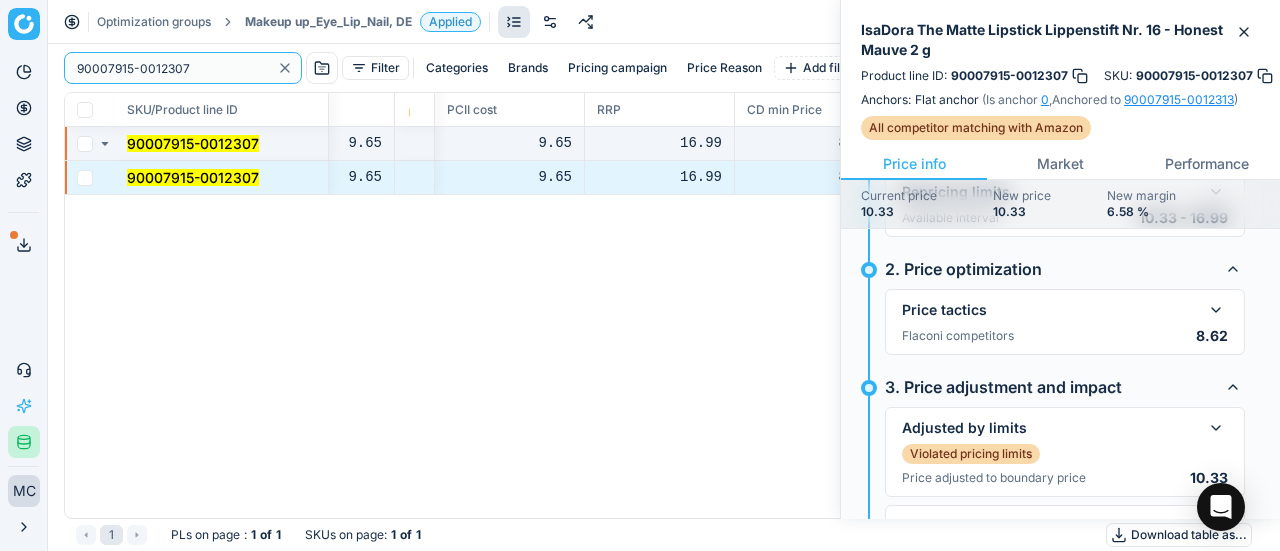 drag, startPoint x: 202, startPoint y: 74, endPoint x: 0, endPoint y: -77, distance: 252.20032 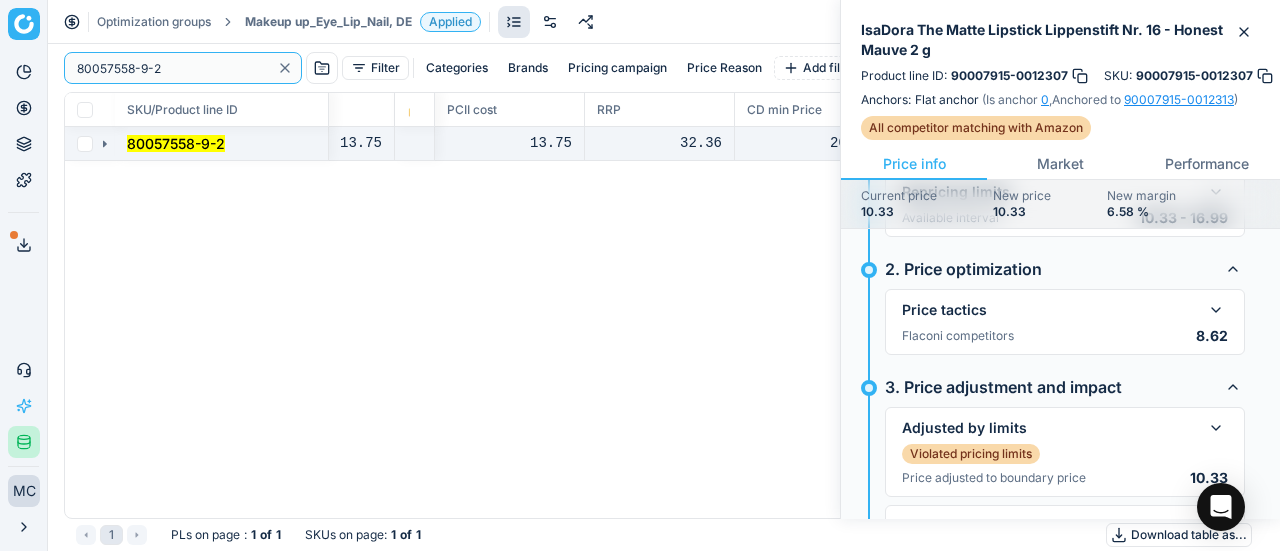 type on "80057558-9-2" 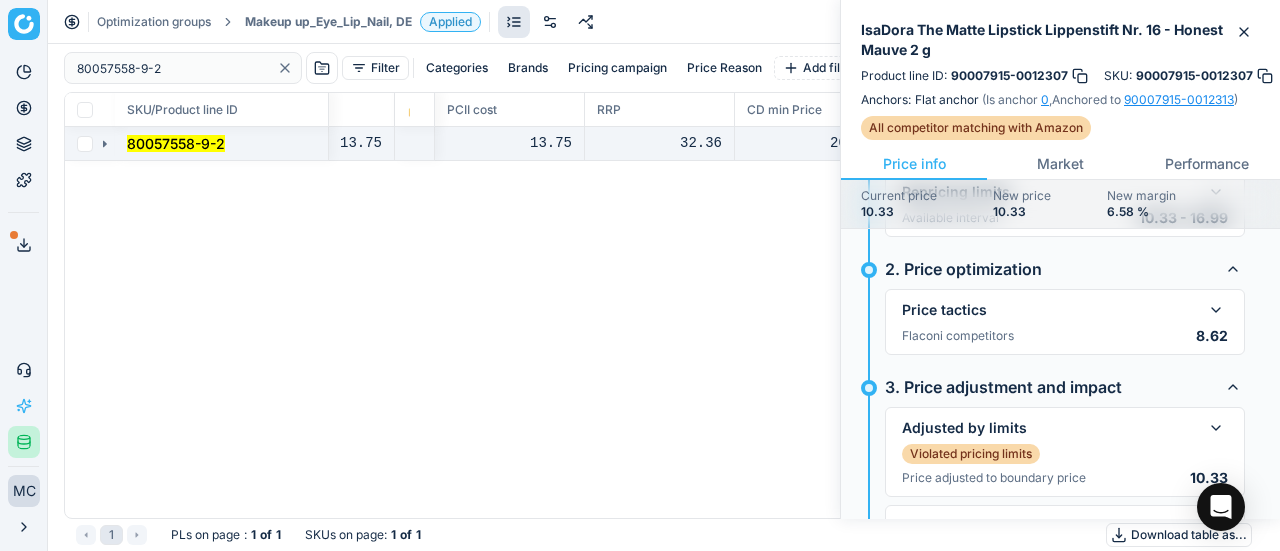 click 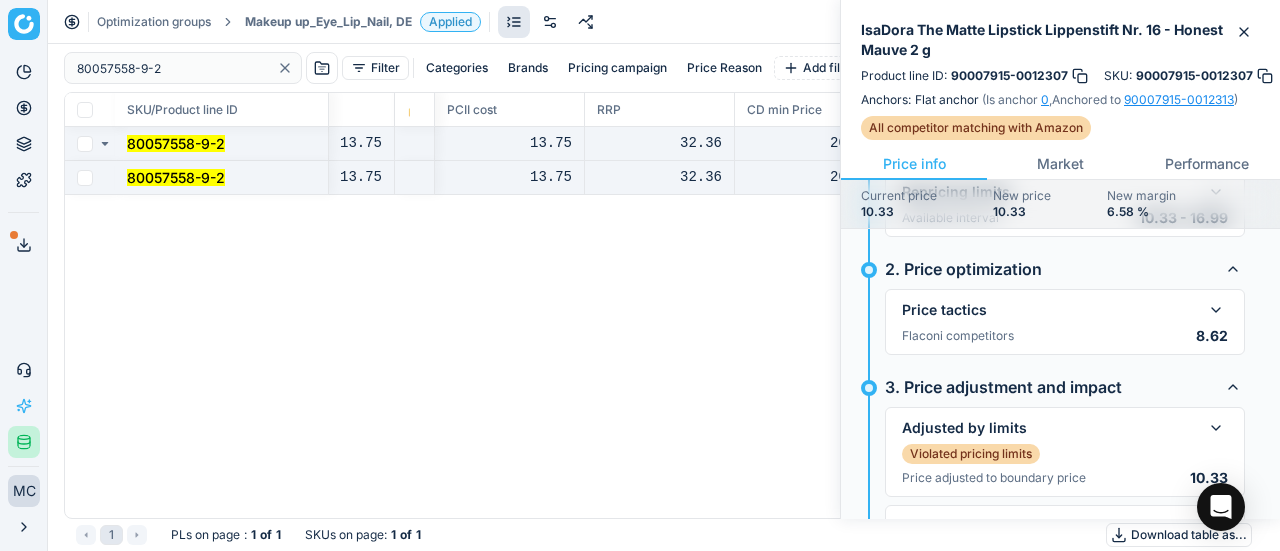 click at bounding box center [90, 178] 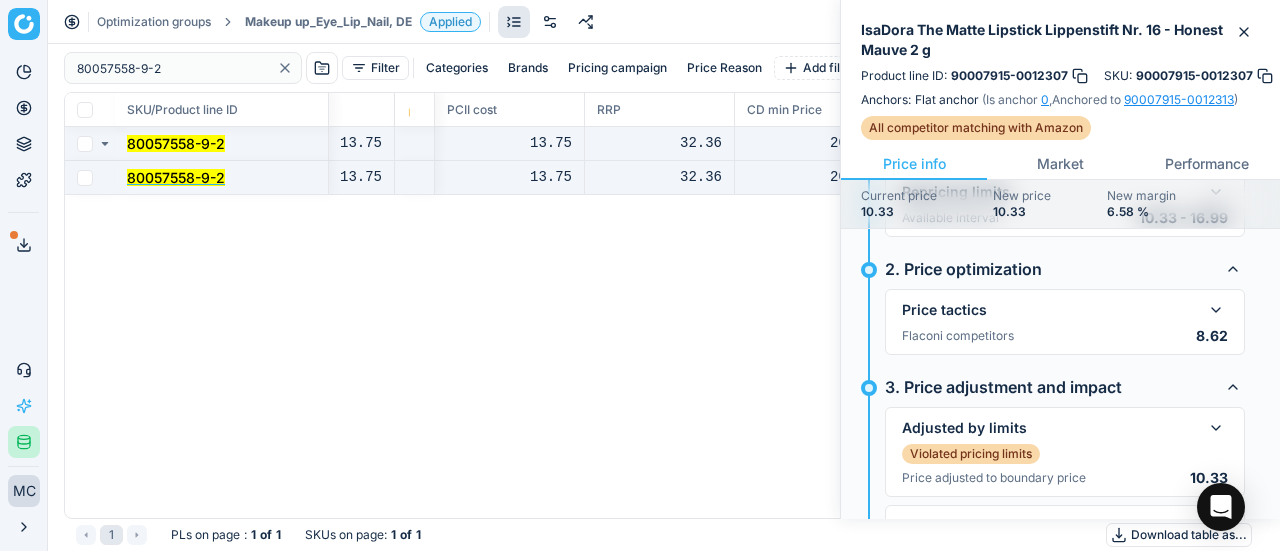 click on "80057558-9-2" at bounding box center (176, 177) 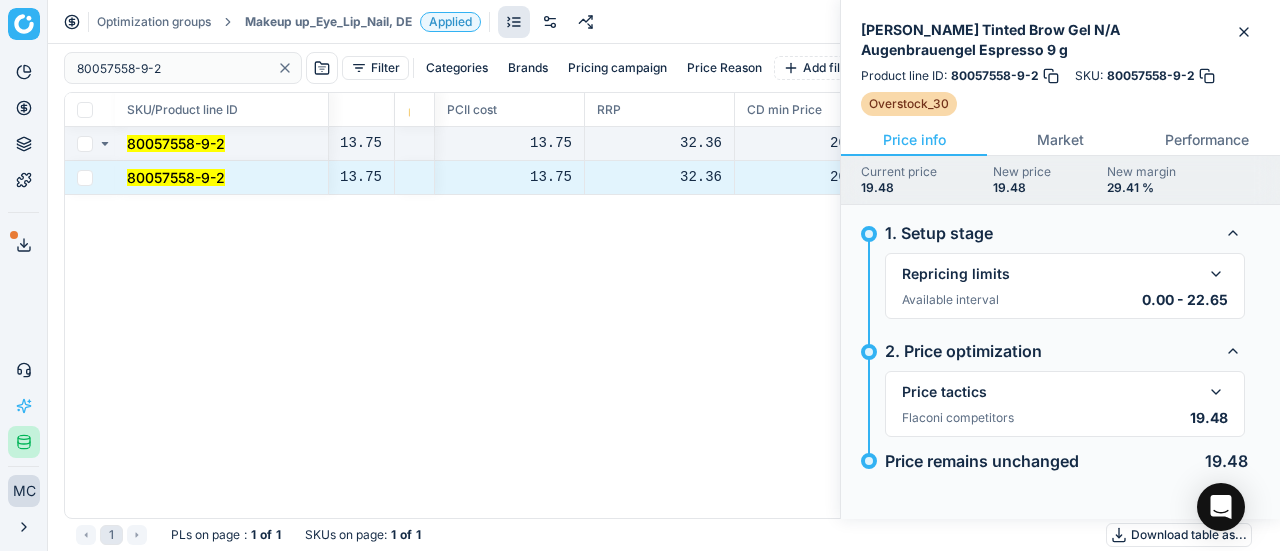 type 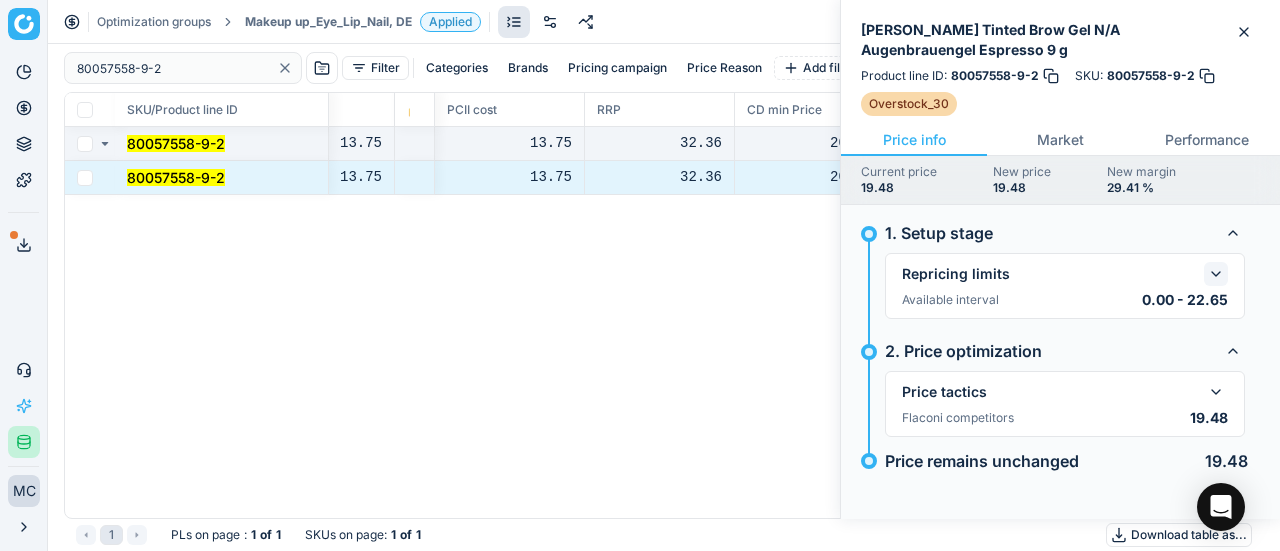 click at bounding box center (1216, 274) 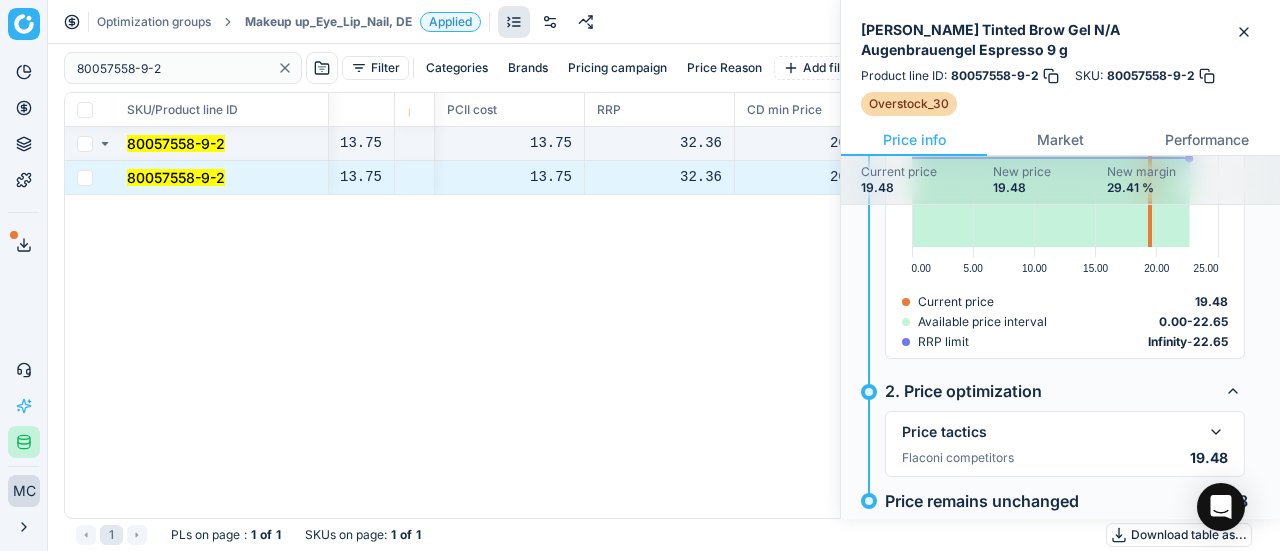 scroll, scrollTop: 326, scrollLeft: 0, axis: vertical 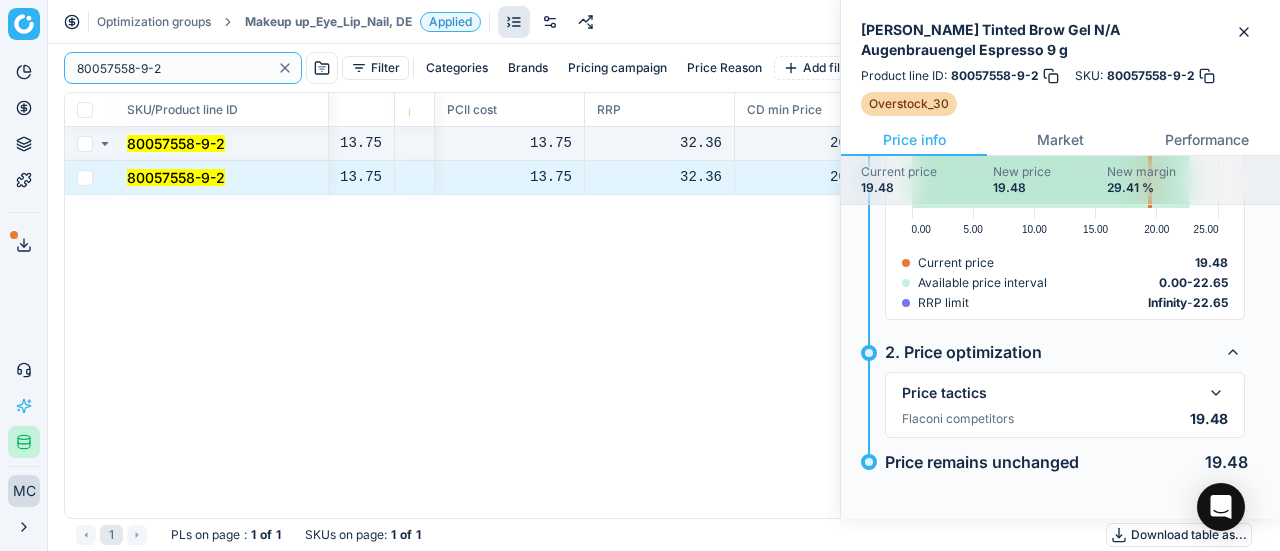 drag, startPoint x: 178, startPoint y: 72, endPoint x: 0, endPoint y: -87, distance: 238.67342 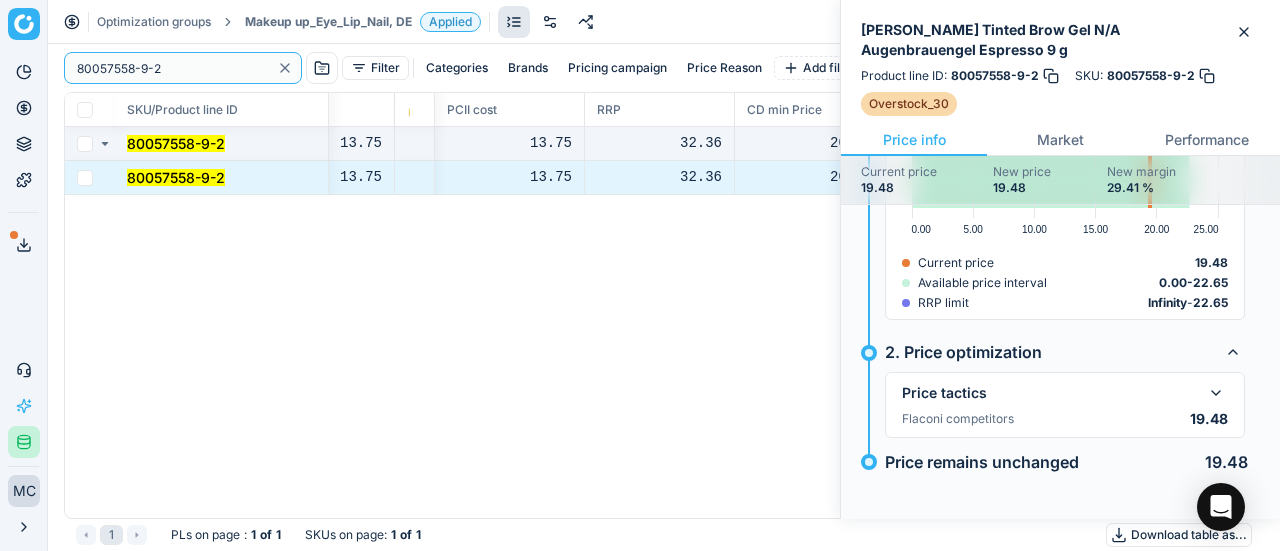 click on "Pricing platform Analytics Pricing Product portfolio Templates Export service 15 Contact support   AI Pricing Assistant Integration status MC [PERSON_NAME] [EMAIL_ADDRESS][DOMAIN_NAME] Close menu Optimization groups Makeup up_Eye_Lip_Nail, DE Applied Discard Download report 80057558-9-2   Filter   Categories   Brands   Pricing campaign   Price Reason   Add filter Bulk update SKU/Product line ID Title/Product line name Product line name Product line ID Cost 🔒 PCII cost RRP CD min Price CD max Price Beauty outlet price PCII+5% > RRP Sales Flag Price Type Price Reason 80057558-9-2 [PERSON_NAME] Hills Tinted Brow Gel N/A Augenbrauengel Espresso 9 g [PERSON_NAME] Hills Tinted Brow Gel N/A Augenbrauengel Espresso 9 g 80057558-9-2 13.75 13.75 32.36 20.51 23.20 18.51 overstock GS:[DOMAIN_NAME] 80057558-9-2 [PERSON_NAME] Hills Tinted Brow Gel N/A Augenbrauengel Espresso 9 g [PERSON_NAME] Hills Tinted Brow Gel N/A Augenbrauengel Espresso 9 g 80057558-9-2 13.75 13.75 32.36 20.51 23.20 18.51 overstock 1 : 1 of" at bounding box center (640, 275) 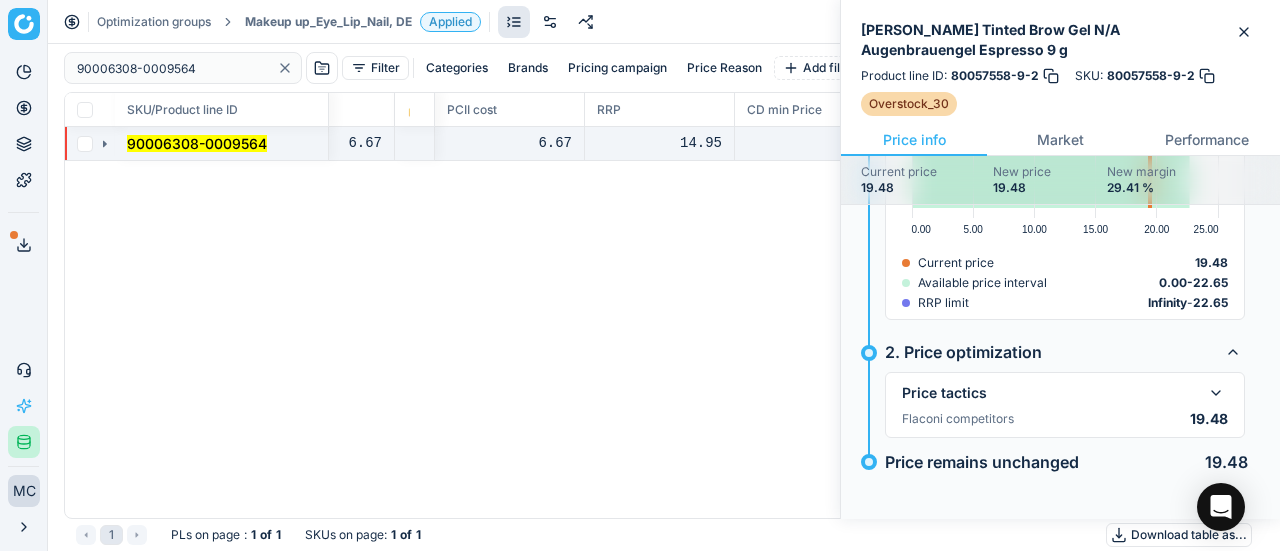 click 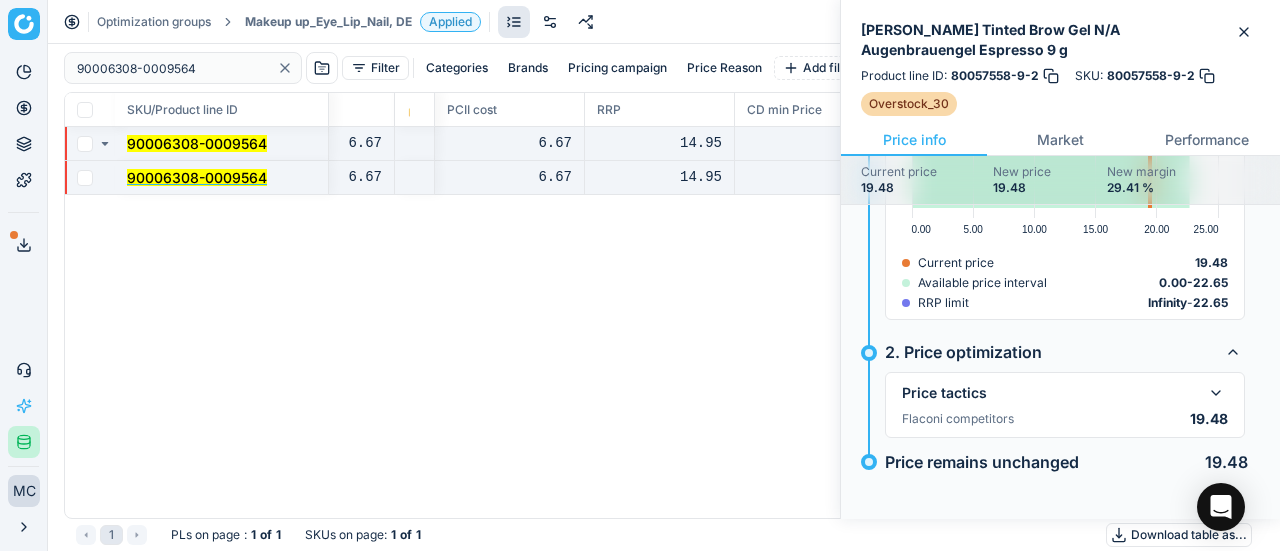 click on "90006308-0009564" at bounding box center [197, 177] 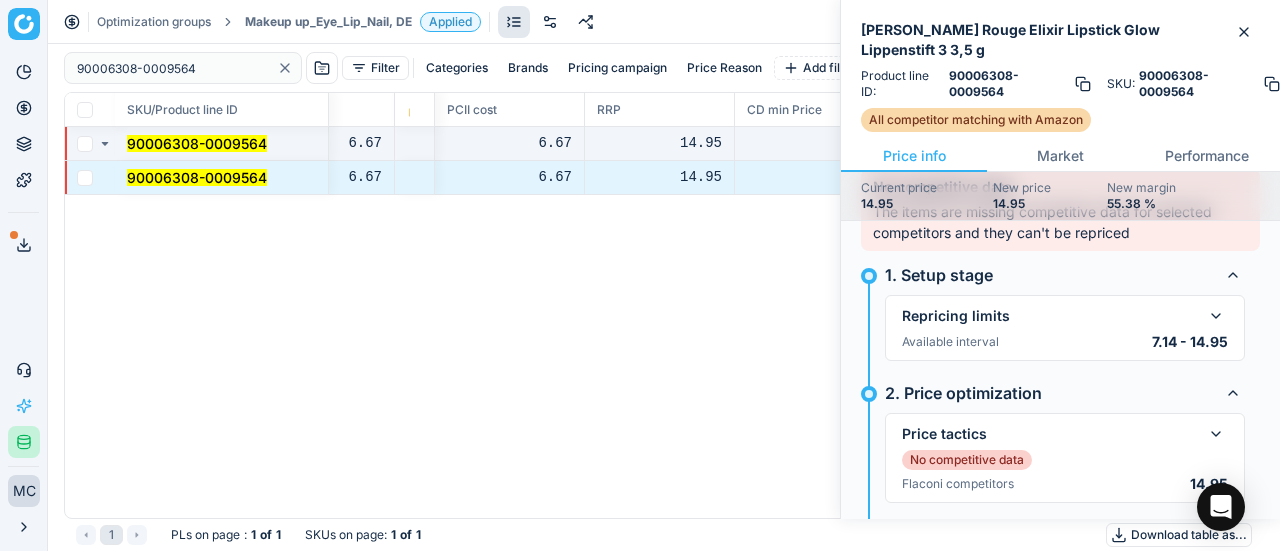 scroll, scrollTop: 134, scrollLeft: 0, axis: vertical 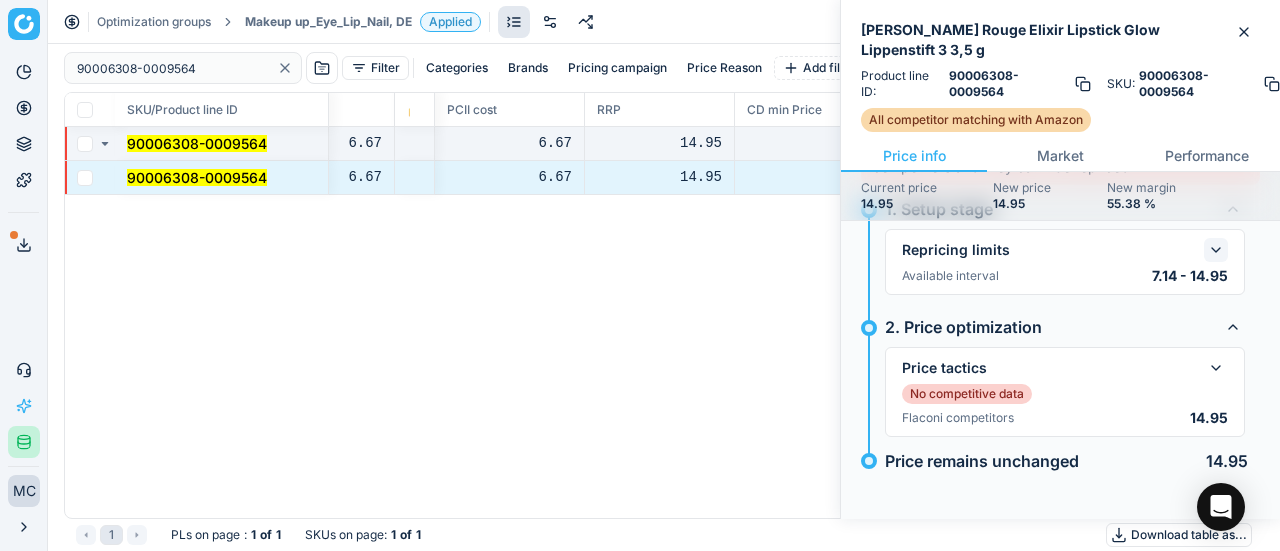 click 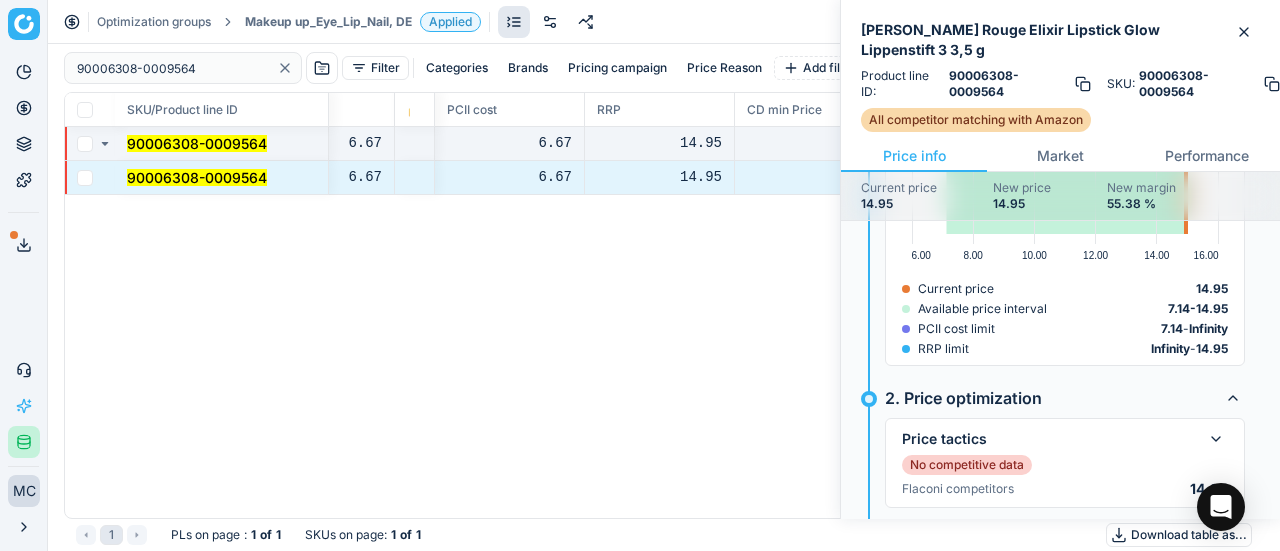 scroll, scrollTop: 0, scrollLeft: 0, axis: both 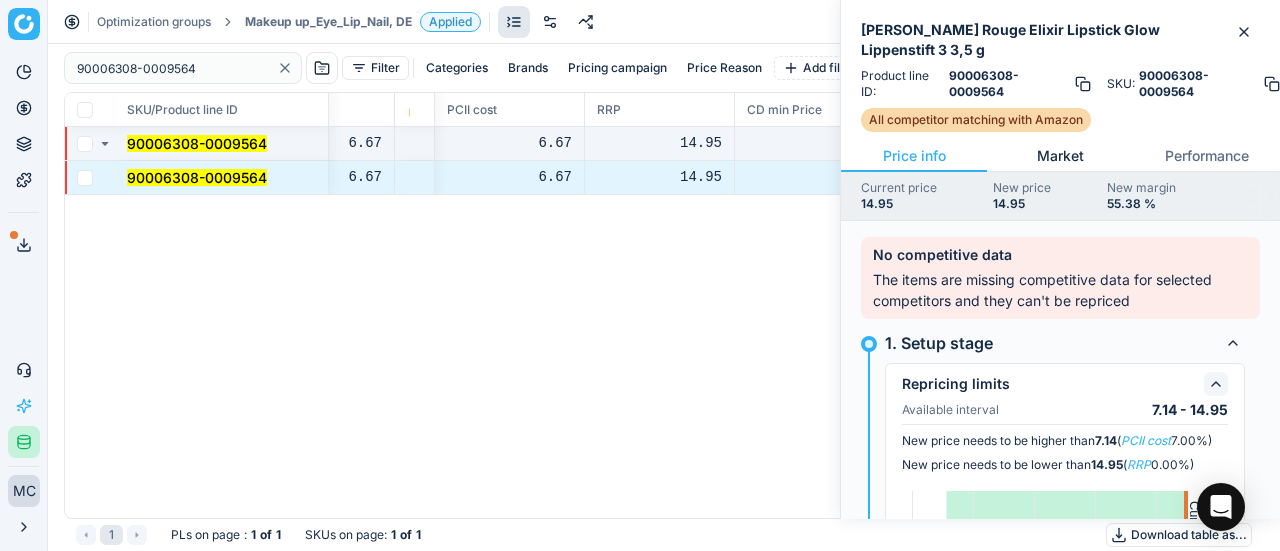 click on "Market" at bounding box center [1060, 156] 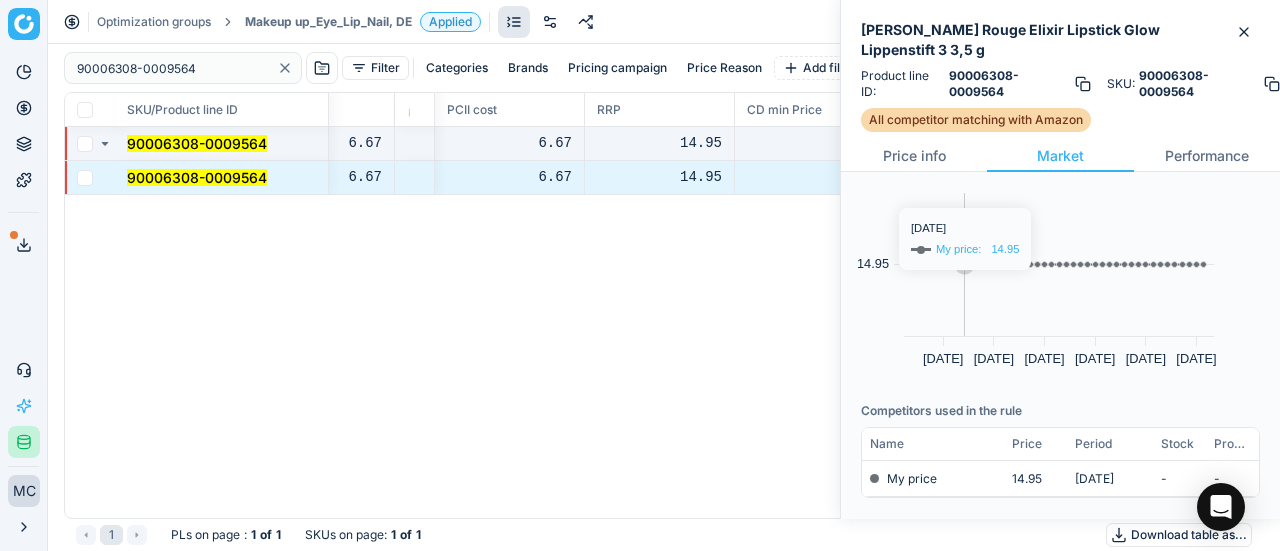 scroll, scrollTop: 0, scrollLeft: 0, axis: both 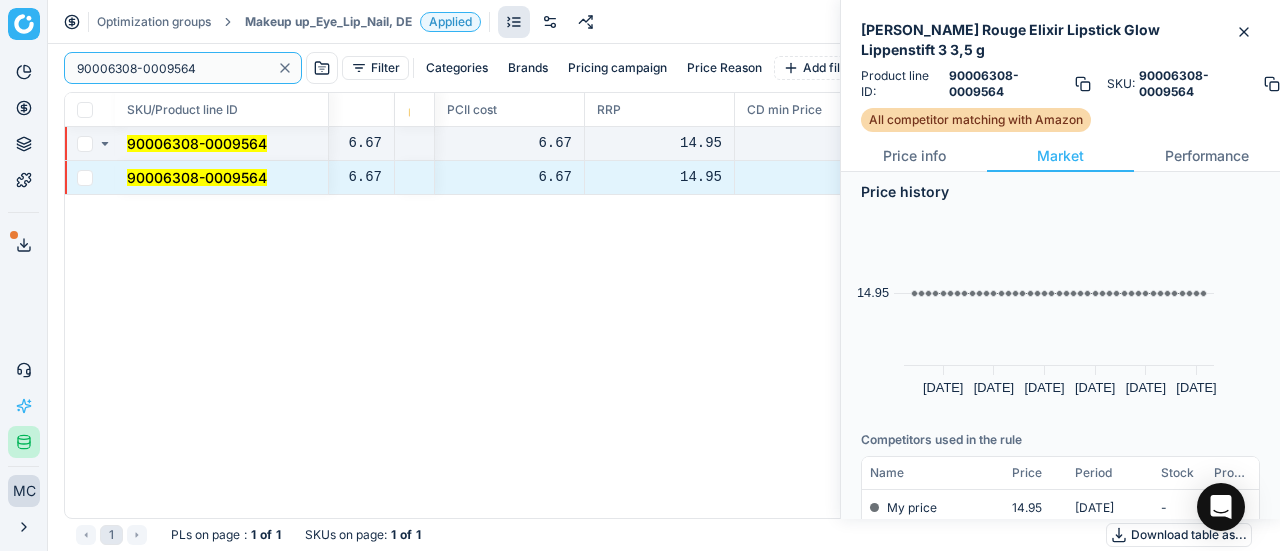 drag, startPoint x: 216, startPoint y: 71, endPoint x: 0, endPoint y: -85, distance: 266.44324 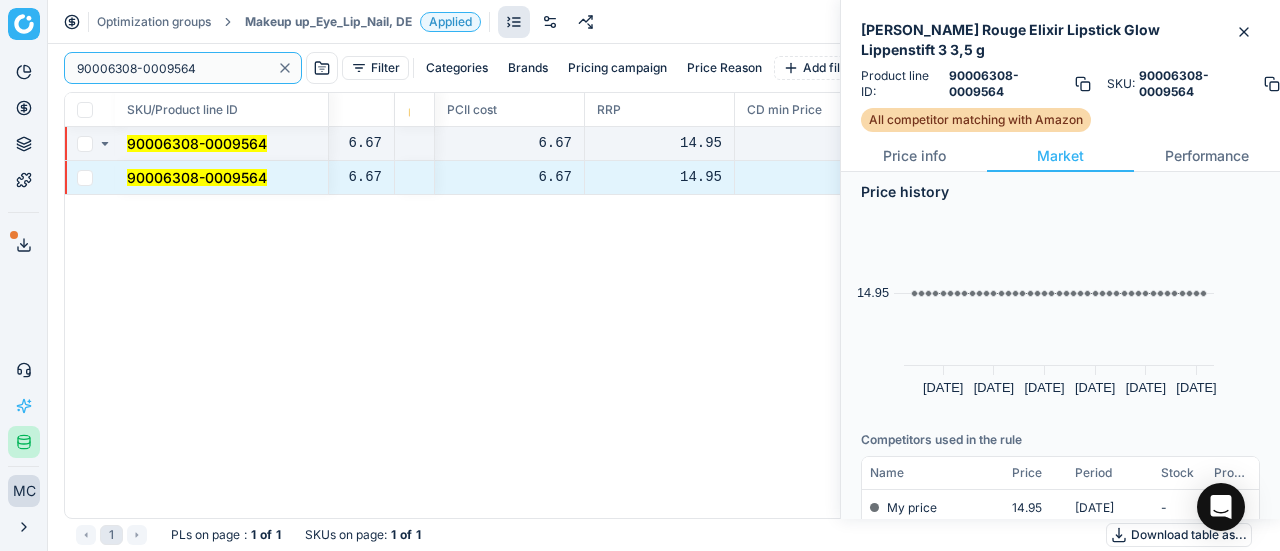 click on "Pricing platform Analytics Pricing Product portfolio Templates Export service 15 Contact support   AI Pricing Assistant Integration status MC [PERSON_NAME] [EMAIL_ADDRESS][DOMAIN_NAME] Close menu Optimization groups Makeup up_Eye_Lip_Nail, DE Applied Discard Download report 90006308-0009564   Filter   Categories   Brands   Pricing campaign   Price Reason   Add filter Bulk update SKU/Product line ID Title/Product line name Product line name Product line ID Cost 🔒 PCII cost RRP CD min Price CD max Price Beauty outlet price PCII+5% > RRP Sales Flag Price Type Price Reason 90006308-0009564 [PERSON_NAME] Rouge Elixir Lipstick Glow Lippenstift 3 3,5 g [PERSON_NAME] Rouge Elixir Lipstick Glow Lippenstift 3 3,5 g 90006308-0009564 6.67 6.67 14.95 - - 13.46 no matching rrp 90006308-0009564 [PERSON_NAME] Rouge Elixir Lipstick Glow Lippenstift 3 3,5 g [PERSON_NAME] Rouge Elixir Lipstick Glow Lippenstift 3 3,5 g 90006308-0009564 6.67 6.67 14.95 - - 13.46 no matching rrp 1 PLs on page : 1 of 1 SKUs on page : 1 of 1 Download table as..." at bounding box center [640, 275] 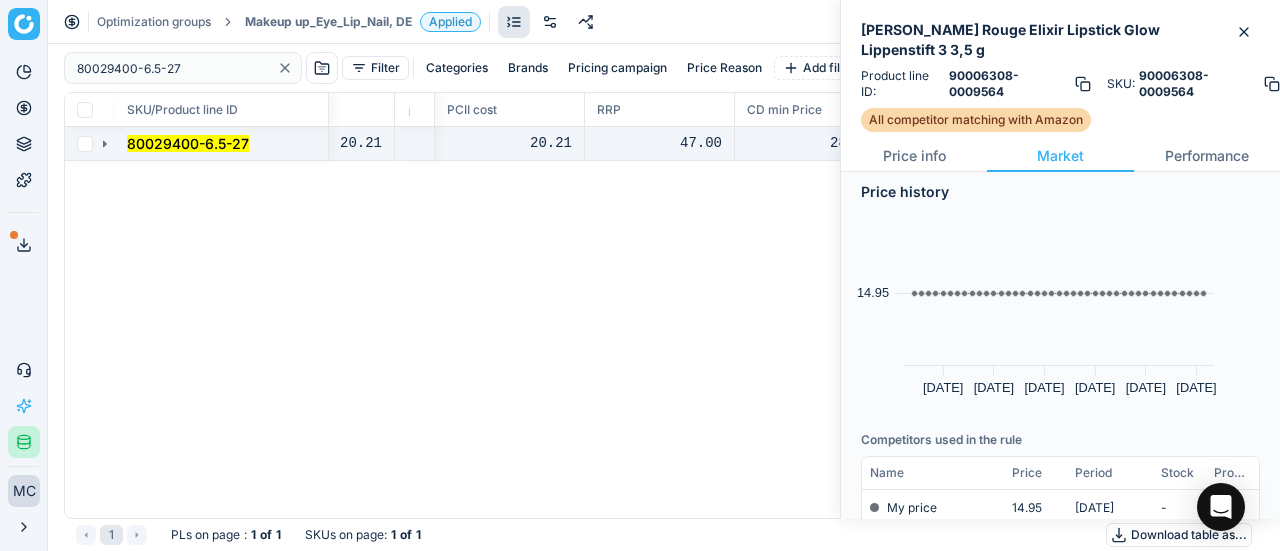 click 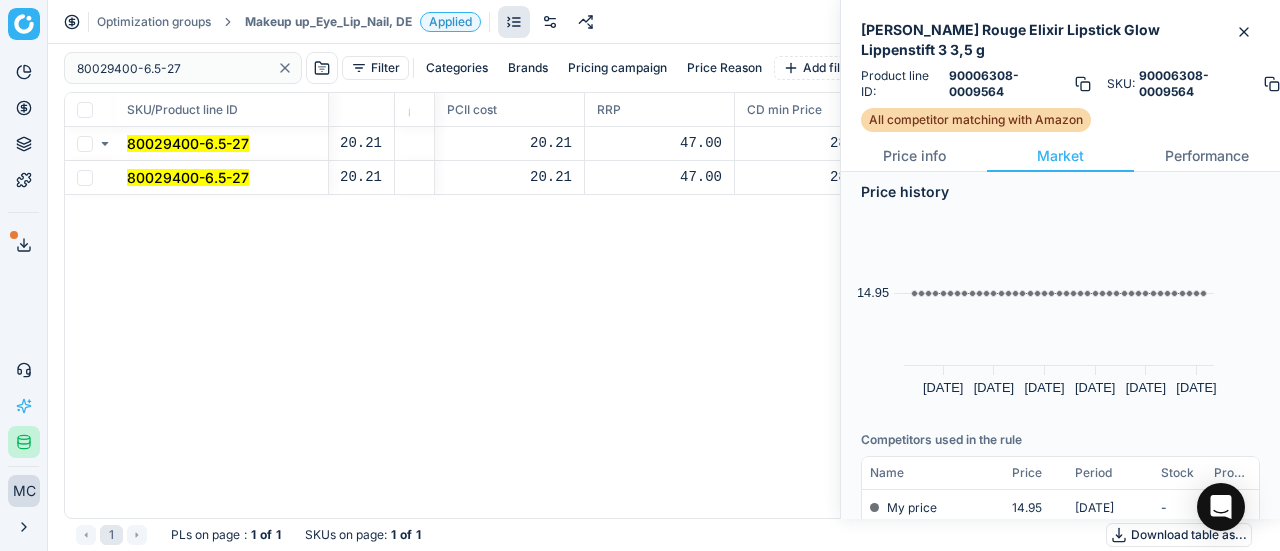 drag, startPoint x: 141, startPoint y: 159, endPoint x: 1088, endPoint y: 125, distance: 947.61017 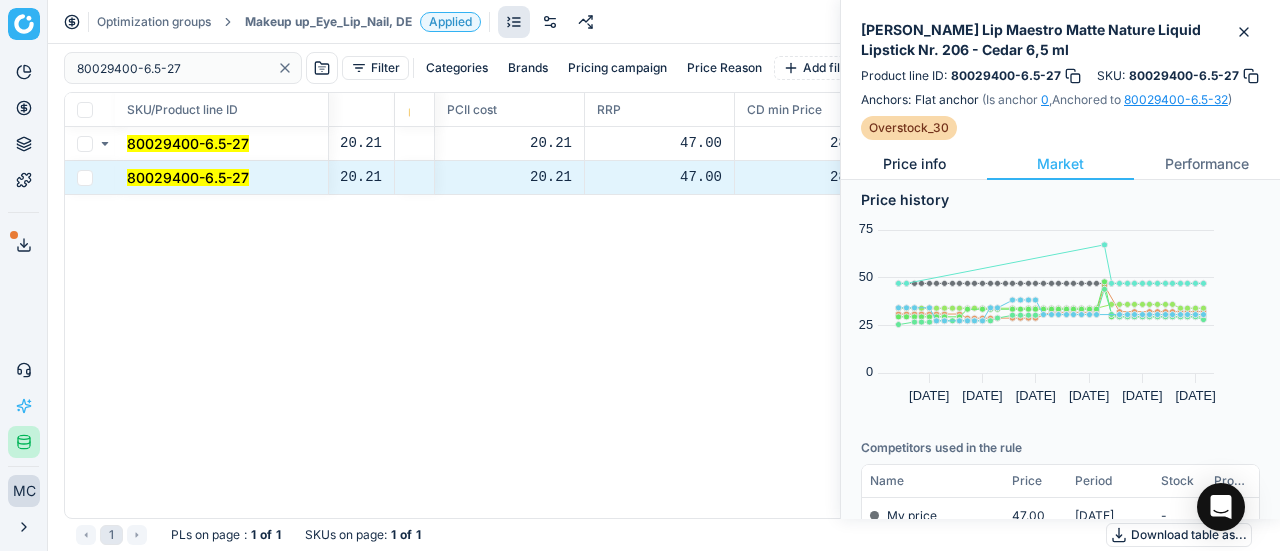 click on "Price info" at bounding box center [914, 164] 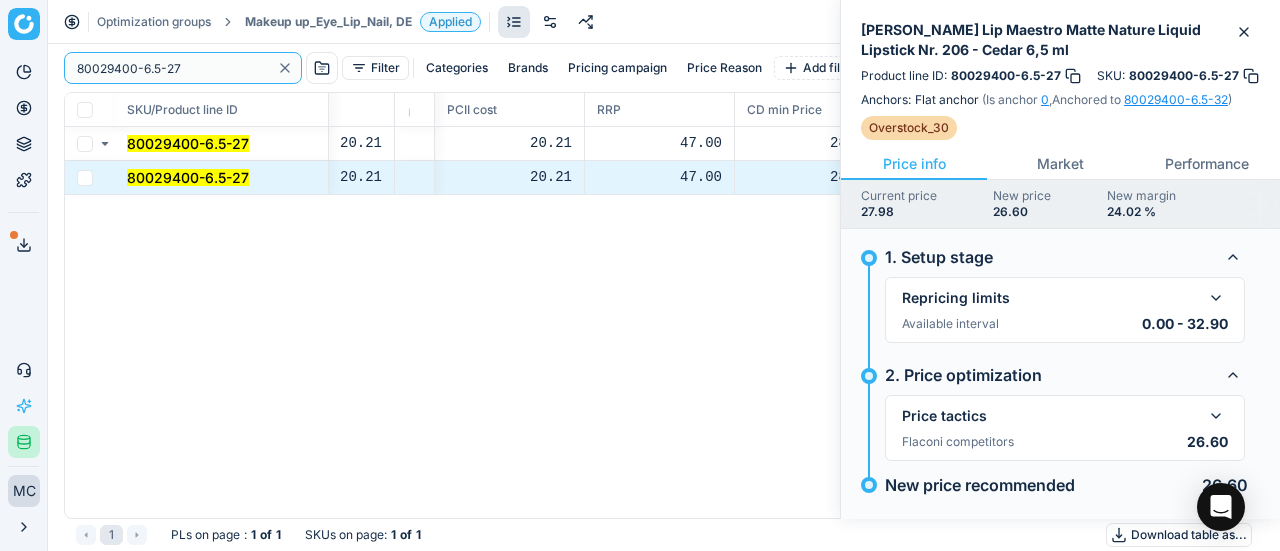 drag, startPoint x: 161, startPoint y: 75, endPoint x: 0, endPoint y: -3, distance: 178.89941 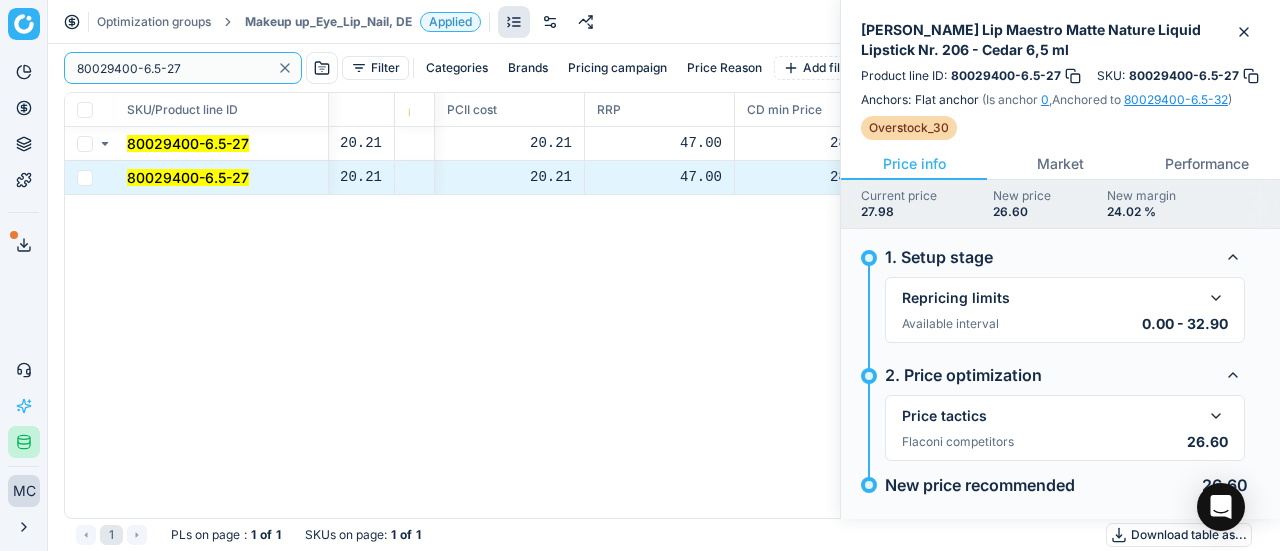 click on "Pricing platform Analytics Pricing Product portfolio Templates Export service 15 Contact support   AI Pricing Assistant Integration status MC [PERSON_NAME] [EMAIL_ADDRESS][DOMAIN_NAME] Close menu Optimization groups Makeup up_Eye_Lip_Nail, DE Applied Discard Download report 80029400-6.5-27   Filter   Categories   Brands   Pricing campaign   Price Reason   Add filter Bulk update SKU/Product line ID Title/Product line name Product line name Product line ID Cost 🔒 PCII cost RRP CD min Price CD max Price Beauty outlet price PCII+5% > RRP Sales Flag Price Type Price Reason 80029400-6.5-27 [PERSON_NAME] Lip Maestro Matte Nature Liquid Lipstick Nr. 206 - Cedar 6,5 [PERSON_NAME] Lip Maestro Matte Nature Liquid Lipstick Nr. 206 - Cedar 6,5 ml 80029400-6.5-27 20.21 20.21 47.00 28.00 47.00 27.98 overstock GS:Lyko 80029400-6.5-27 [PERSON_NAME] Lip Maestro Matte Nature Liquid Lipstick Nr. 206 - Cedar 6,5 [PERSON_NAME] Lip Maestro Matte Nature Liquid Lipstick Nr. 206 - Cedar 6,5 ml 80029400-6.5-27 20.21 20.21 47.00 1 :" at bounding box center (640, 275) 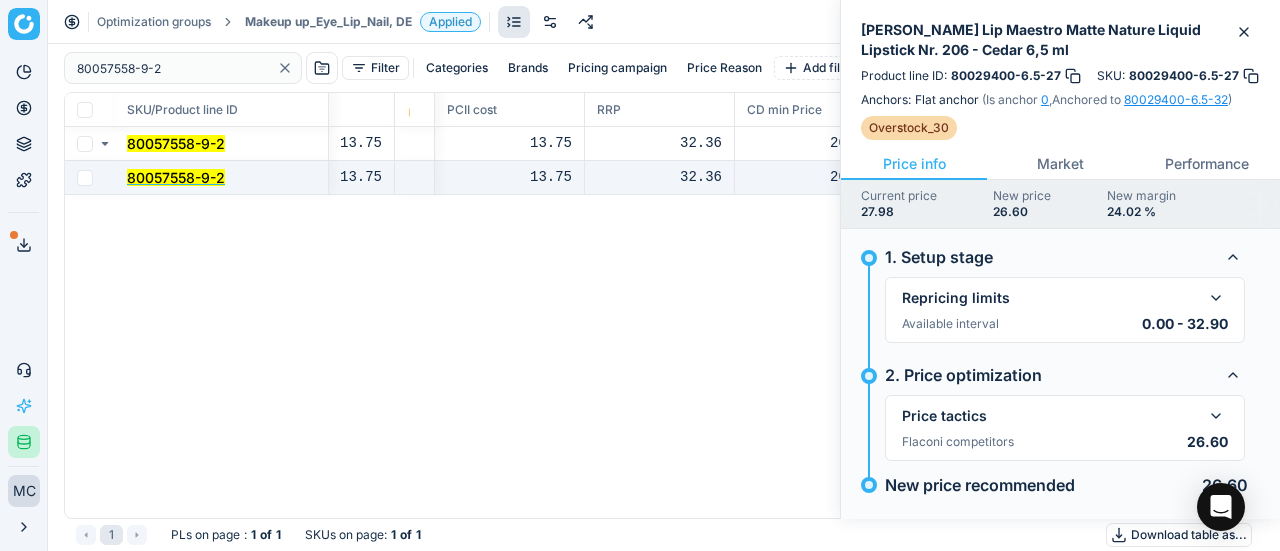 click on "80057558-9-2" at bounding box center [176, 177] 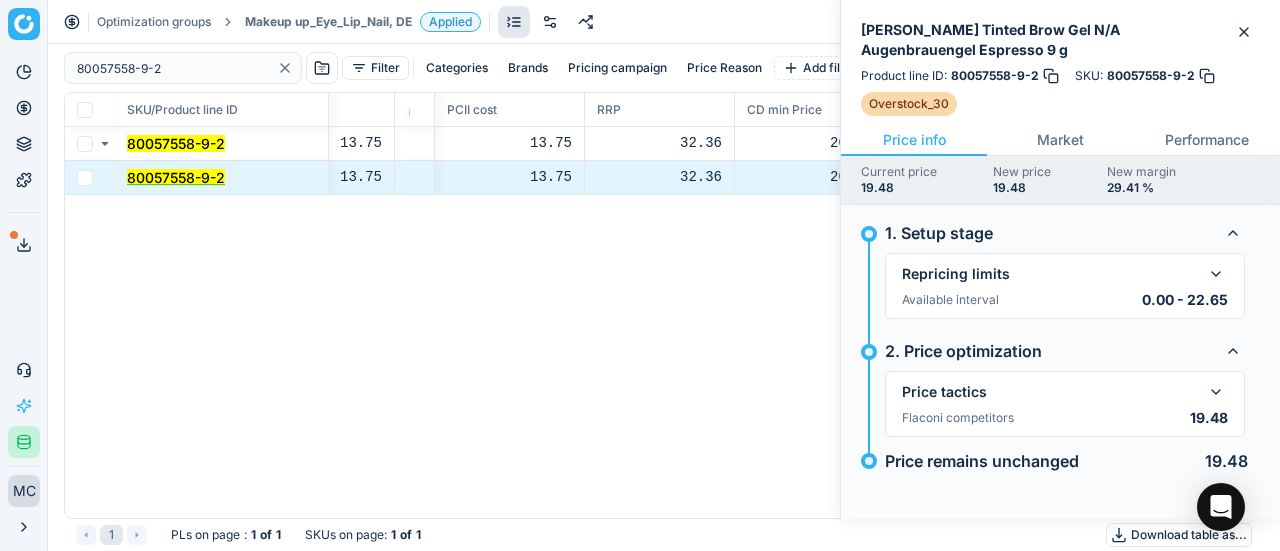 click on "80057558-9-2" at bounding box center (176, 177) 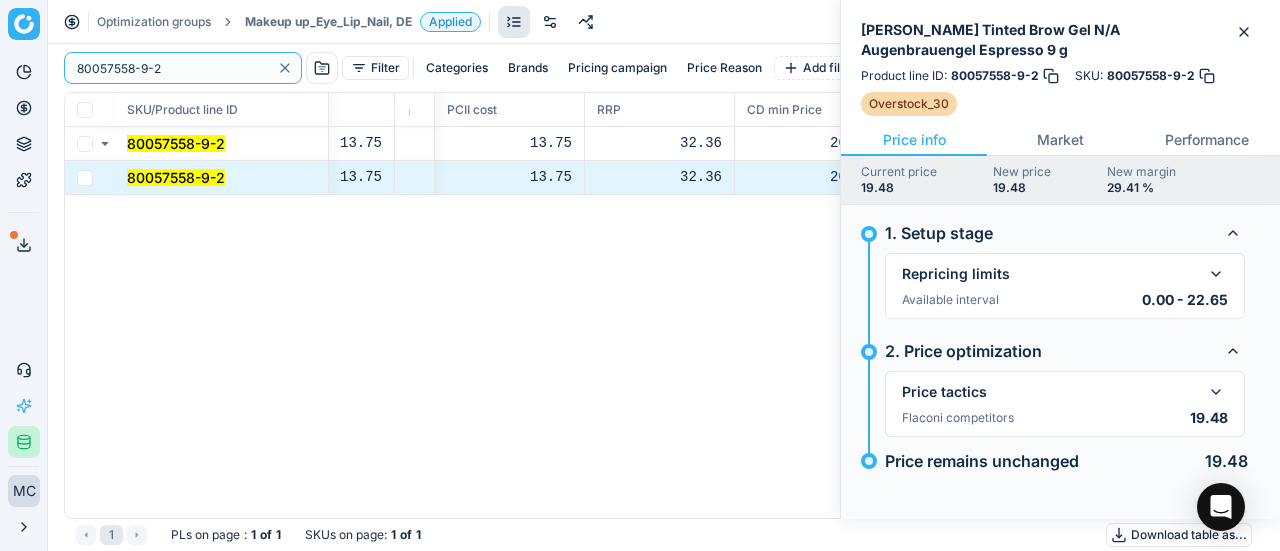 drag, startPoint x: 202, startPoint y: 66, endPoint x: 0, endPoint y: -84, distance: 251.60286 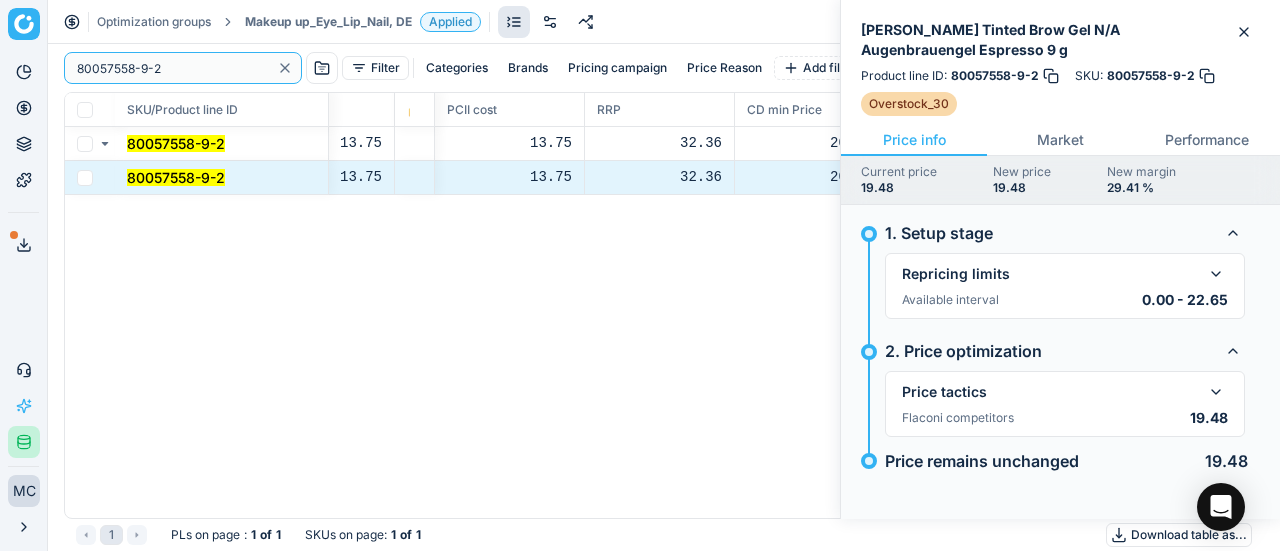 click on "Pricing platform Analytics Pricing Product portfolio Templates Export service 15 Contact support   AI Pricing Assistant Integration status MC [PERSON_NAME] [EMAIL_ADDRESS][DOMAIN_NAME] Close menu Optimization groups Makeup up_Eye_Lip_Nail, DE Applied Discard Download report 80057558-9-2   Filter   Categories   Brands   Pricing campaign   Price Reason   Add filter Bulk update SKU/Product line ID Title/Product line name Product line name Product line ID Cost 🔒 PCII cost RRP CD min Price CD max Price Beauty outlet price PCII+5% > RRP Sales Flag Price Type Price Reason 80057558-9-2 [PERSON_NAME] Hills Tinted Brow Gel N/A Augenbrauengel Espresso 9 g [PERSON_NAME] Hills Tinted Brow Gel N/A Augenbrauengel Espresso 9 g 80057558-9-2 13.75 13.75 32.36 20.51 23.20 18.51 overstock GS:[DOMAIN_NAME] 80057558-9-2 [PERSON_NAME] Hills Tinted Brow Gel N/A Augenbrauengel Espresso 9 g [PERSON_NAME] Hills Tinted Brow Gel N/A Augenbrauengel Espresso 9 g 80057558-9-2 13.75 13.75 32.36 20.51 23.20 18.51 overstock 1 : 1 of" at bounding box center [640, 275] 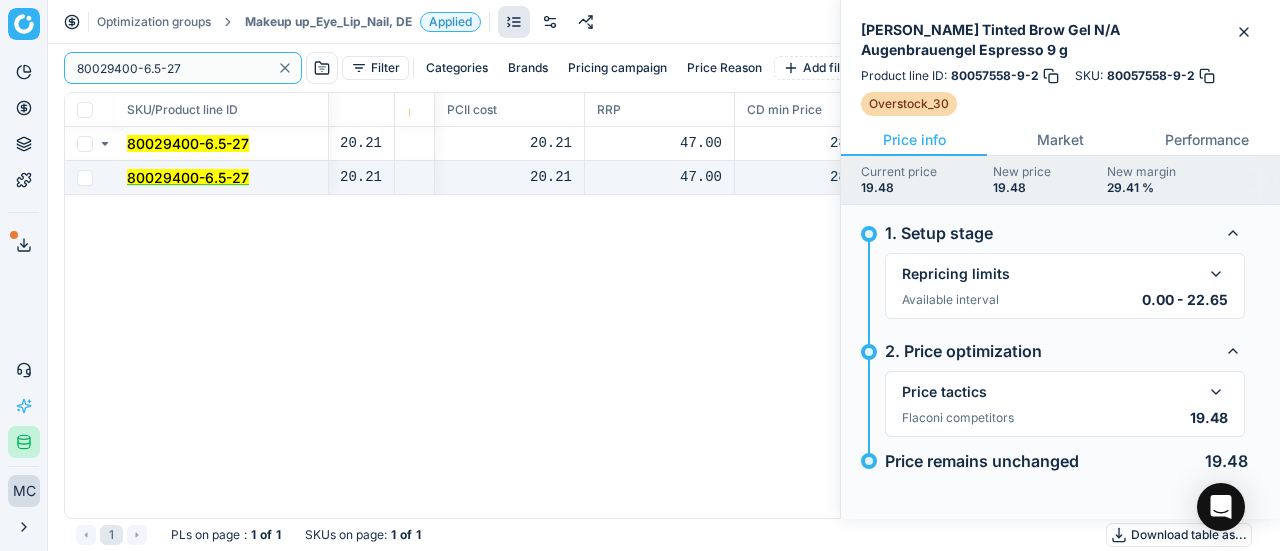 type on "80029400-6.5-27" 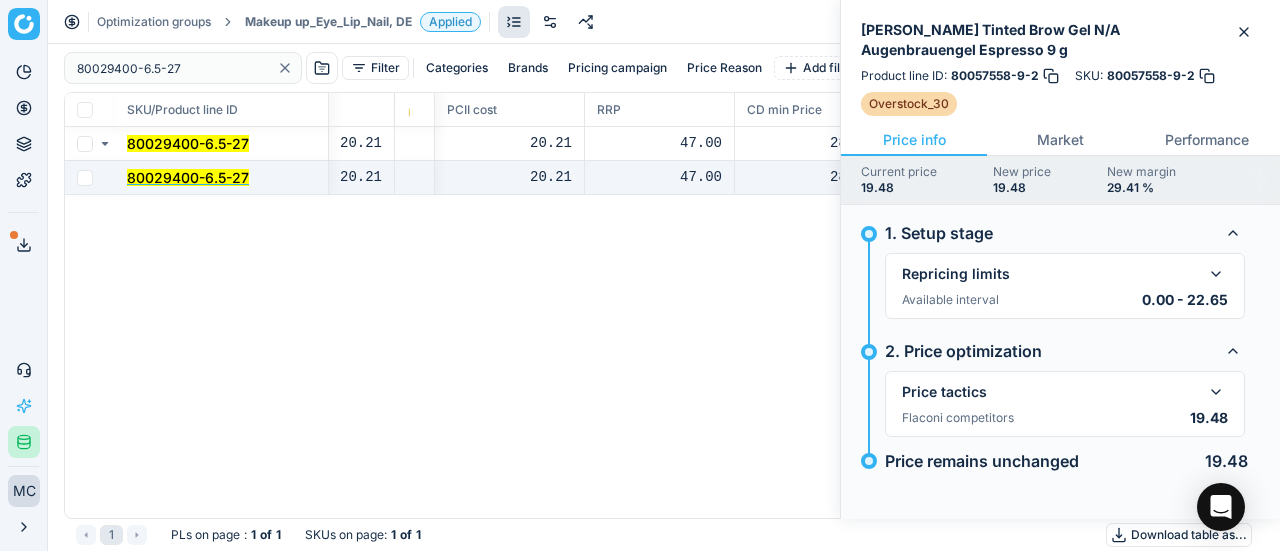 click on "80029400-6.5-27" at bounding box center [188, 177] 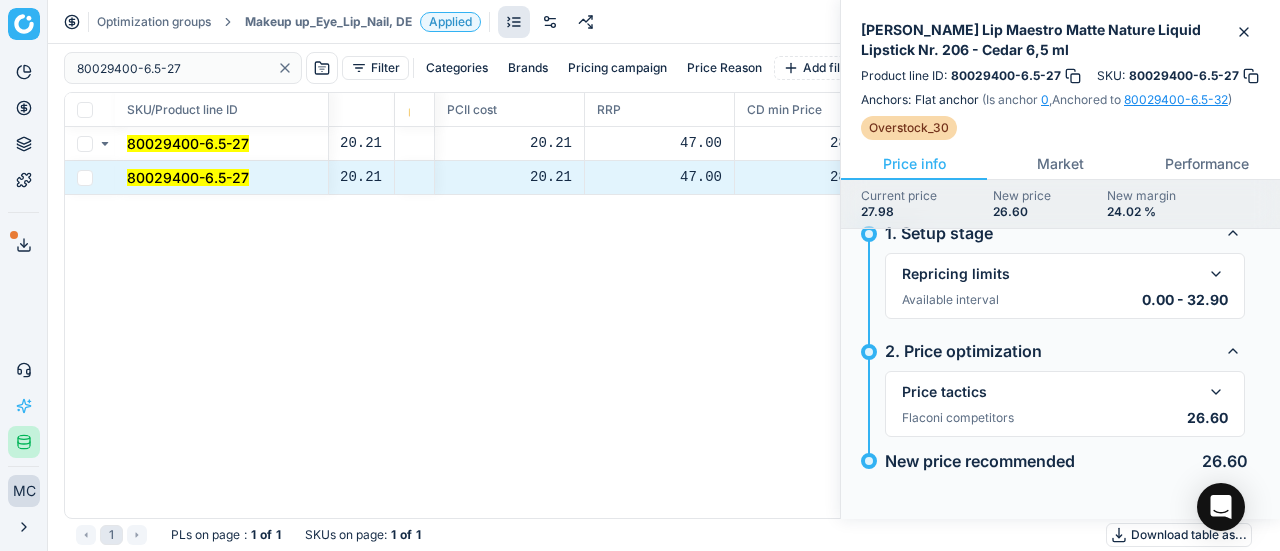 scroll, scrollTop: 0, scrollLeft: 0, axis: both 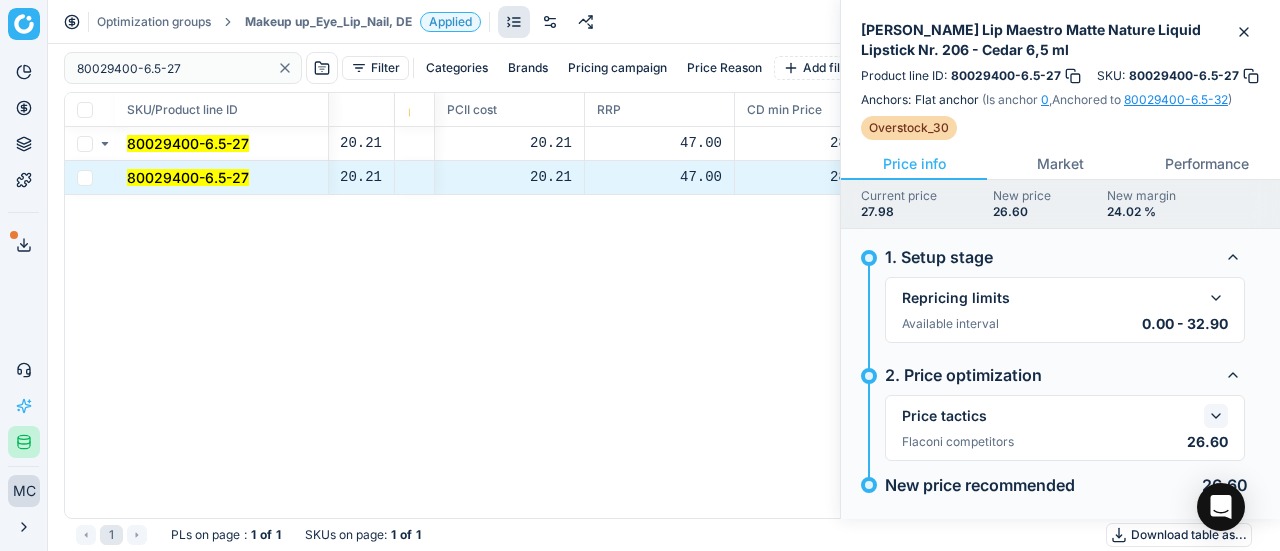 click 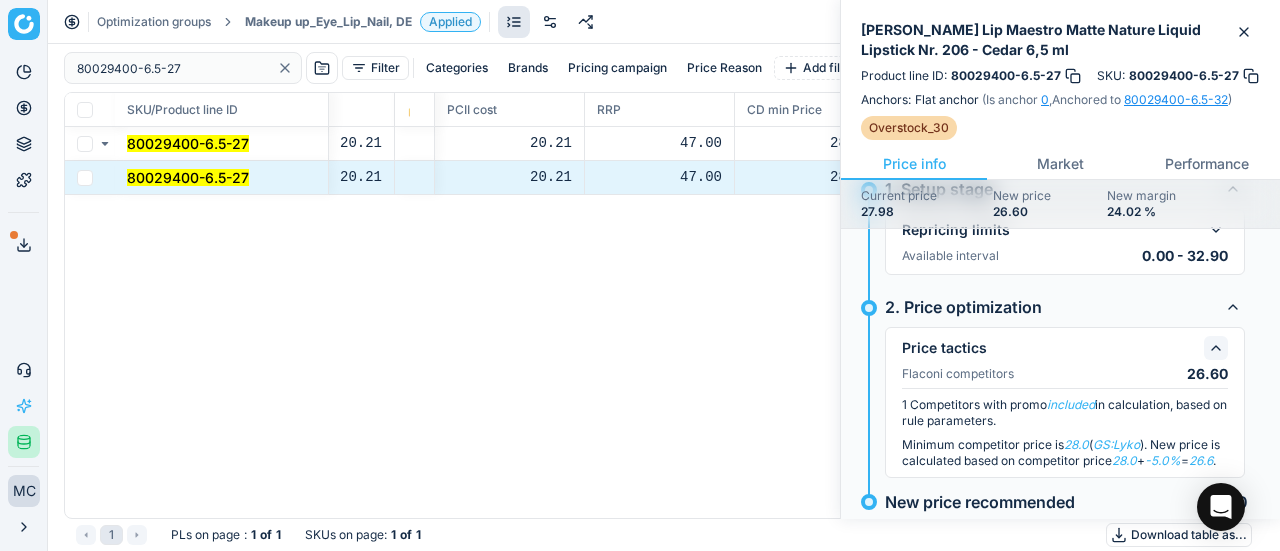 scroll, scrollTop: 124, scrollLeft: 0, axis: vertical 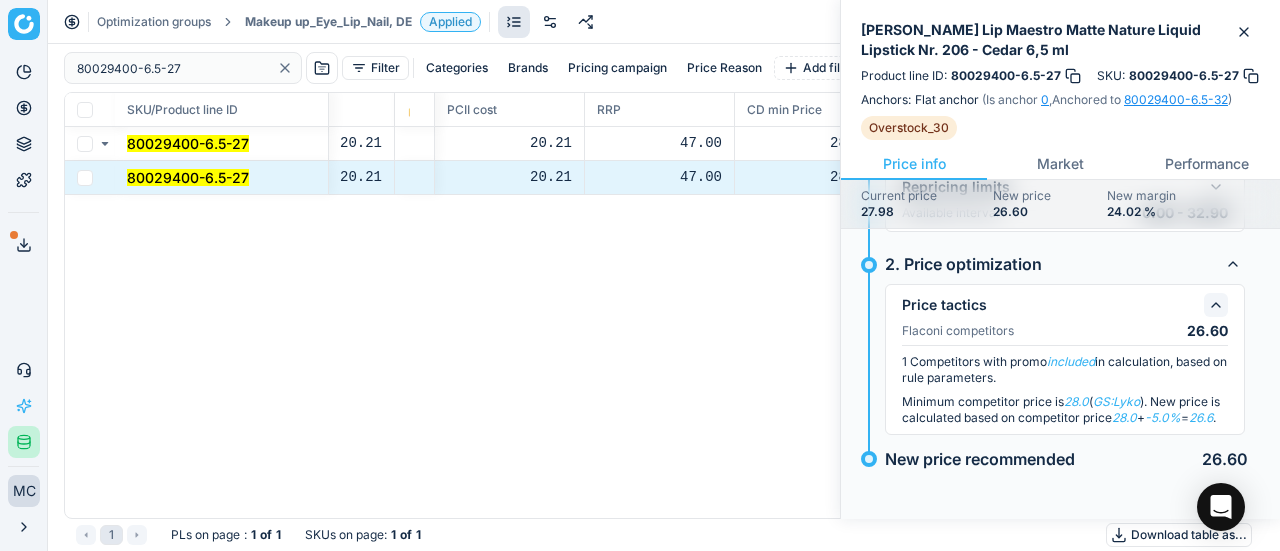 type 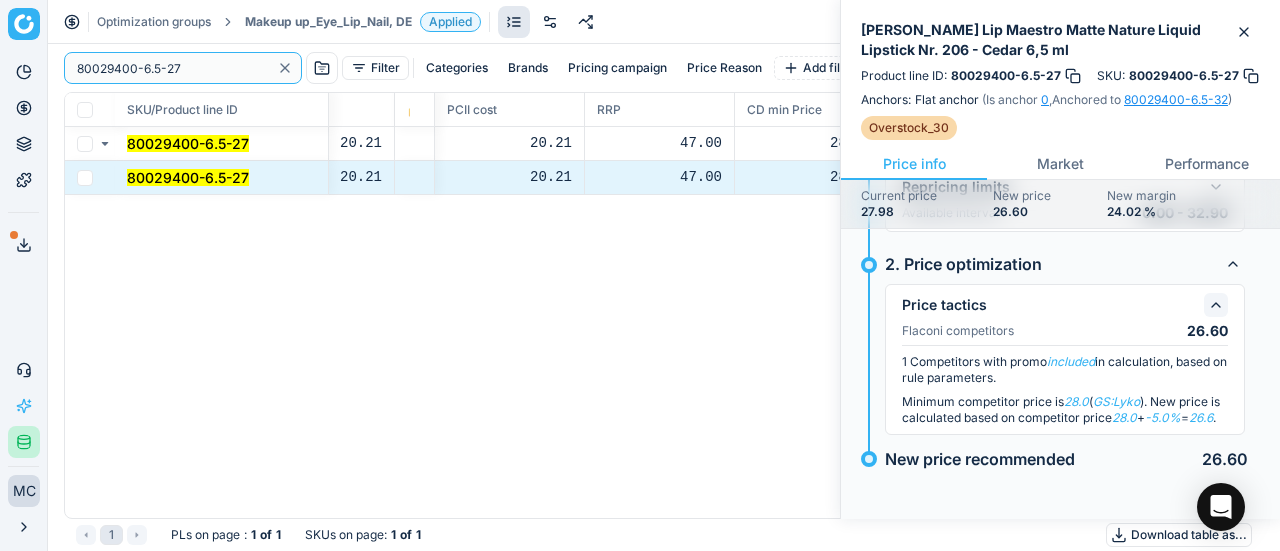 drag, startPoint x: 104, startPoint y: 73, endPoint x: 0, endPoint y: -99, distance: 200.99751 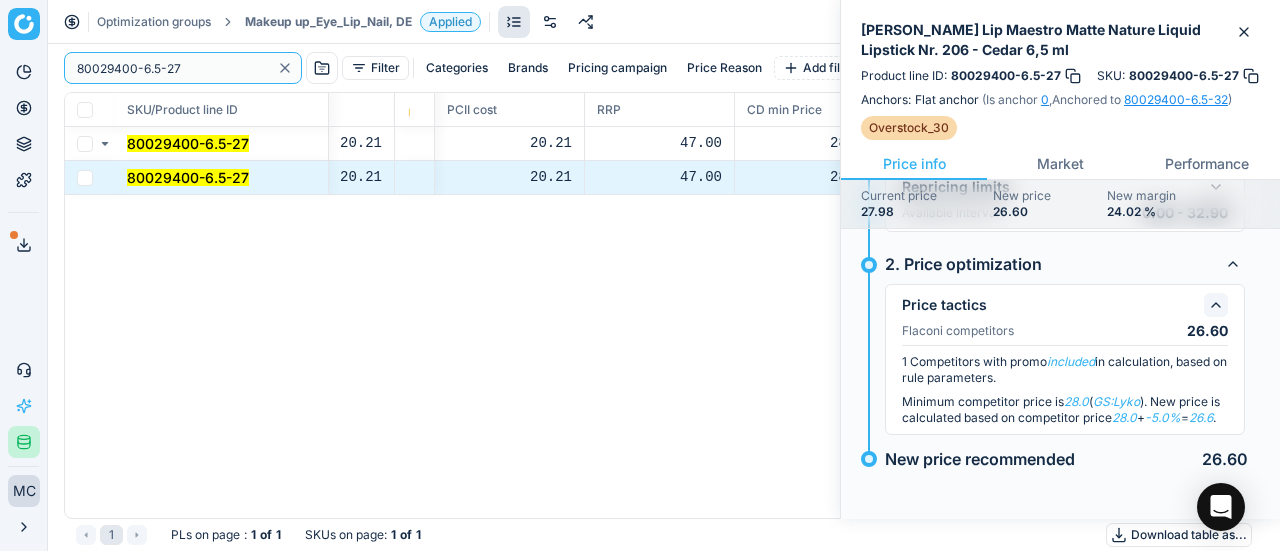 click on "Pricing platform Analytics Pricing Product portfolio Templates Export service 15 Contact support   AI Pricing Assistant Integration status MC [PERSON_NAME] [EMAIL_ADDRESS][DOMAIN_NAME] Close menu Optimization groups Makeup up_Eye_Lip_Nail, DE Applied Discard Download report 80029400-6.5-27   Filter   Categories   Brands   Pricing campaign   Price Reason   Add filter Bulk update SKU/Product line ID Title/Product line name Product line name Product line ID Cost 🔒 PCII cost RRP CD min Price CD max Price Beauty outlet price PCII+5% > RRP Sales Flag Price Type Price Reason 80029400-6.5-27 [PERSON_NAME] Lip Maestro Matte Nature Liquid Lipstick Nr. 206 - Cedar 6,5 [PERSON_NAME] Lip Maestro Matte Nature Liquid Lipstick Nr. 206 - Cedar 6,5 ml 80029400-6.5-27 20.21 20.21 47.00 28.00 47.00 27.98 overstock GS:Lyko 80029400-6.5-27 [PERSON_NAME] Lip Maestro Matte Nature Liquid Lipstick Nr. 206 - Cedar 6,5 [PERSON_NAME] Lip Maestro Matte Nature Liquid Lipstick Nr. 206 - Cedar 6,5 ml 80029400-6.5-27 20.21 20.21 47.00 1 :" at bounding box center (640, 275) 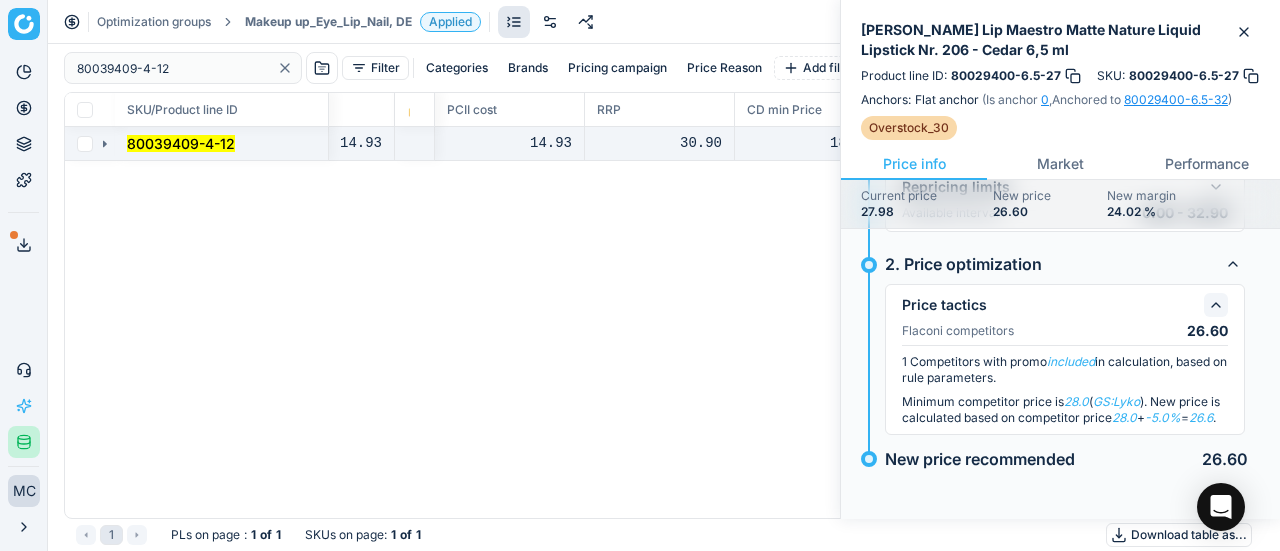 click 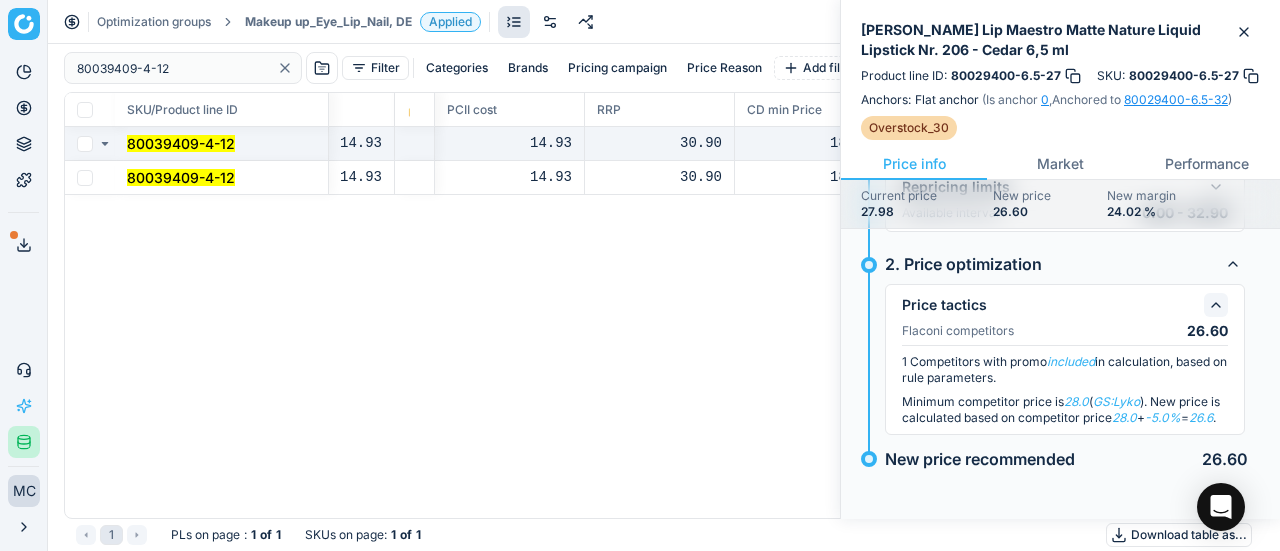 click on "80039409-4-12" at bounding box center (222, 178) 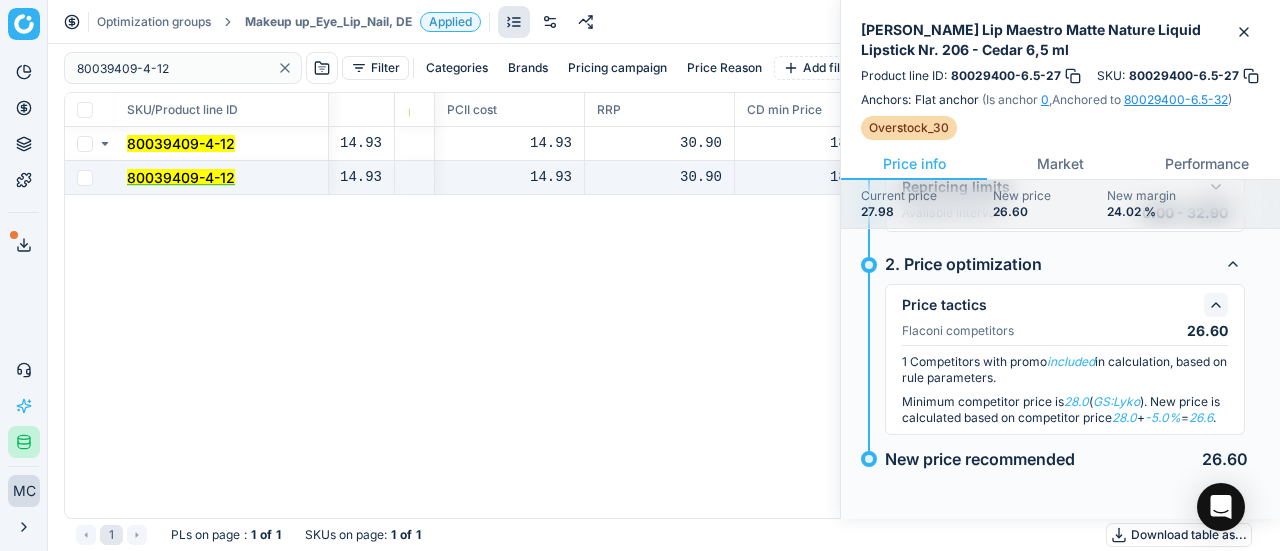 click on "80039409-4-12" at bounding box center (181, 177) 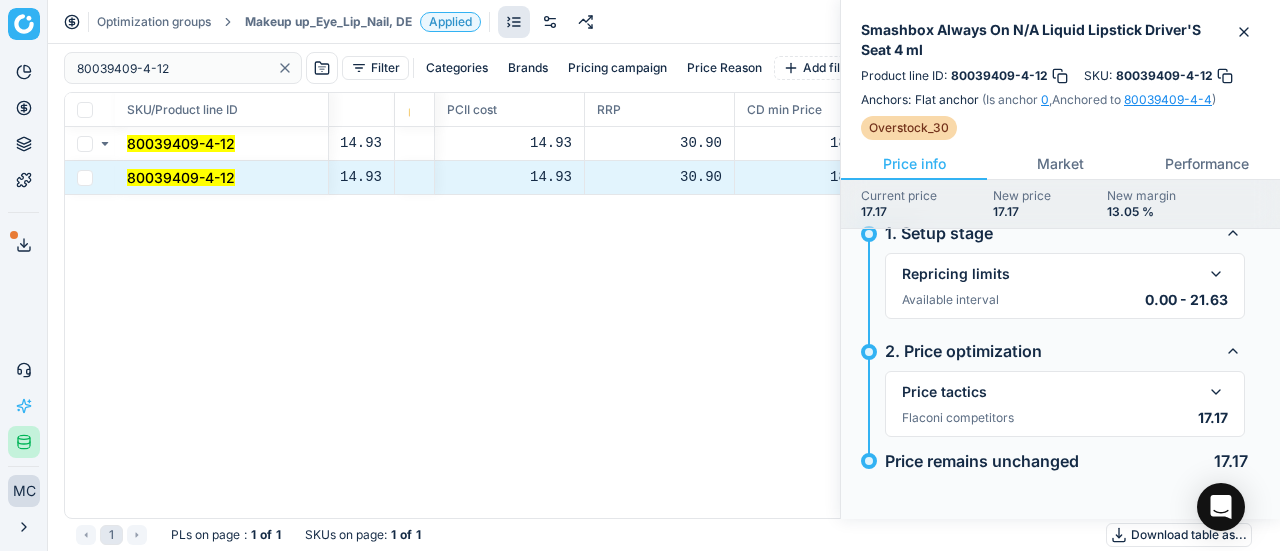 scroll, scrollTop: 0, scrollLeft: 0, axis: both 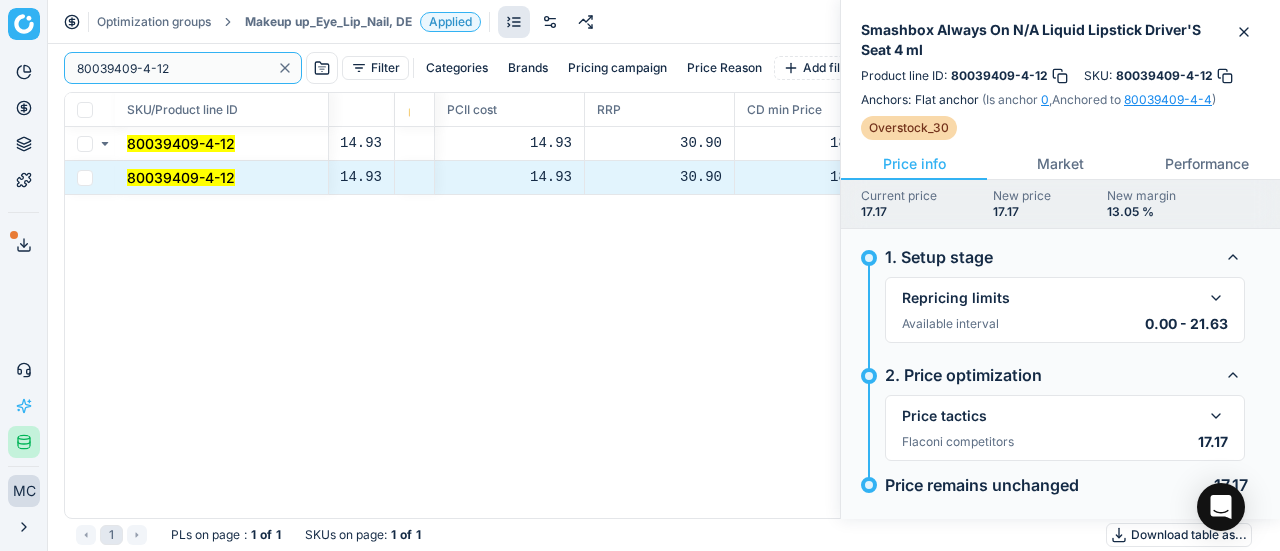 paste on "90001936-0002695" 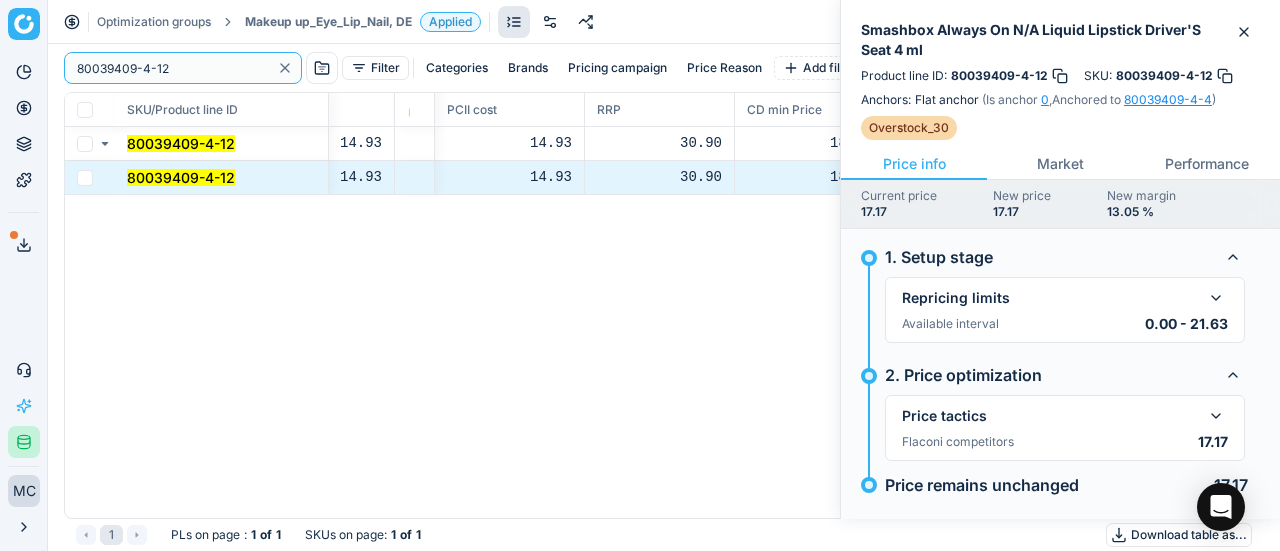 drag, startPoint x: 180, startPoint y: 67, endPoint x: 0, endPoint y: 6, distance: 190.05525 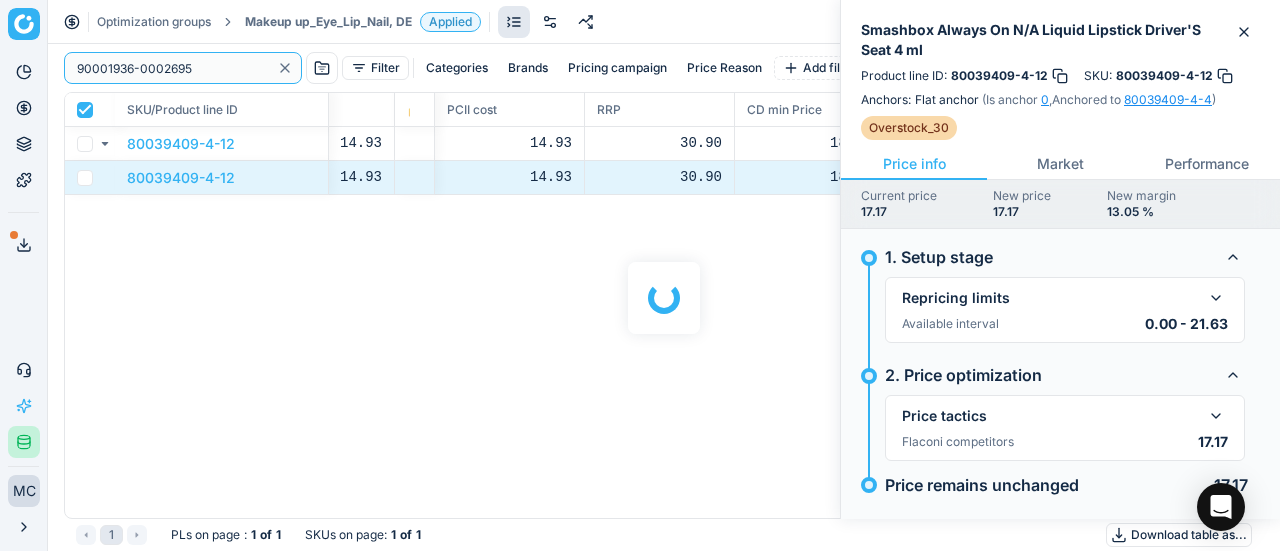 checkbox on "true" 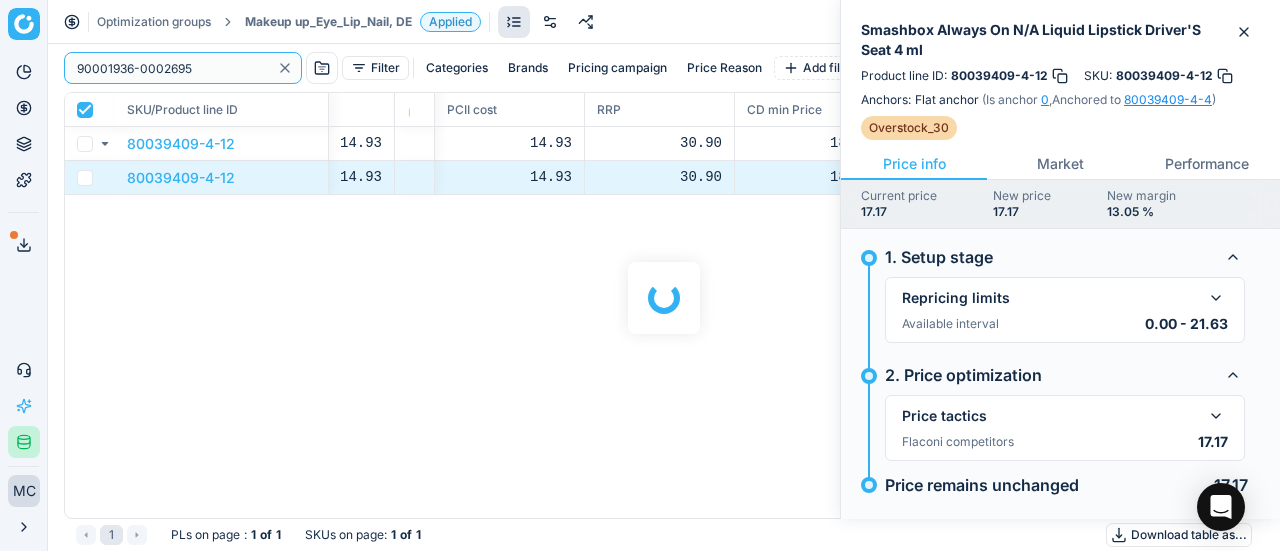 scroll, scrollTop: 395, scrollLeft: 1168, axis: both 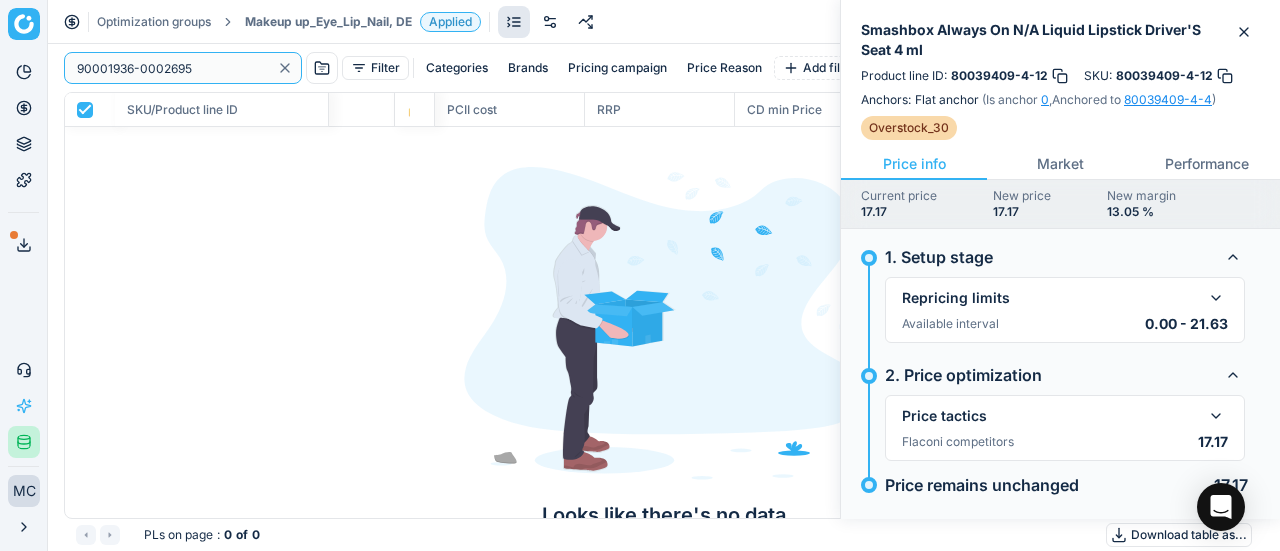 type on "90001936-0002695" 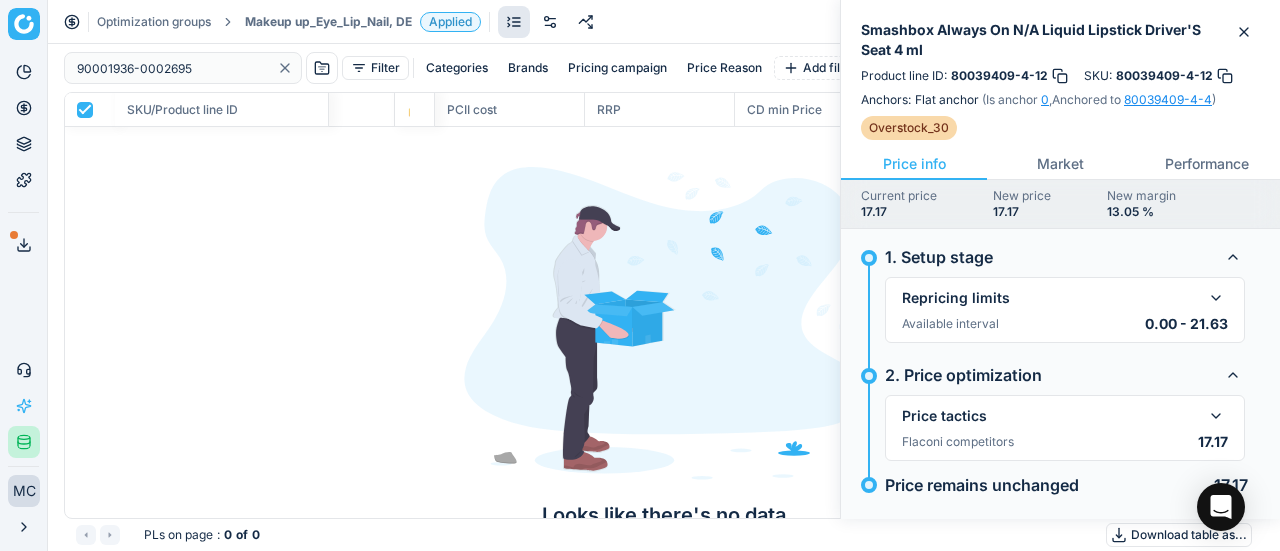 click on "Makeup up_Eye_Lip_Nail, DE Applied" at bounding box center [363, 22] 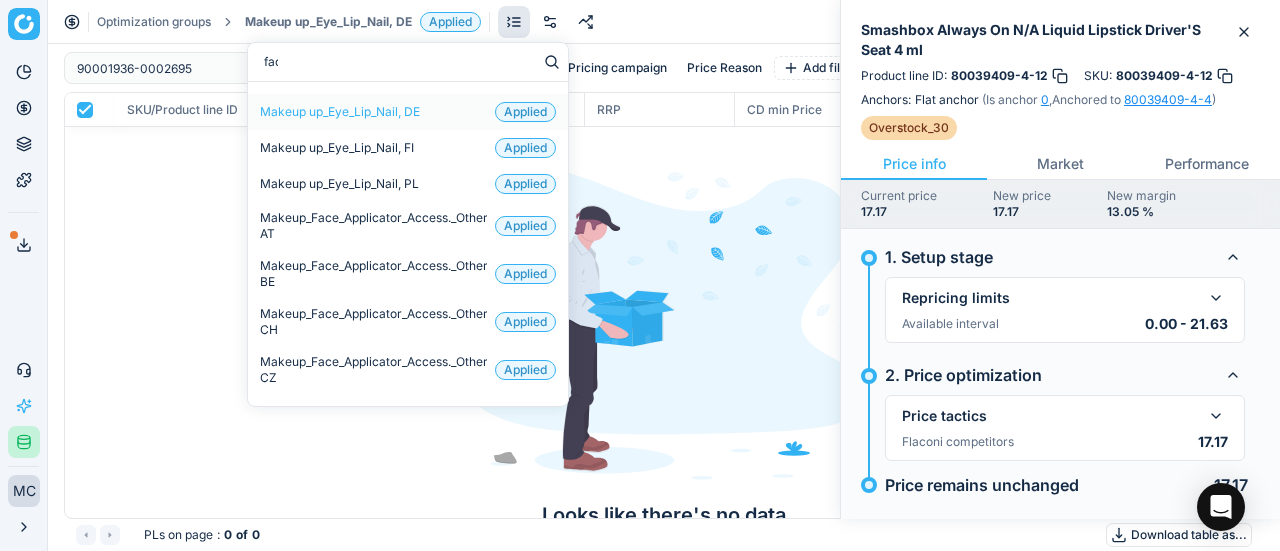 type on "face" 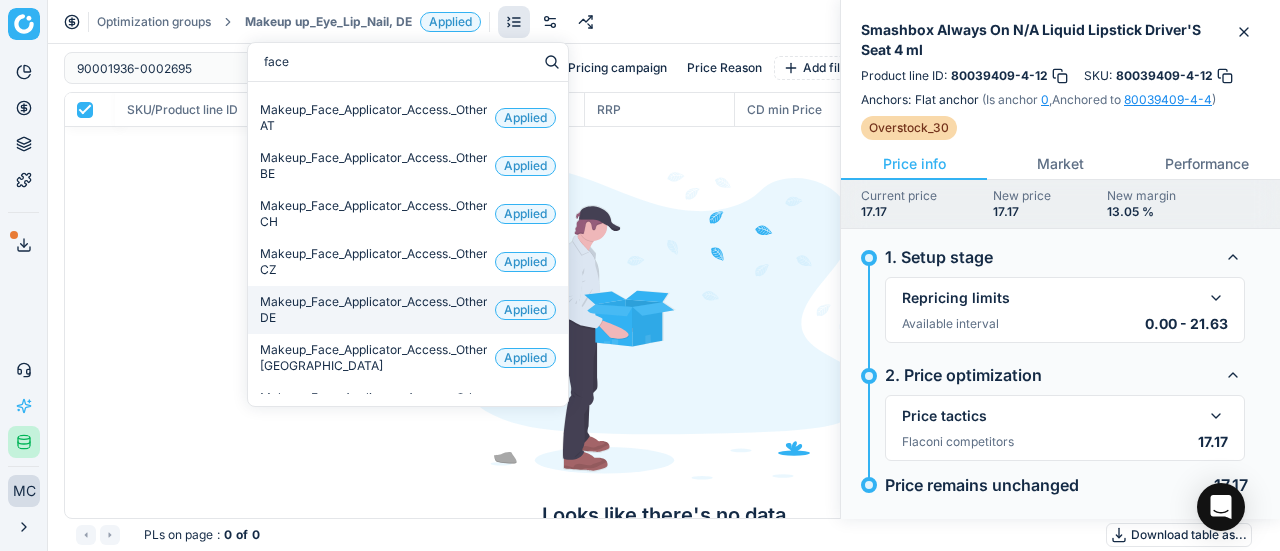 click on "Makeup_Face_Applicator_Access._Other, DE" at bounding box center (373, 310) 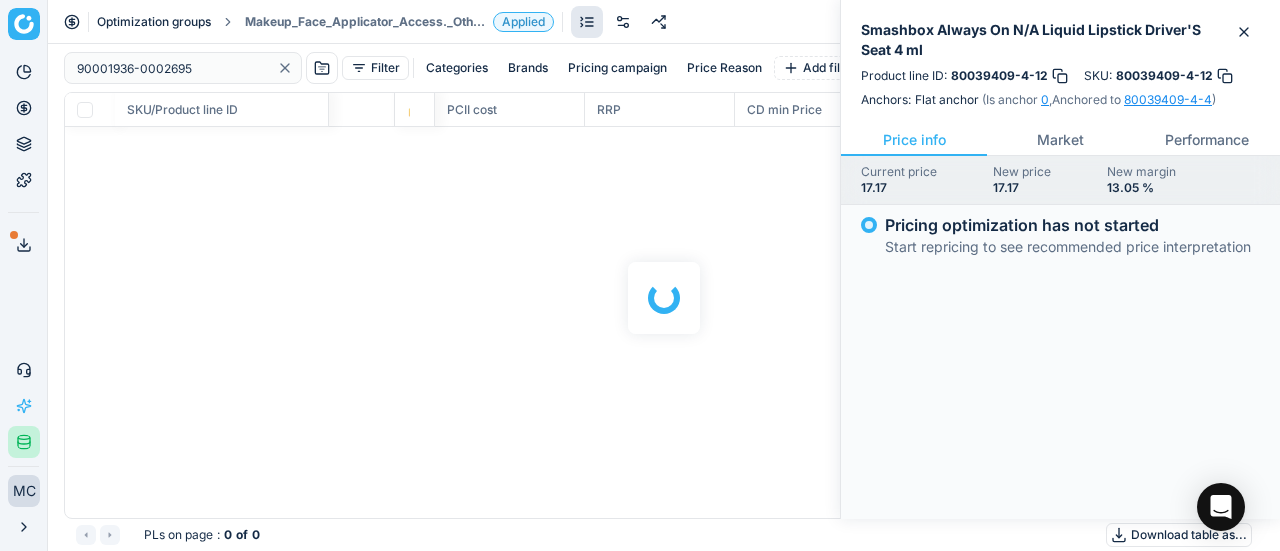 checkbox on "false" 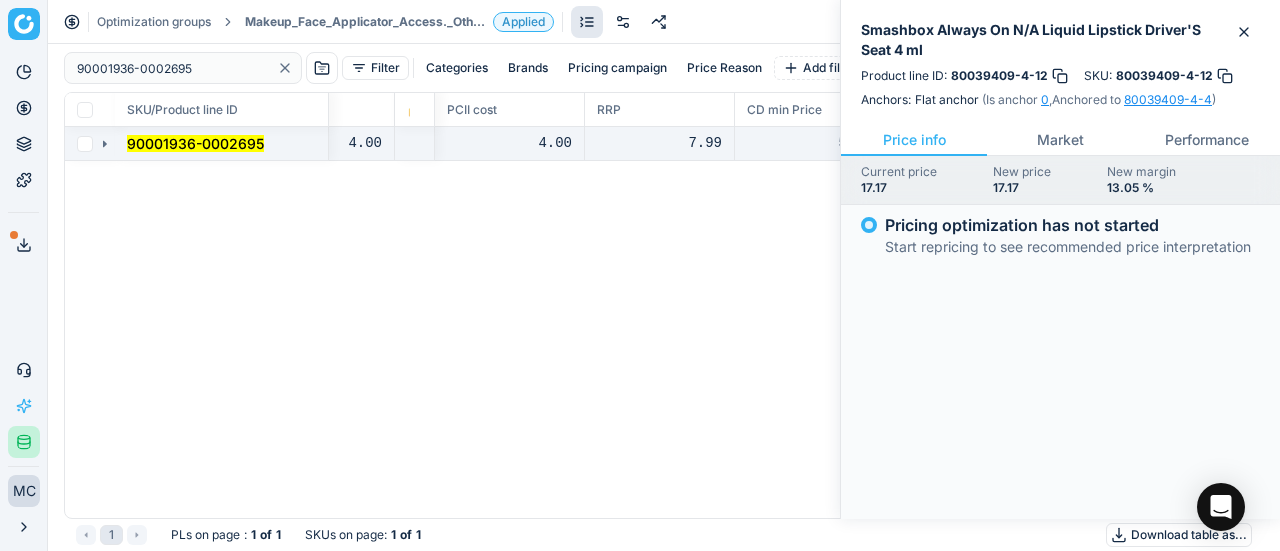 click 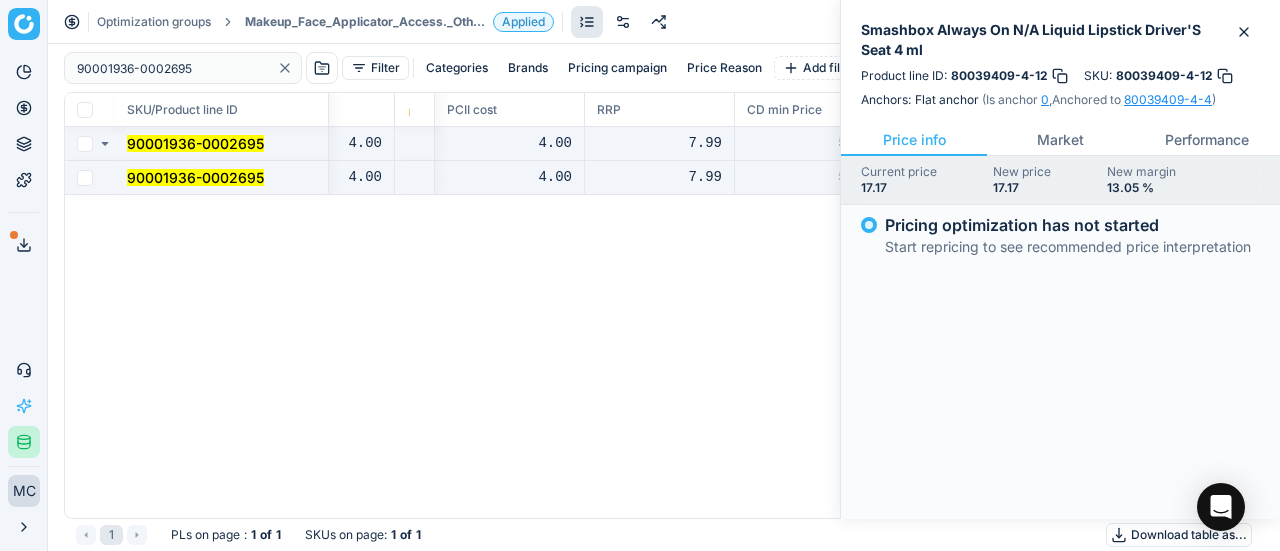 click on "90001936-0002695" at bounding box center (195, 177) 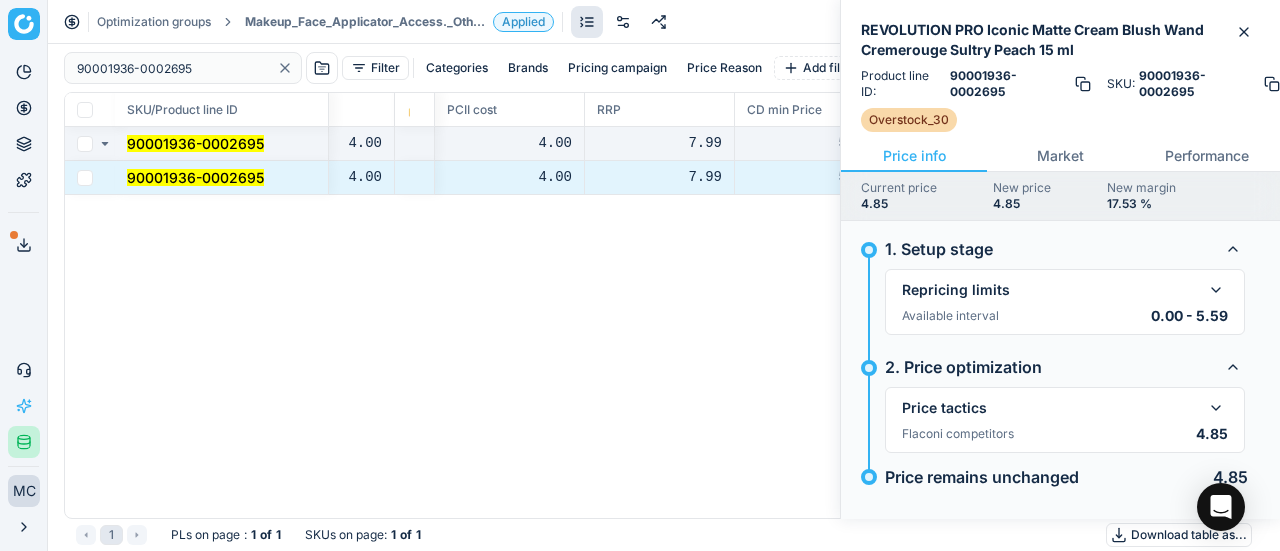 scroll, scrollTop: 16, scrollLeft: 0, axis: vertical 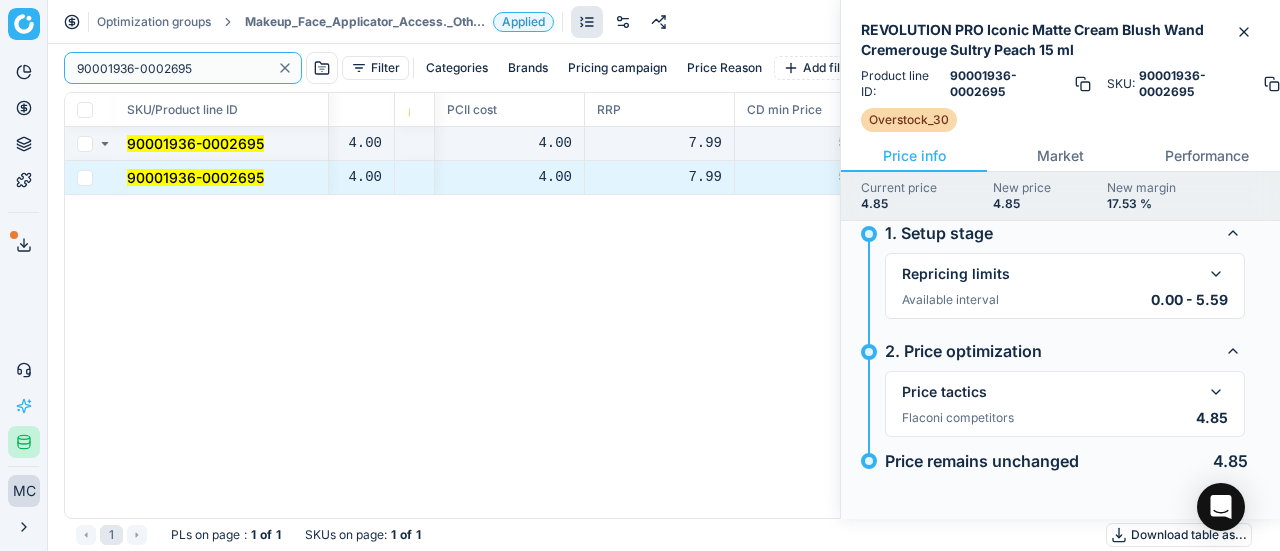 drag, startPoint x: 198, startPoint y: 57, endPoint x: 0, endPoint y: -60, distance: 229.98479 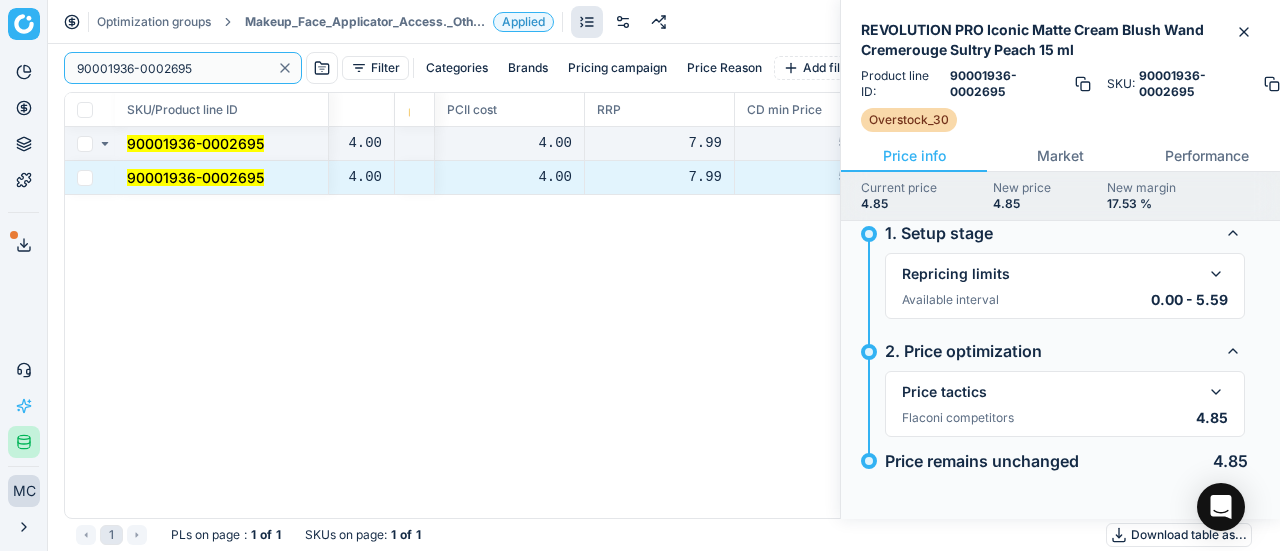 click on "Pricing platform Analytics Pricing Product portfolio Templates Export service 15 Contact support   AI Pricing Assistant Integration status MC [PERSON_NAME] [PERSON_NAME][EMAIL_ADDRESS][DOMAIN_NAME] Close menu Optimization groups Makeup_Face_Applicator_Access._Other, DE Applied Discard Download report 90001936-0002695   Filter   Categories   Brands   Pricing campaign   Price Reason   Add filter Bulk update SKU/Product line ID Title/Product line name Product line name Product line ID Cost 🔒 PCII cost RRP CD min Price CD max Price Beauty outlet price PCII+5% > RRP Sales Flag Price Type Price Reason 90001936-0002695 REVOLUTION PRO Iconic Matte Cream Blush Wand Cremerouge Sultry Peach 15 ml REVOLUTION PRO Iconic Matte Cream Blush Wand Cremerouge Sultry Peach 15 ml 90001936-0002695 4.00 4.00 7.99 5.11 9.45 4.48 overstock GS:[DOMAIN_NAME] 90001936-0002695 REVOLUTION PRO Iconic Matte Cream Blush Wand Cremerouge Sultry Peach 15 ml REVOLUTION PRO Iconic Matte Cream Blush Wand Cremerouge Sultry Peach 15 ml 90001936-0002695 4.00 4.00 7.99 5.11" at bounding box center [640, 275] 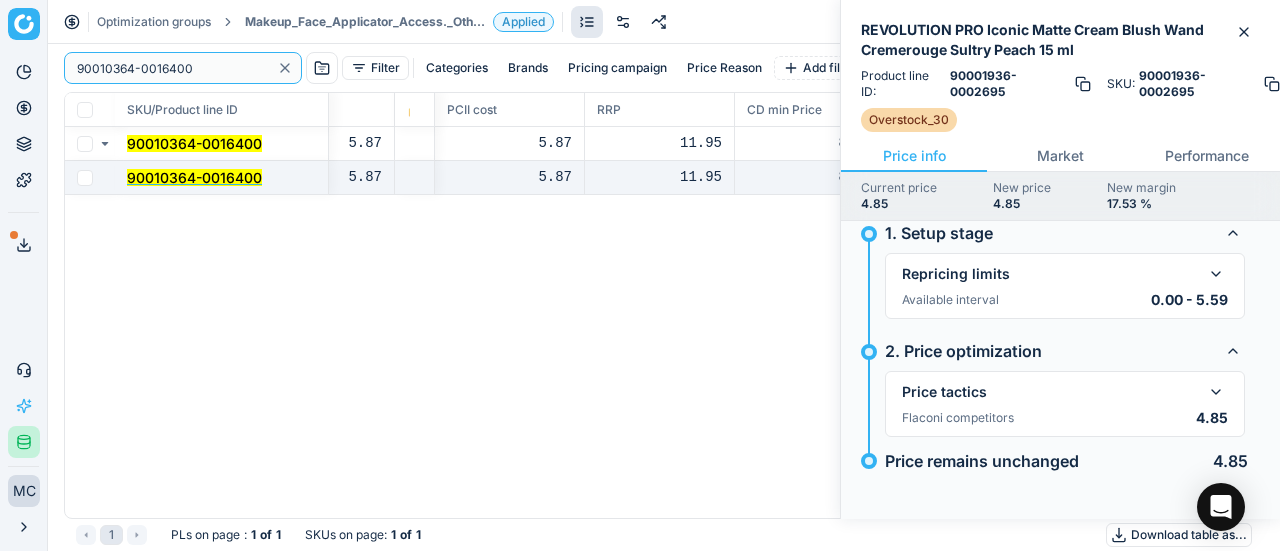 type on "90010364-0016400" 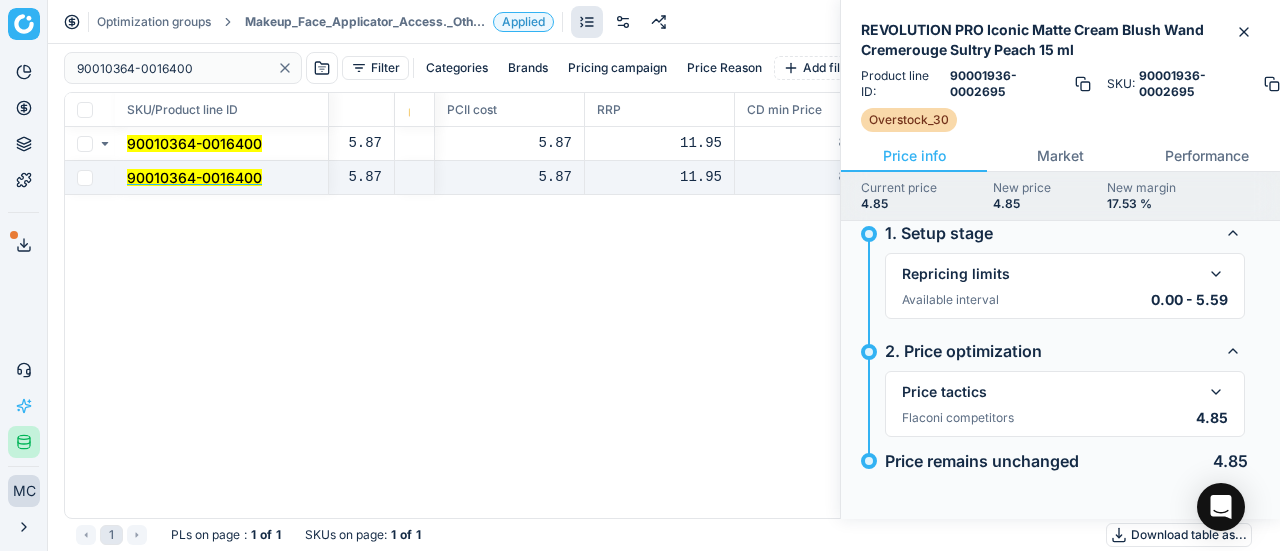click on "90010364-0016400" at bounding box center [194, 177] 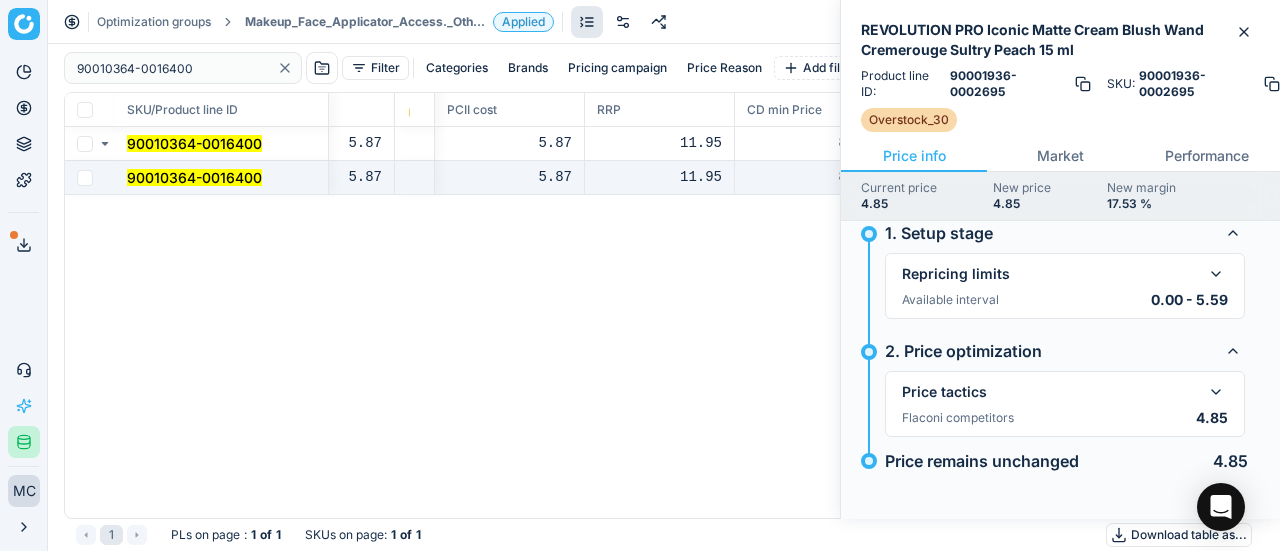 scroll, scrollTop: 0, scrollLeft: 0, axis: both 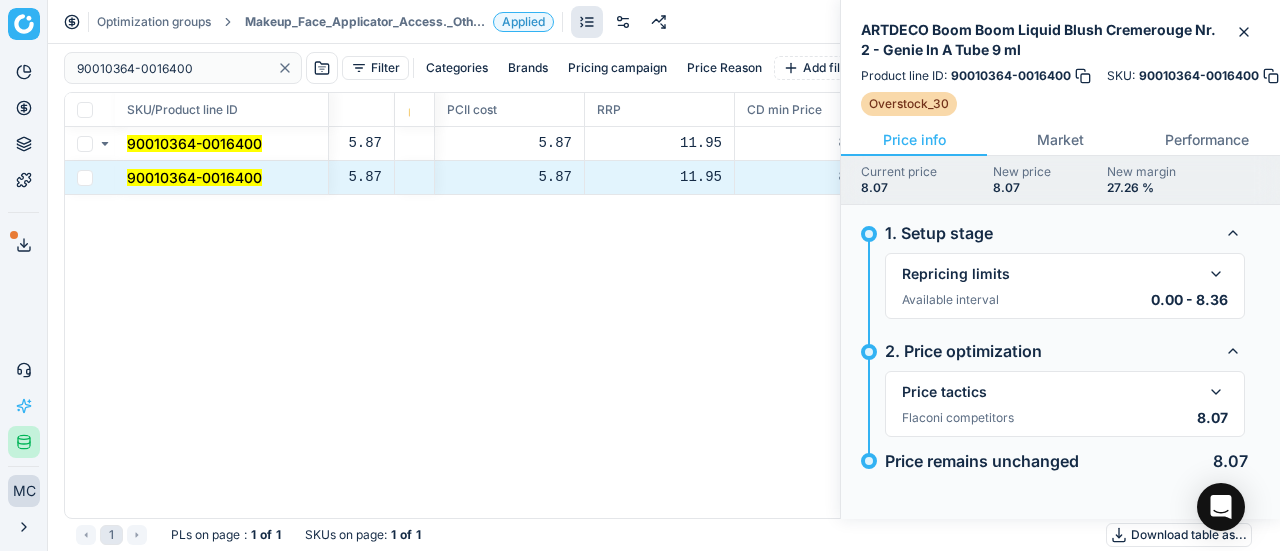 type 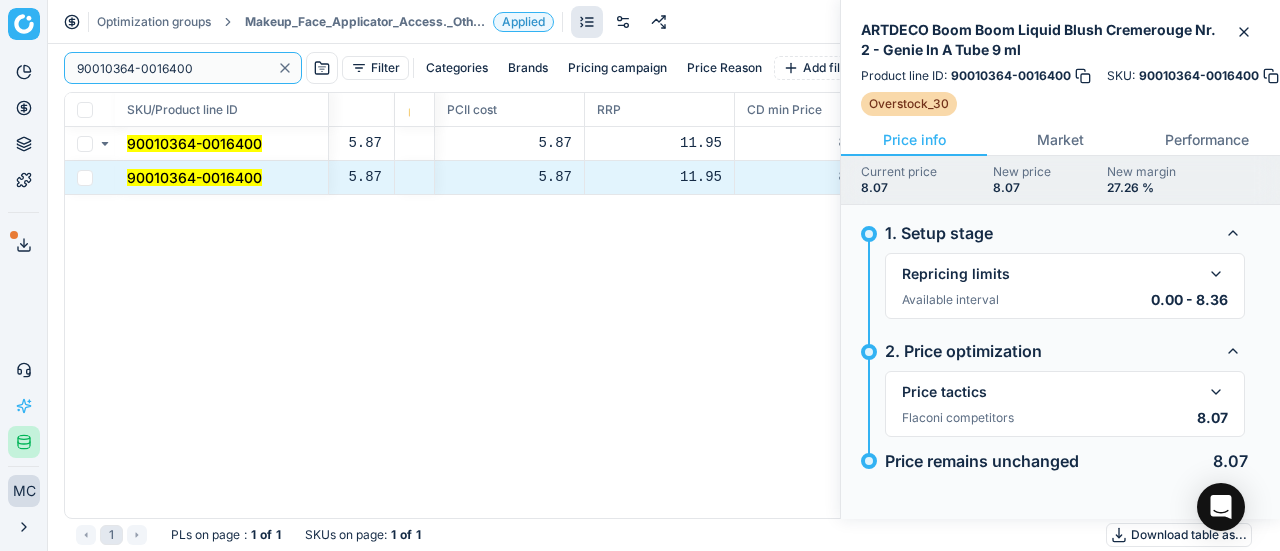 drag, startPoint x: 196, startPoint y: 67, endPoint x: 0, endPoint y: -12, distance: 211.32204 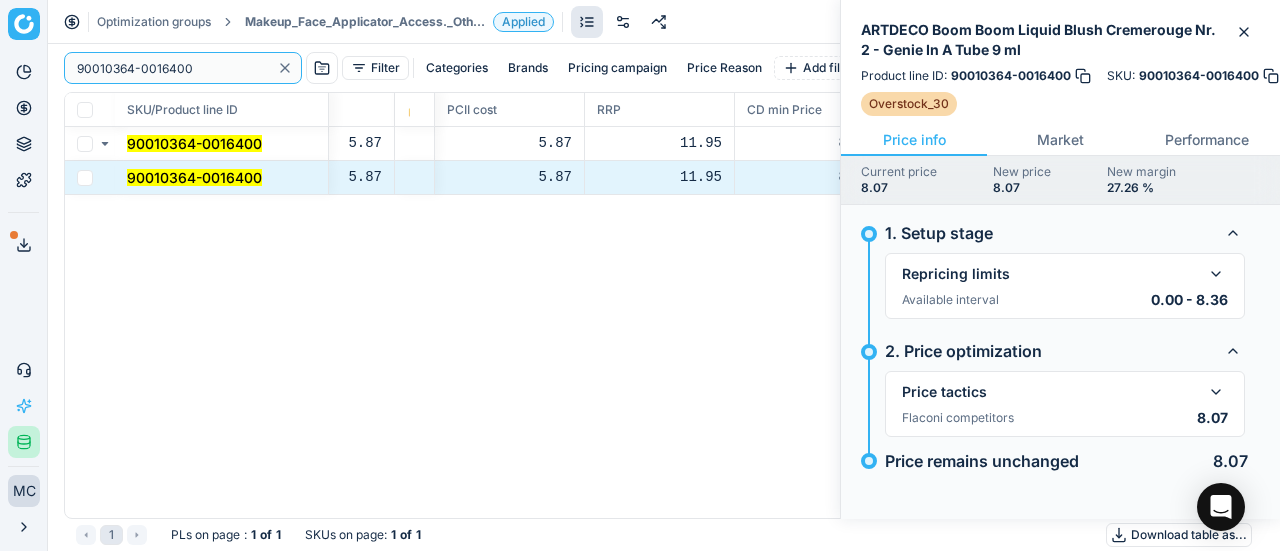click on "Pricing platform Analytics Pricing Product portfolio Templates Export service 15 Contact support   AI Pricing Assistant Integration status MC [PERSON_NAME] [PERSON_NAME][EMAIL_ADDRESS][DOMAIN_NAME] Close menu Optimization groups Makeup_Face_Applicator_Access._Other, DE Applied Discard Download report 90010364-0016400   Filter   Categories   Brands   Pricing campaign   Price Reason   Add filter Bulk update SKU/Product line ID Title/Product line name Product line name Product line ID Cost 🔒 PCII cost RRP CD min Price CD max Price Beauty outlet price PCII+5% > RRP Sales Flag Price Type Price Reason 90010364-0016400 ARTDECO Boom Boom Liquid Blush Cremerouge Nr. 2 - Genie In A Tube 9 ml ARTDECO Boom Boom Liquid Blush Cremerouge Nr. 2 - Genie In A Tube 9 ml 90010364-0016400 5.87 5.87 11.95 8.49 8.49 6.89 overstock GS:[PERSON_NAME][DOMAIN_NAME] 90010364-0016400 ARTDECO Boom Boom Liquid Blush Cremerouge Nr. 2 - Genie In A Tube 9 ml ARTDECO Boom Boom Liquid Blush Cremerouge Nr. 2 - Genie In A Tube 9 ml 90010364-0016400 5.87 5.87 11.95 8.49 8.49 6.89 1 :" at bounding box center (640, 275) 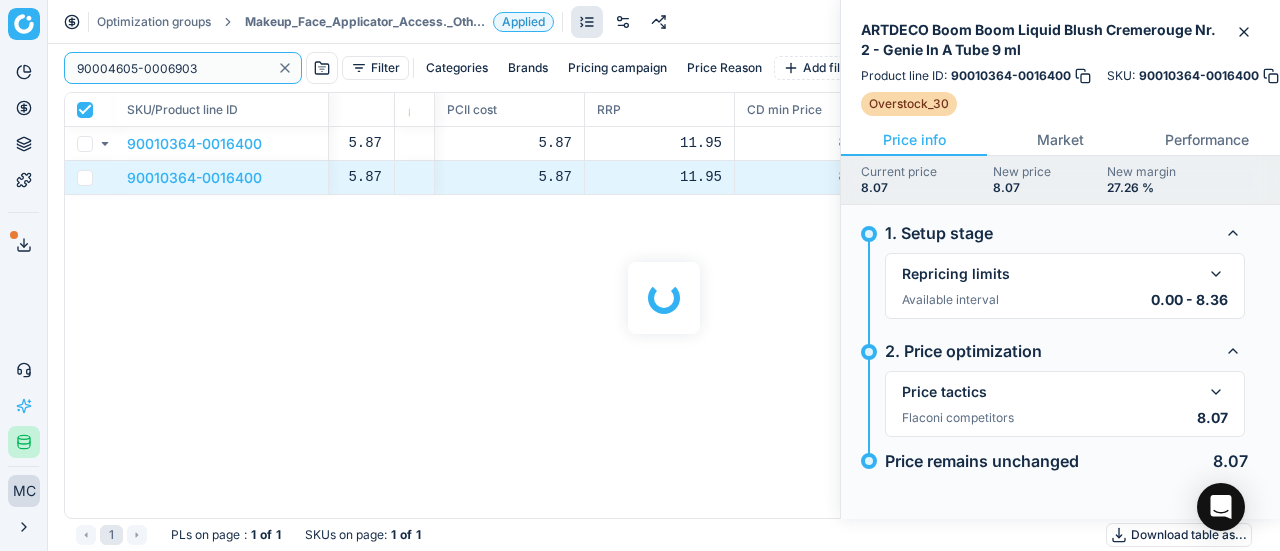 checkbox on "true" 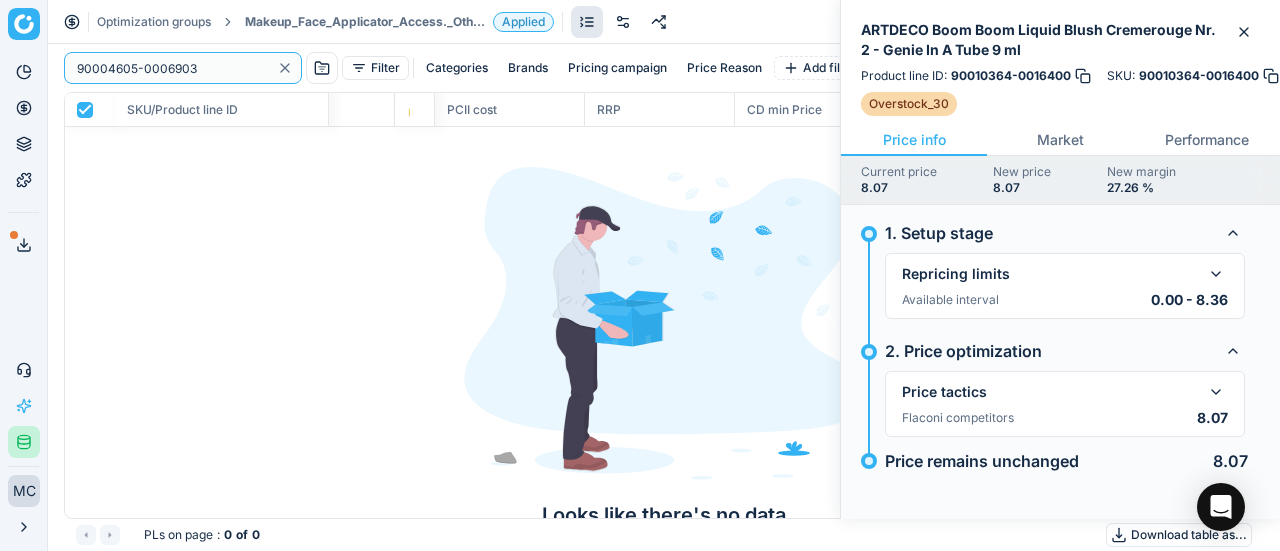 type on "90004605-0006903" 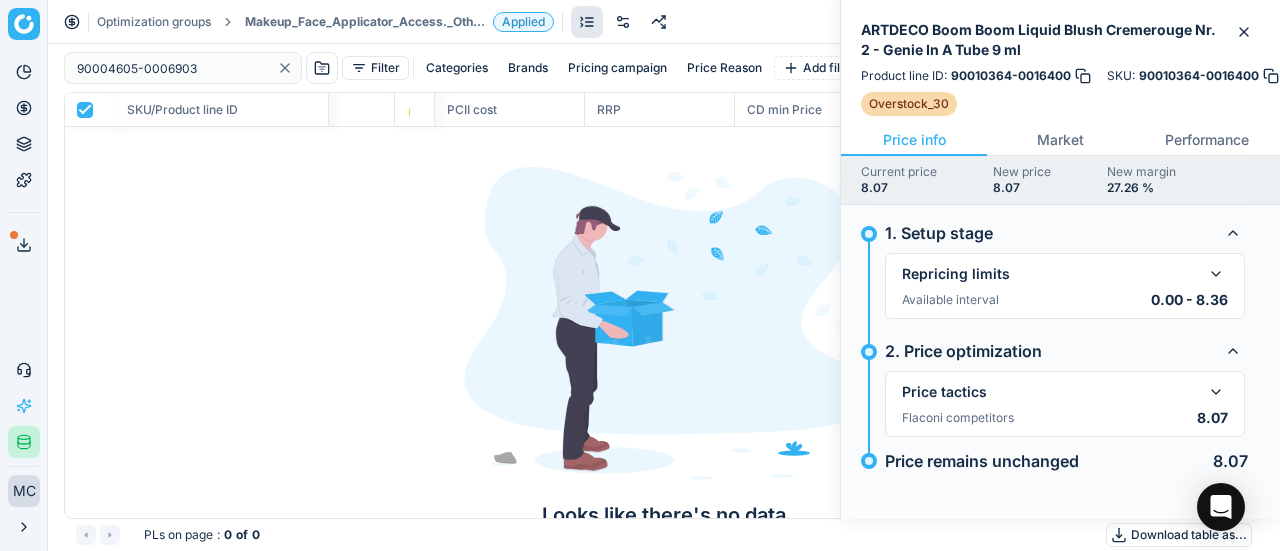 click on "Makeup_Face_Applicator_Access._Other, DE" at bounding box center (365, 22) 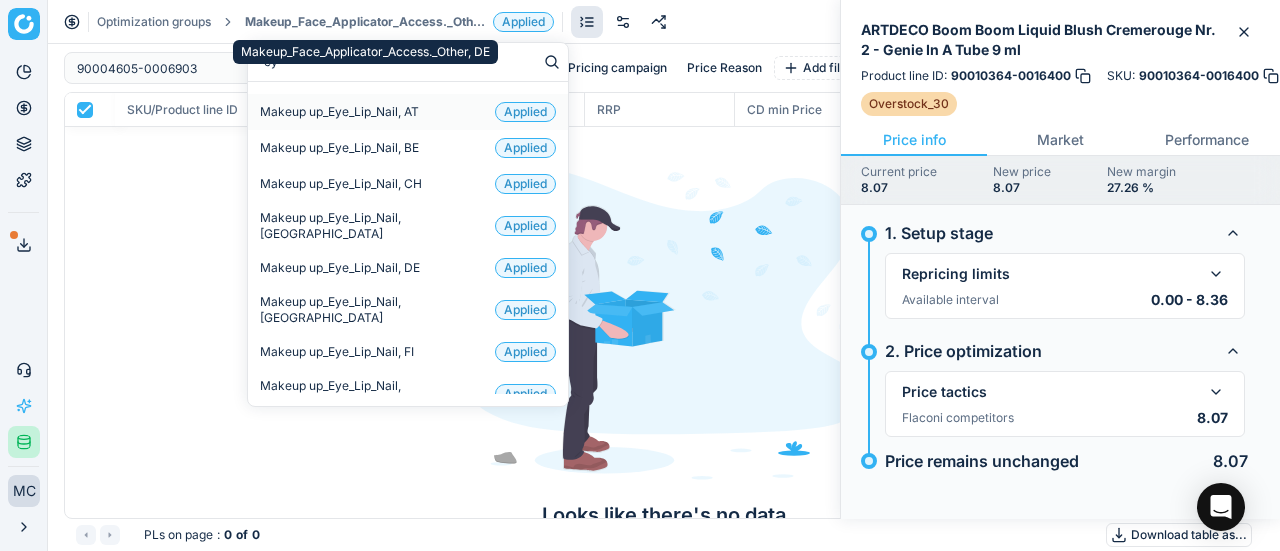 type on "eye" 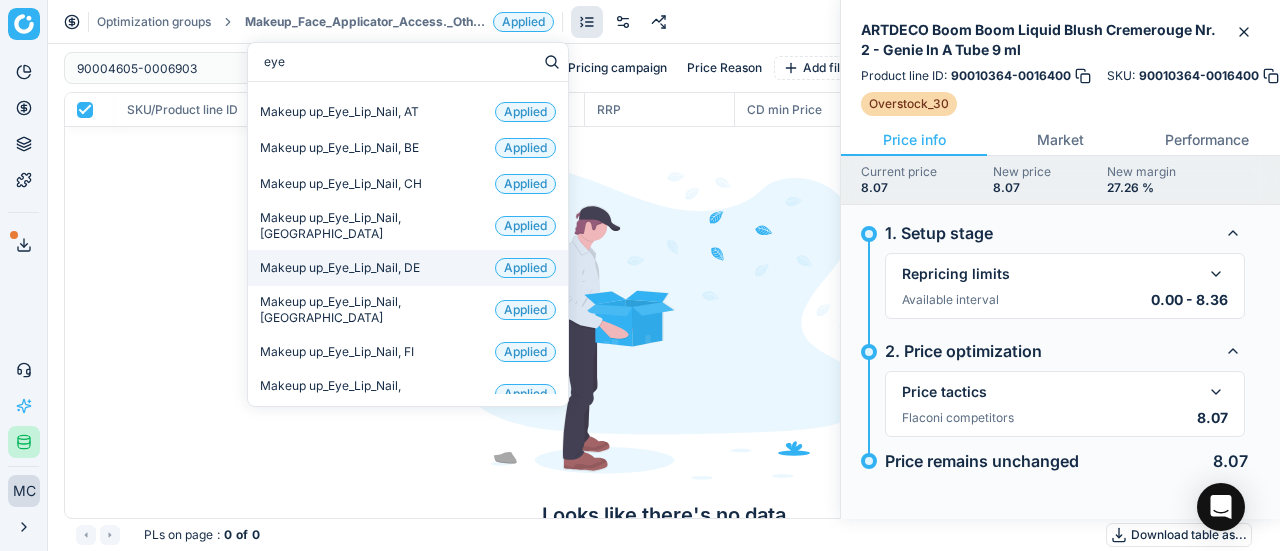 click on "Makeup up_Eye_Lip_Nail, DE" at bounding box center (340, 268) 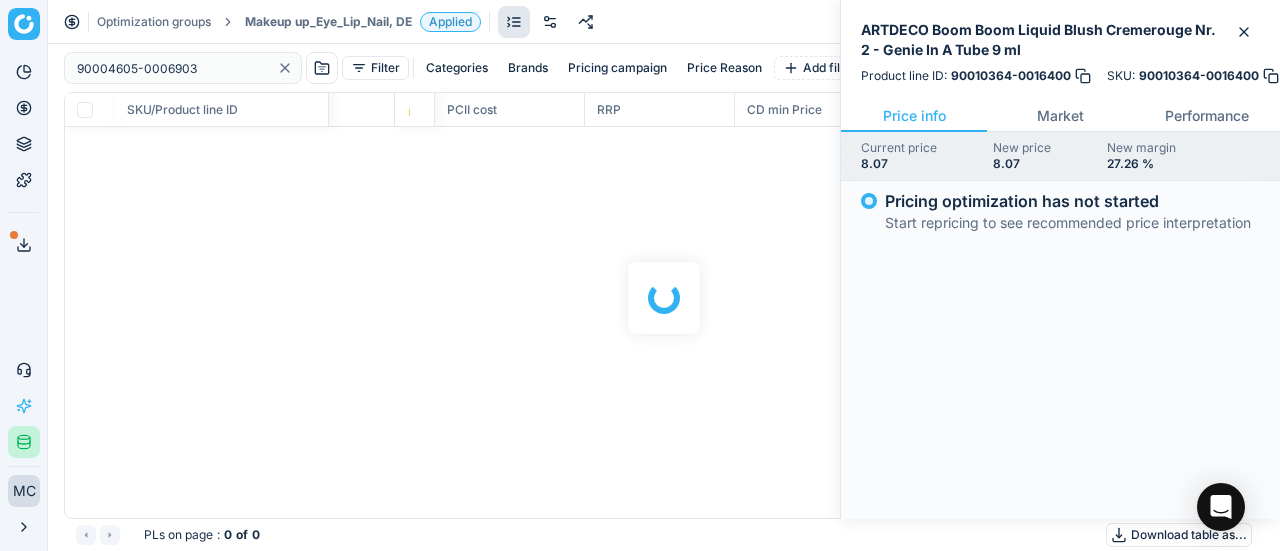 checkbox on "false" 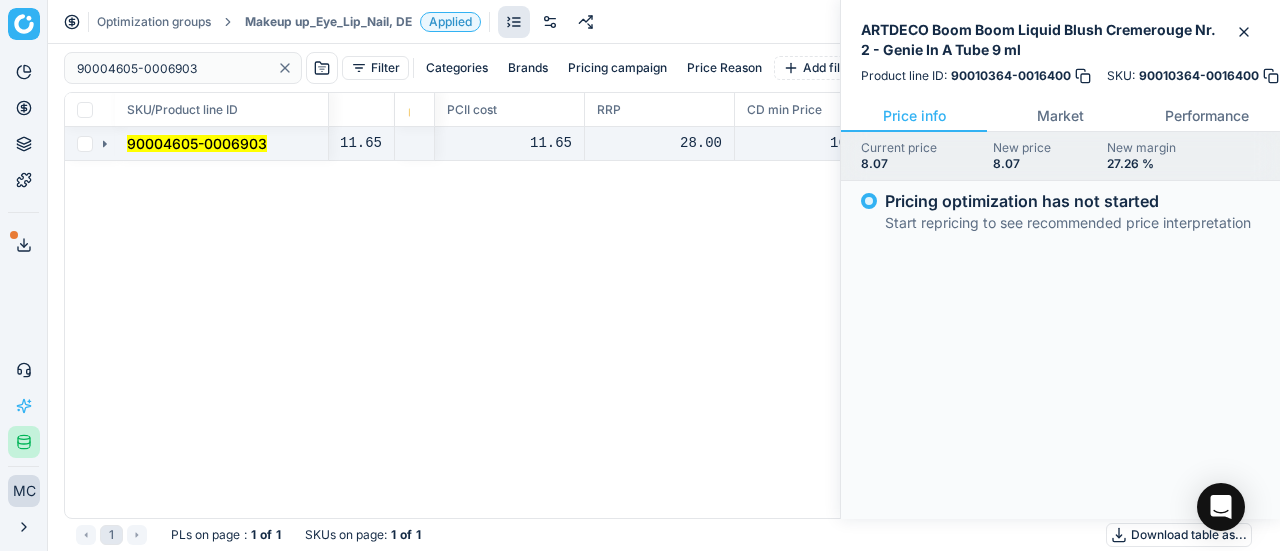 click 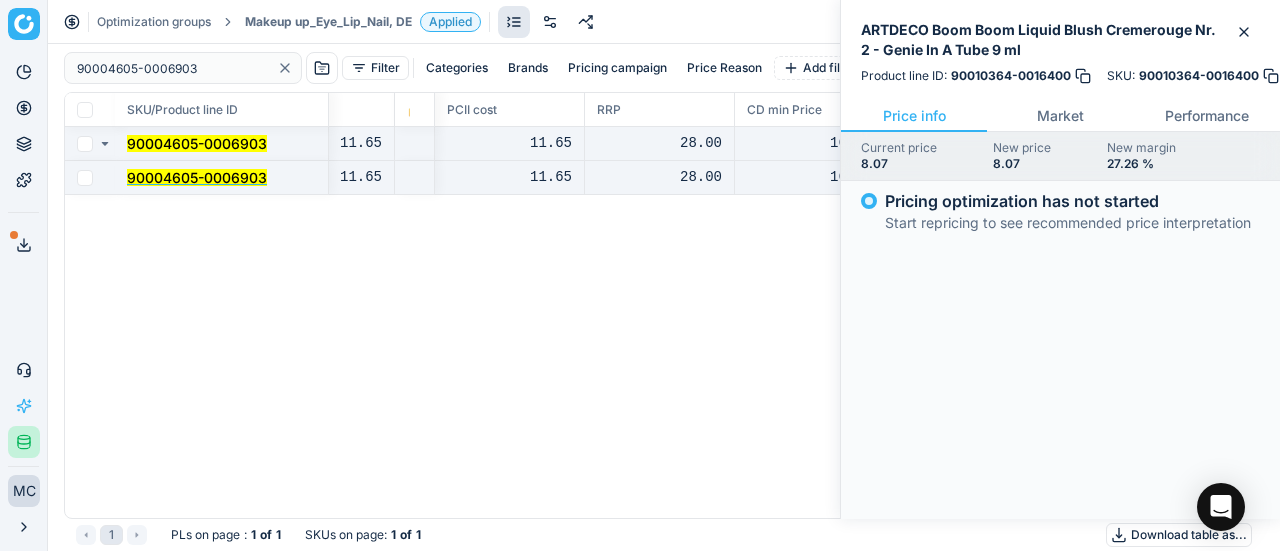 click on "90004605-0006903" at bounding box center [197, 177] 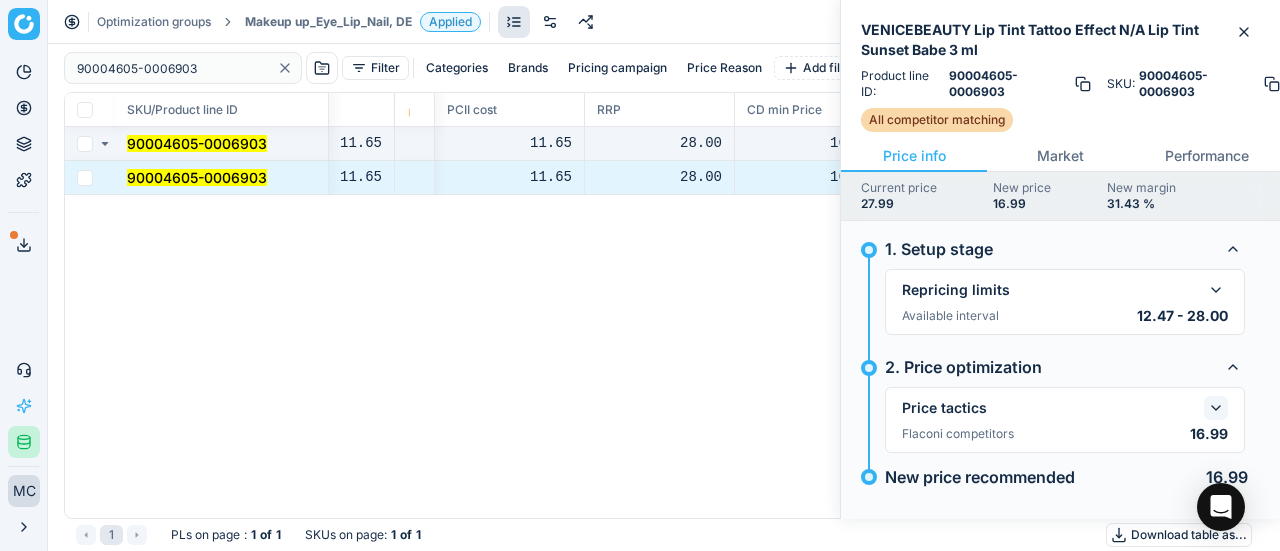 click 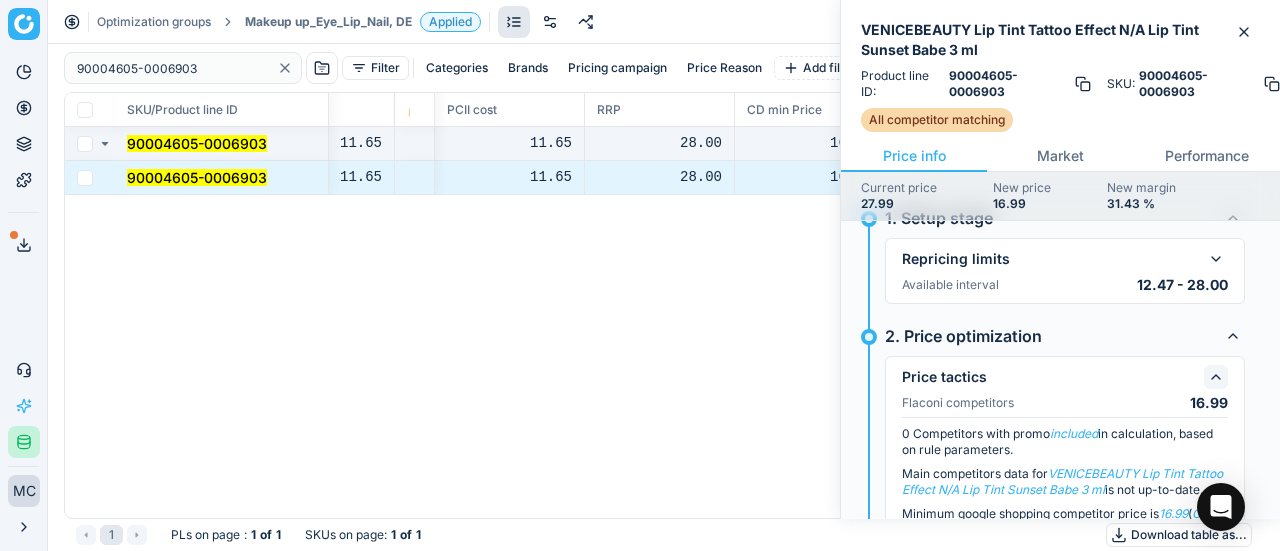 scroll, scrollTop: 0, scrollLeft: 0, axis: both 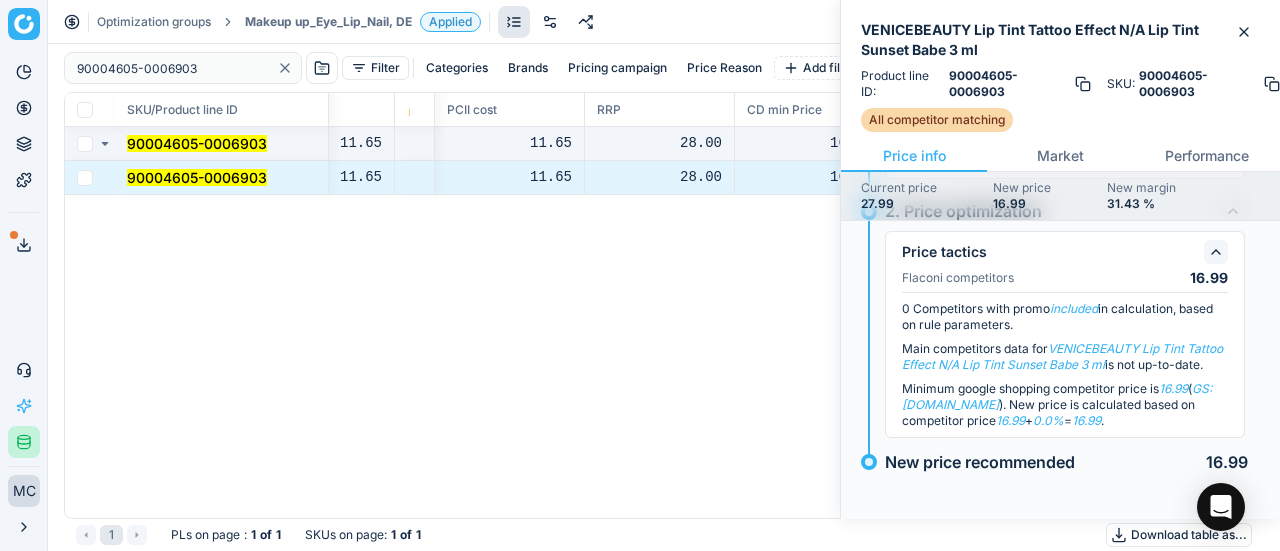type 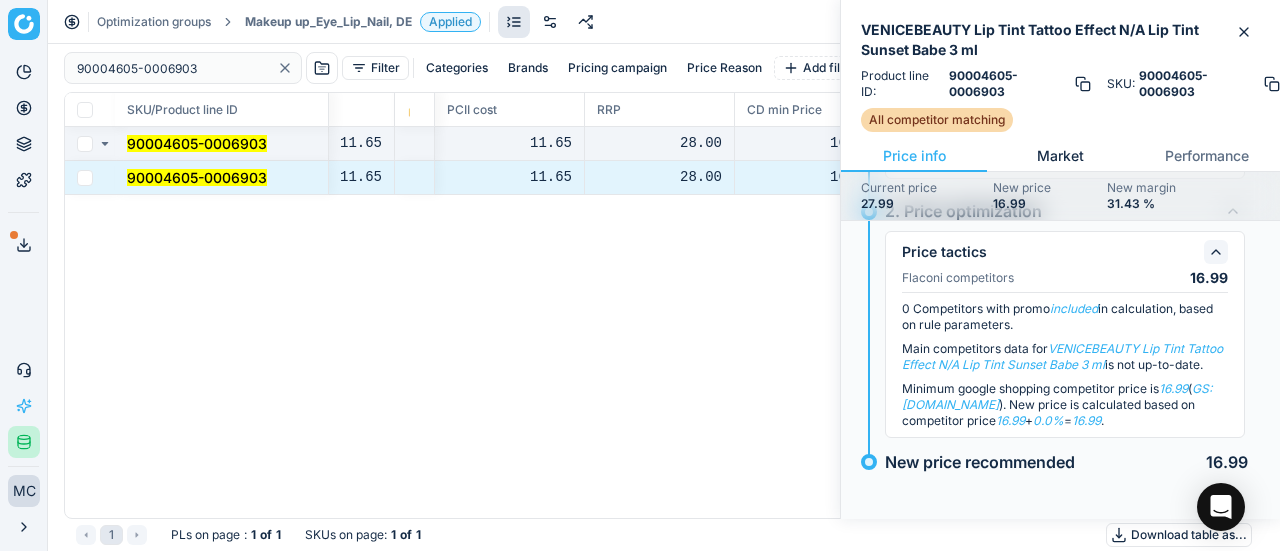 click on "Market" at bounding box center [1060, 156] 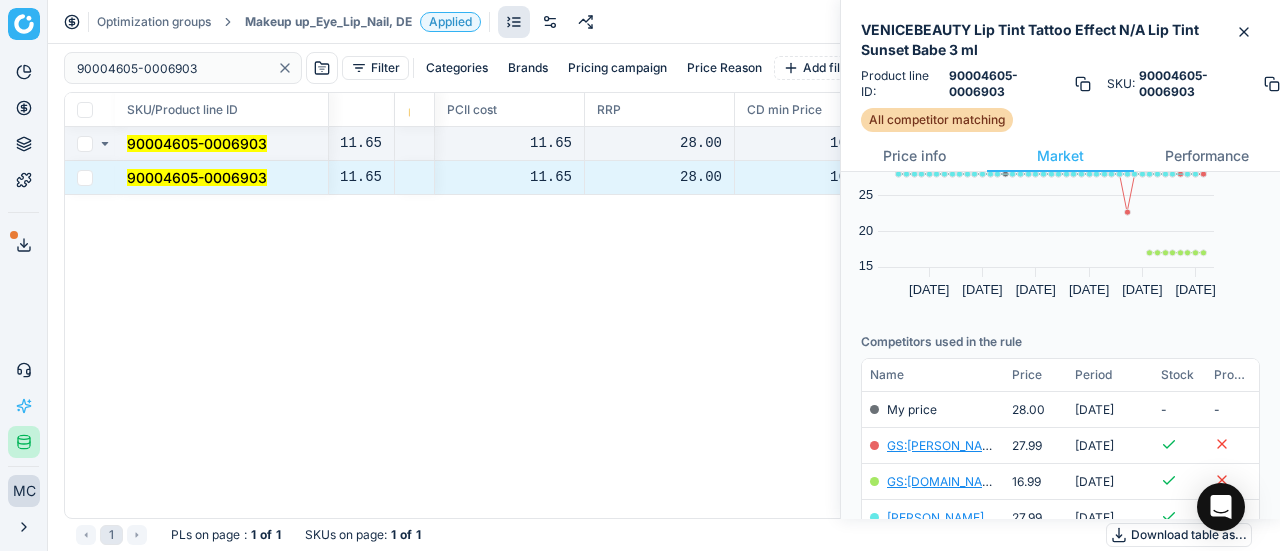 scroll, scrollTop: 198, scrollLeft: 0, axis: vertical 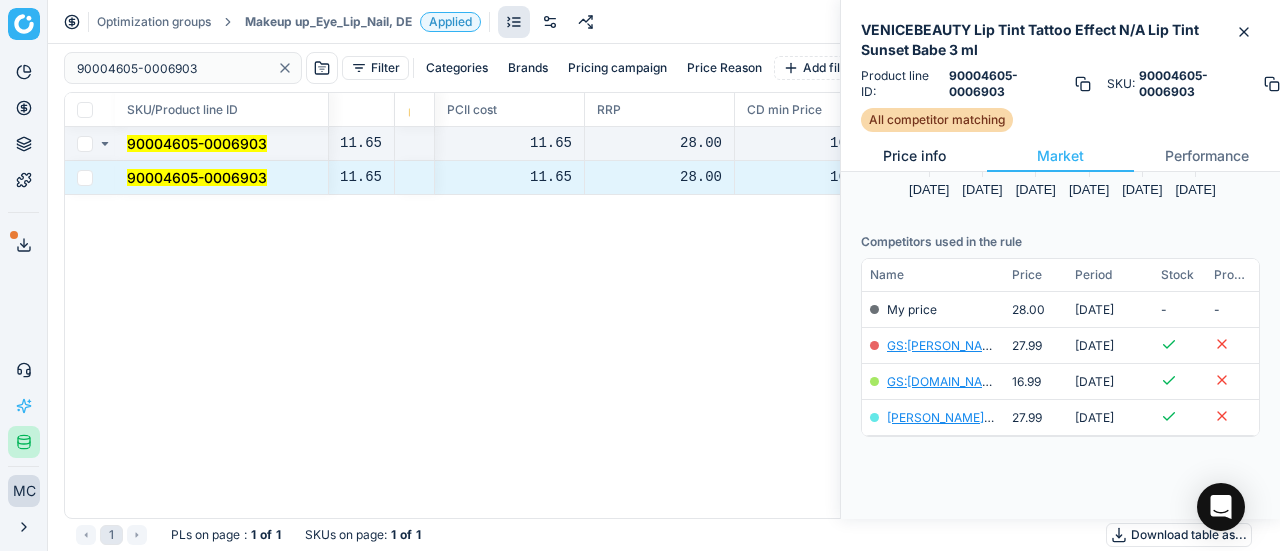 click on "Price info" at bounding box center [914, 156] 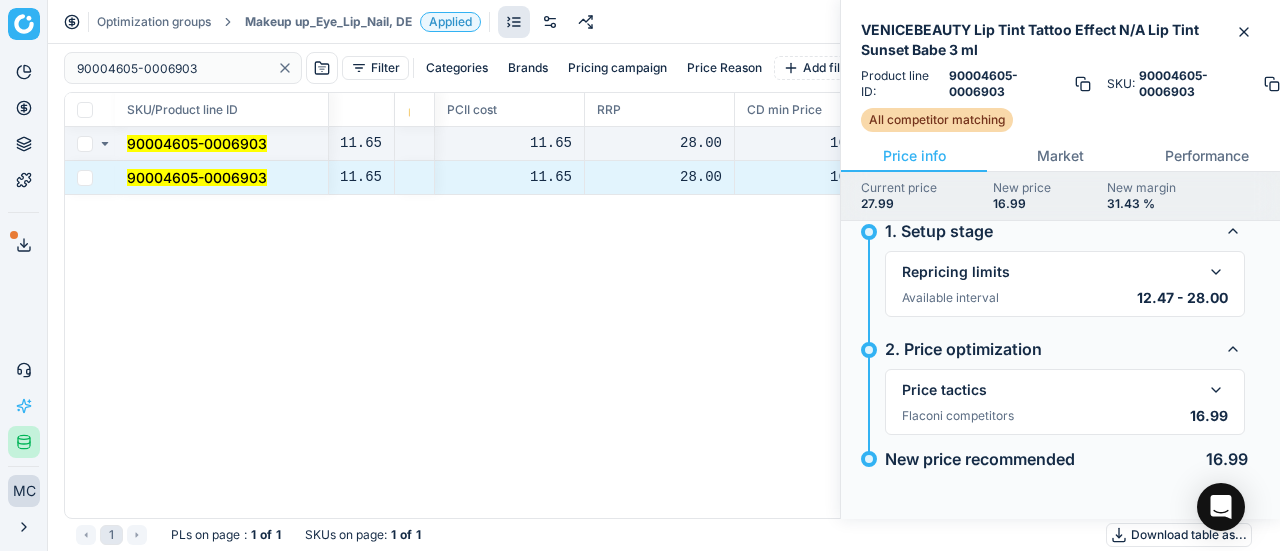 scroll, scrollTop: 16, scrollLeft: 0, axis: vertical 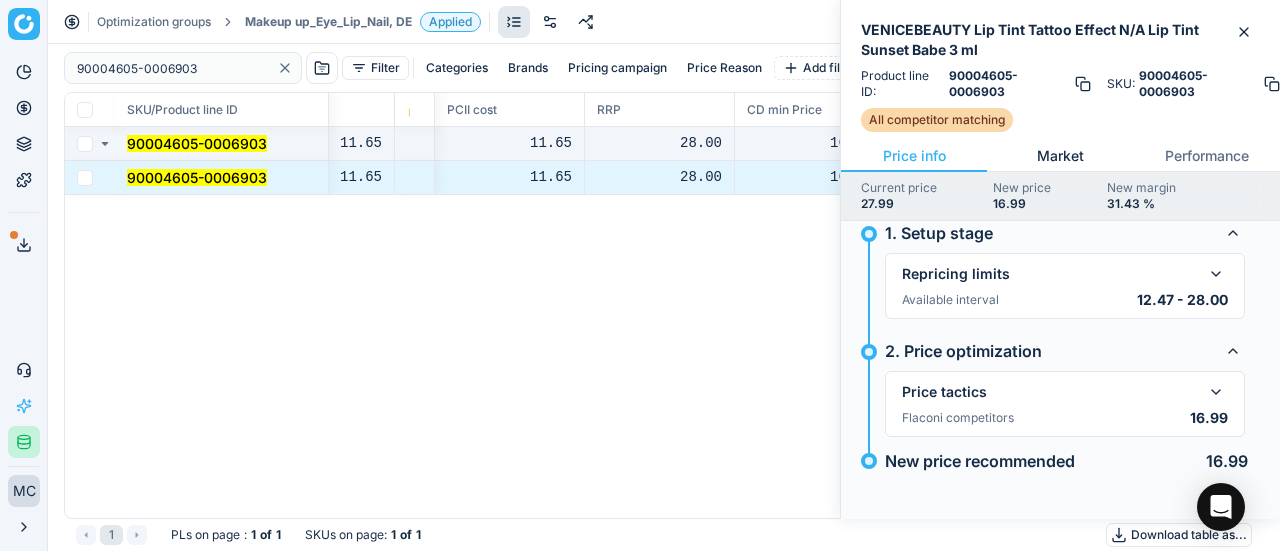 click on "Market" at bounding box center (1060, 156) 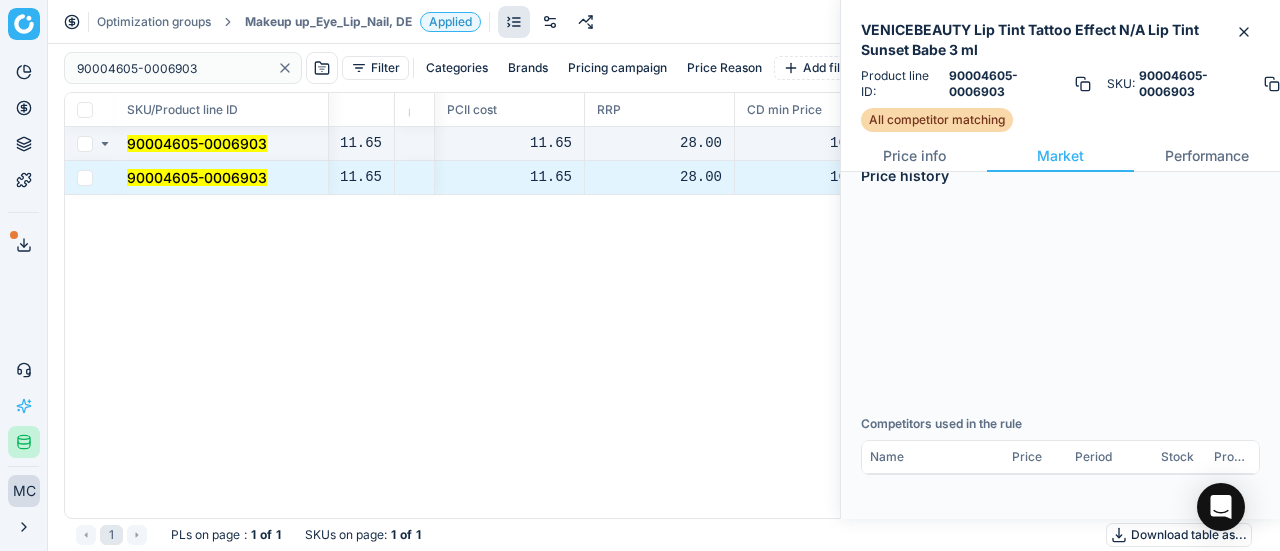 scroll, scrollTop: 0, scrollLeft: 0, axis: both 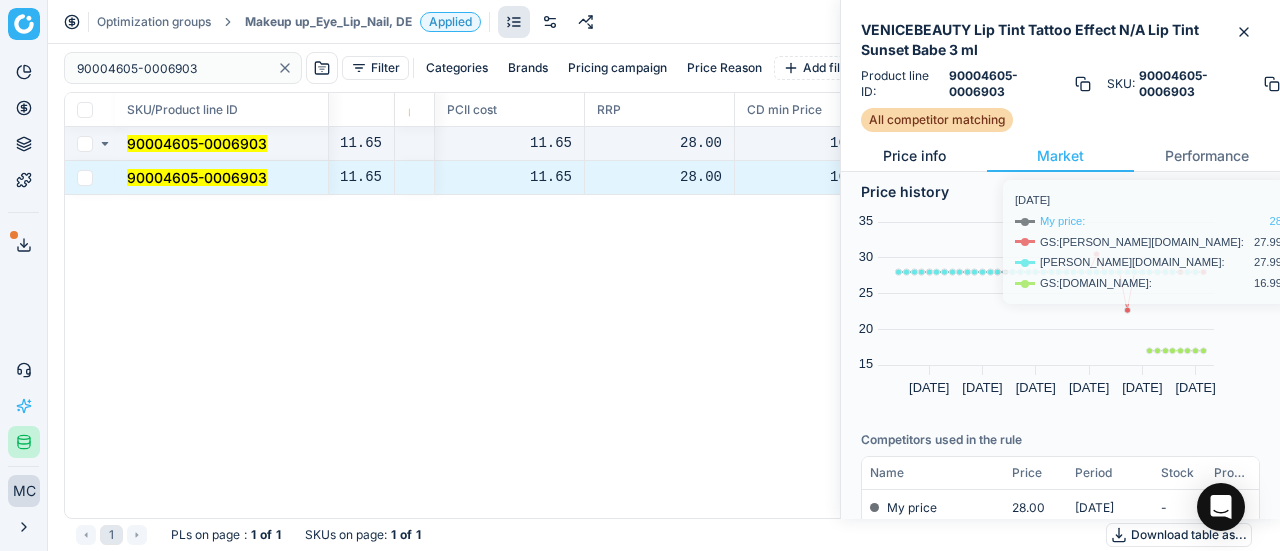 click on "Price info" at bounding box center [914, 156] 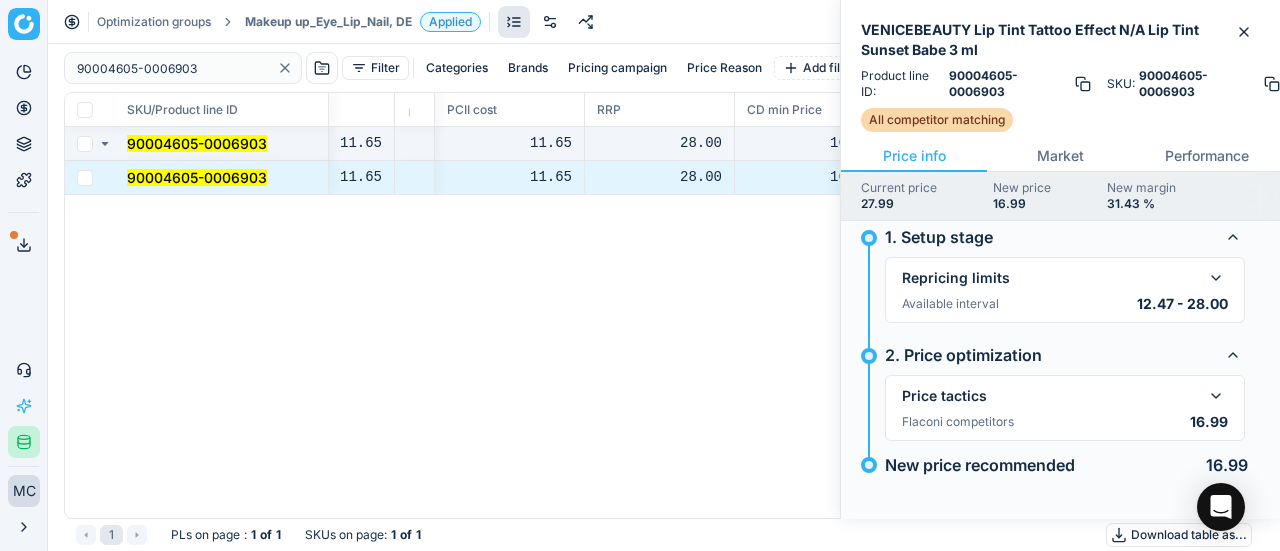 scroll, scrollTop: 16, scrollLeft: 0, axis: vertical 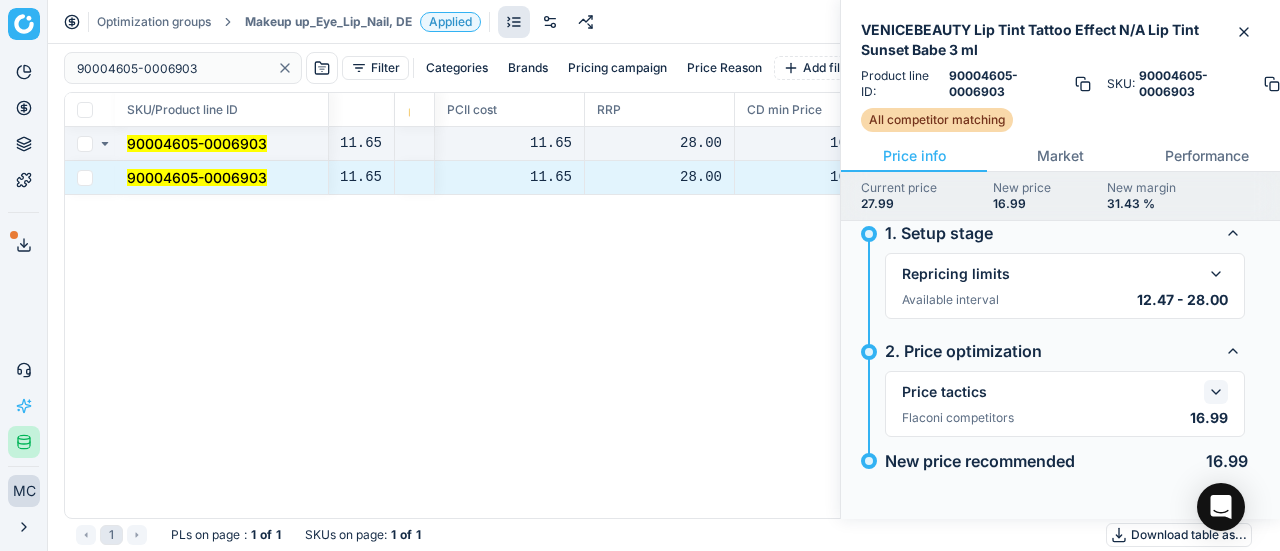 click at bounding box center (1216, 392) 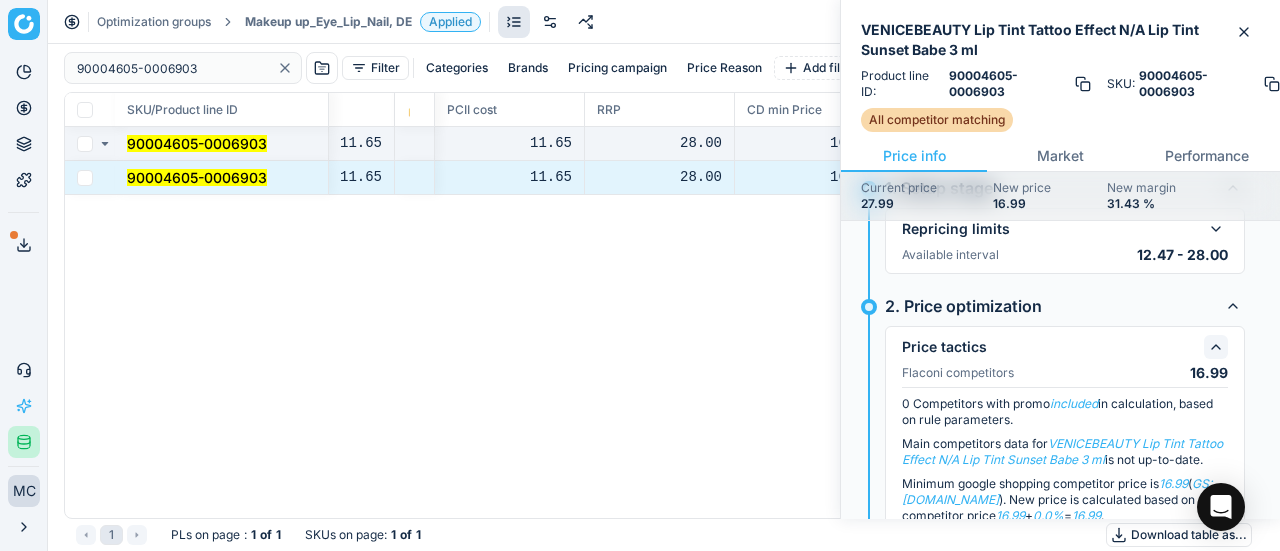 scroll, scrollTop: 0, scrollLeft: 0, axis: both 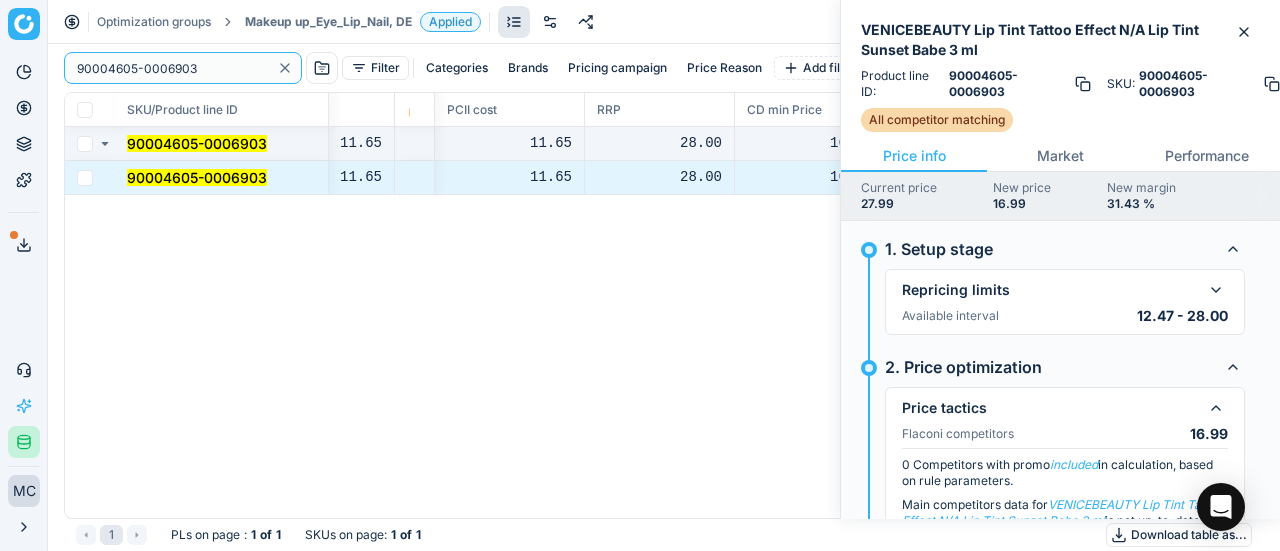 paste on "12359-0019494" 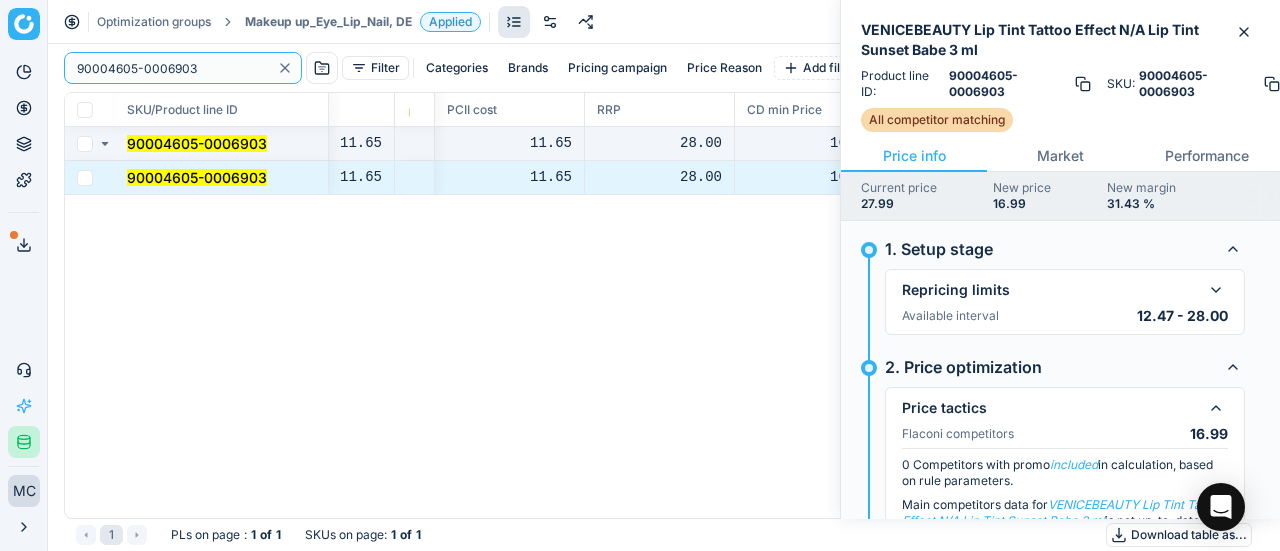 drag, startPoint x: 198, startPoint y: 57, endPoint x: 0, endPoint y: -121, distance: 266.24802 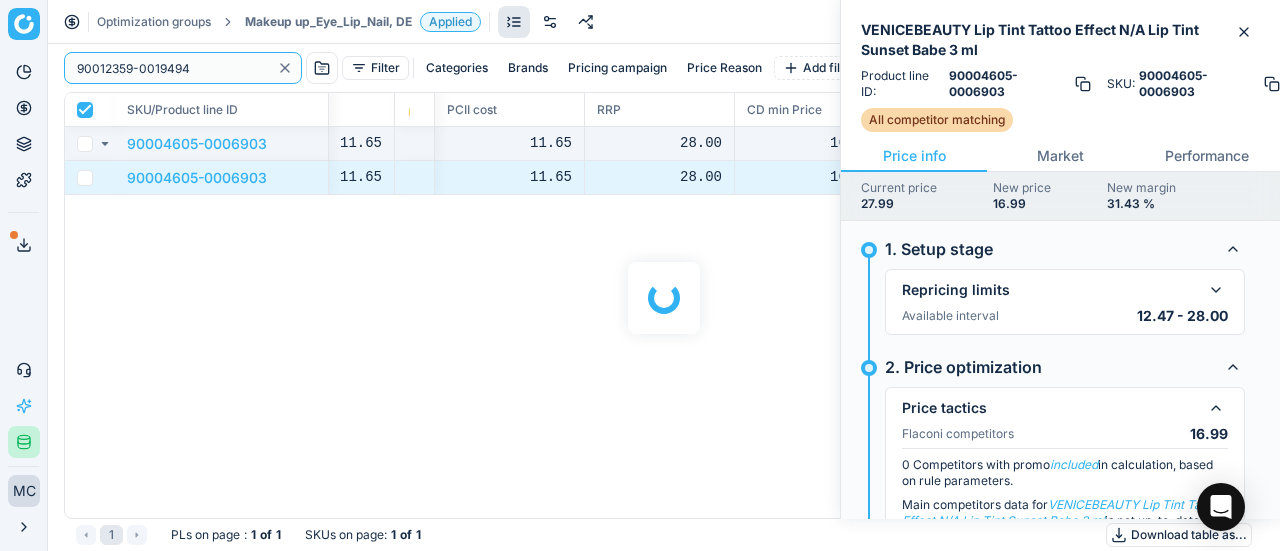 checkbox on "true" 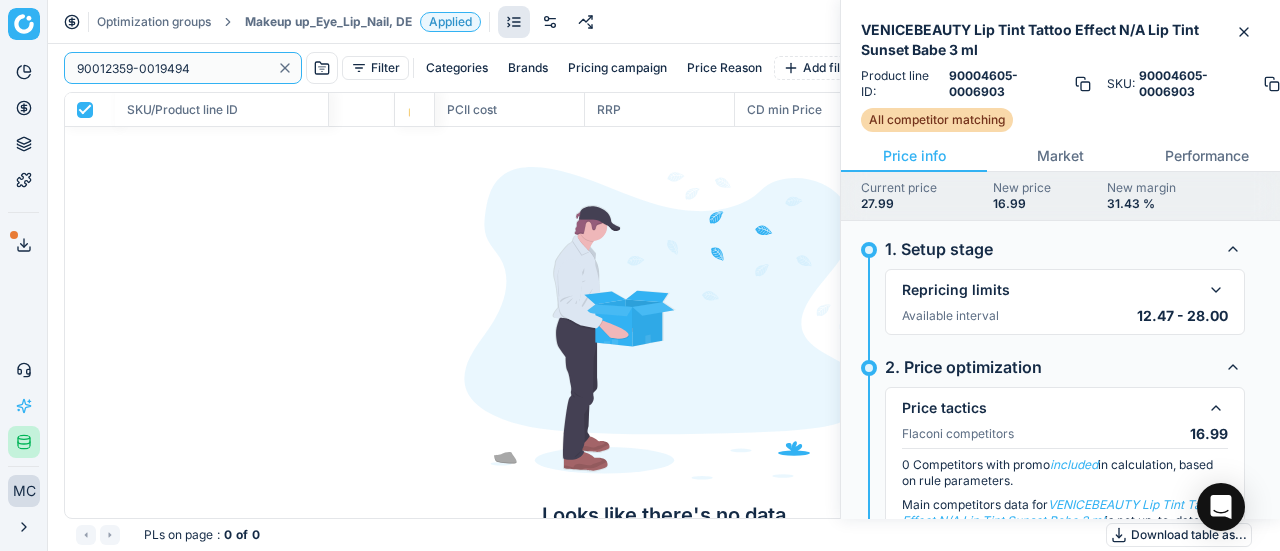 type on "90012359-0019494" 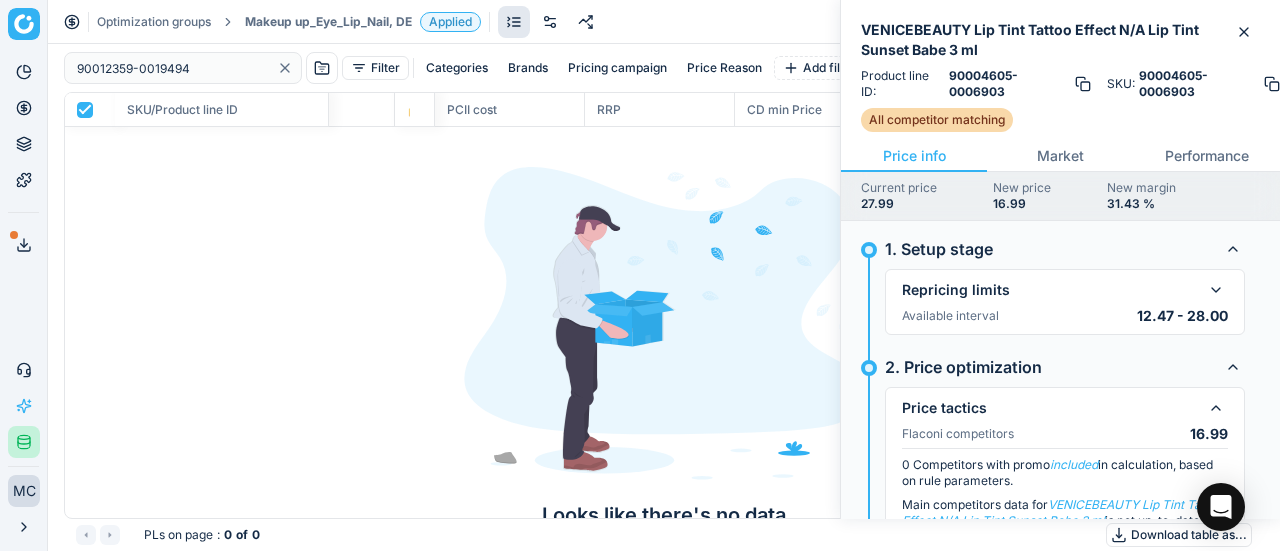 click on "Makeup up_Eye_Lip_Nail, DE" at bounding box center [328, 22] 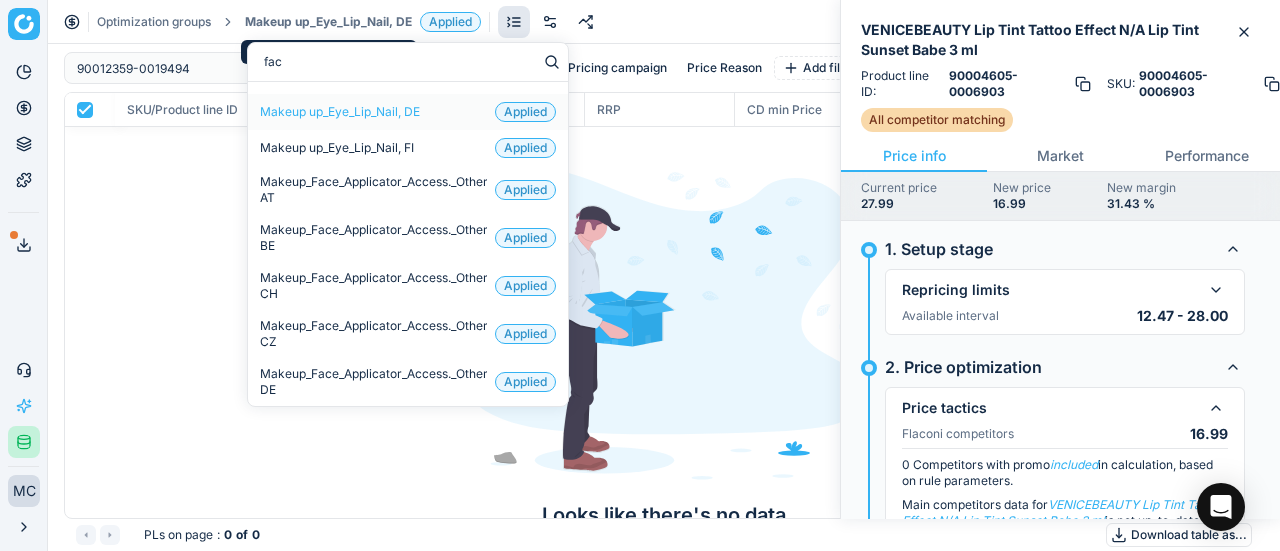 type on "face" 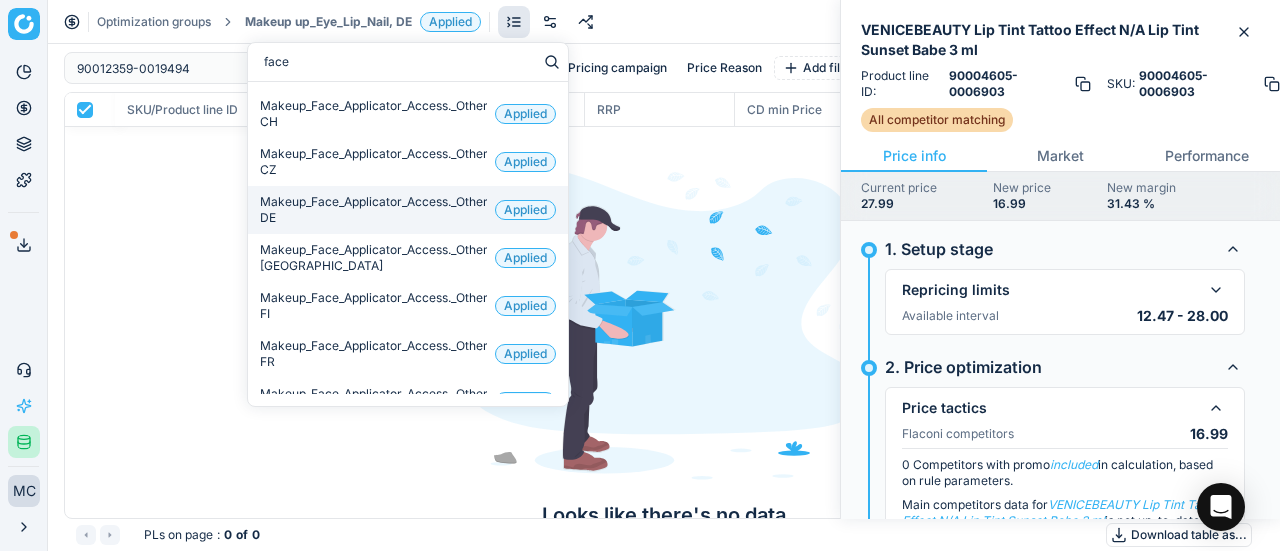 click on "Makeup_Face_Applicator_Access._Other, DE" at bounding box center [373, 210] 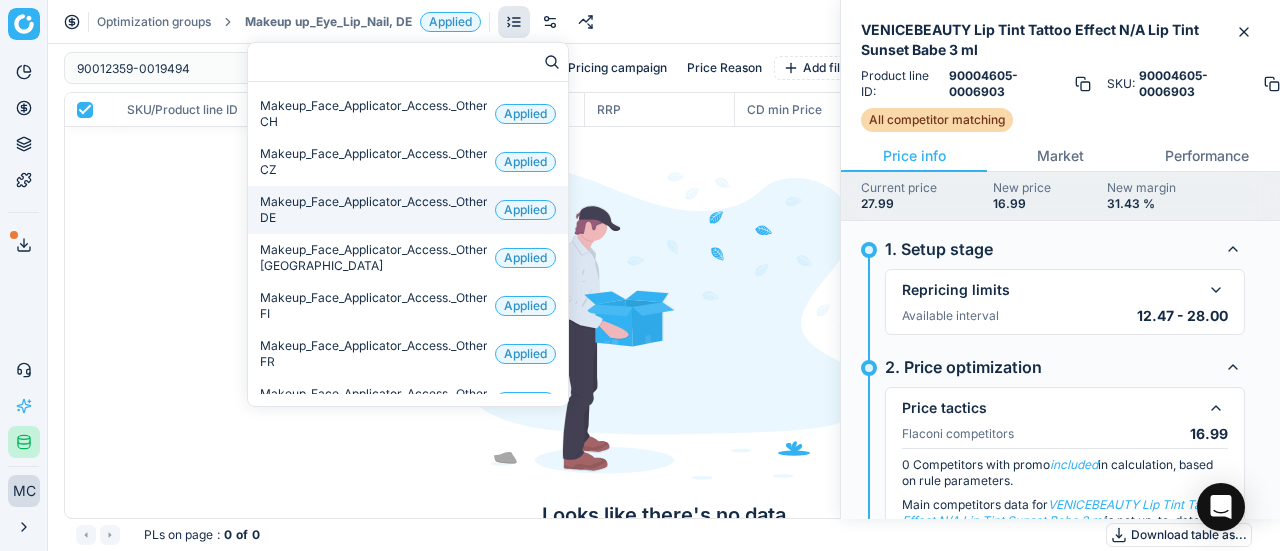 scroll, scrollTop: 52, scrollLeft: 0, axis: vertical 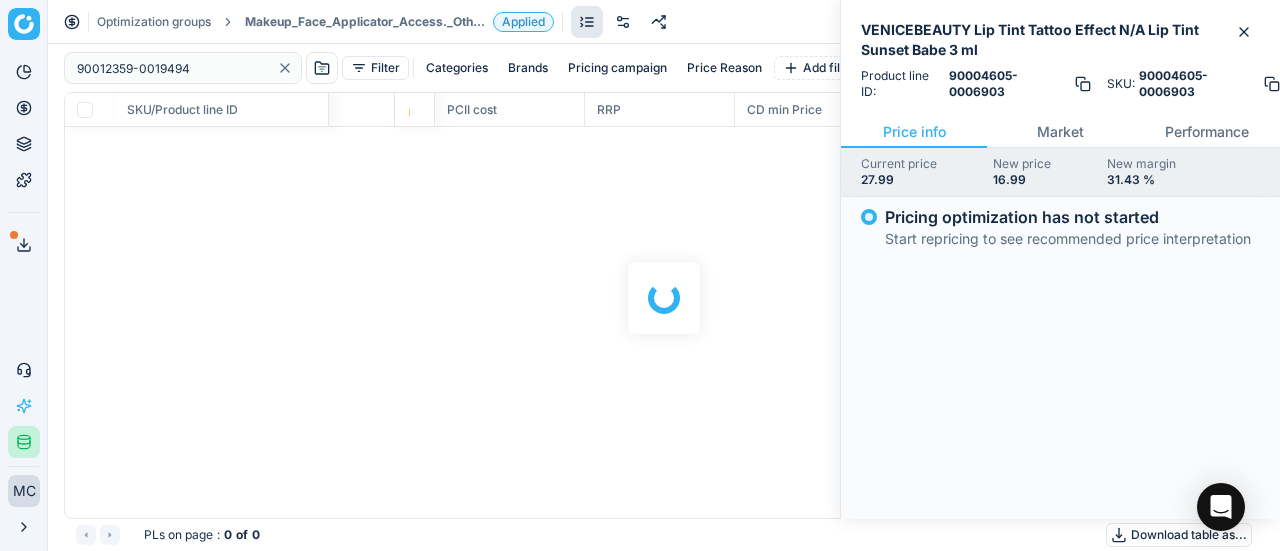 checkbox on "false" 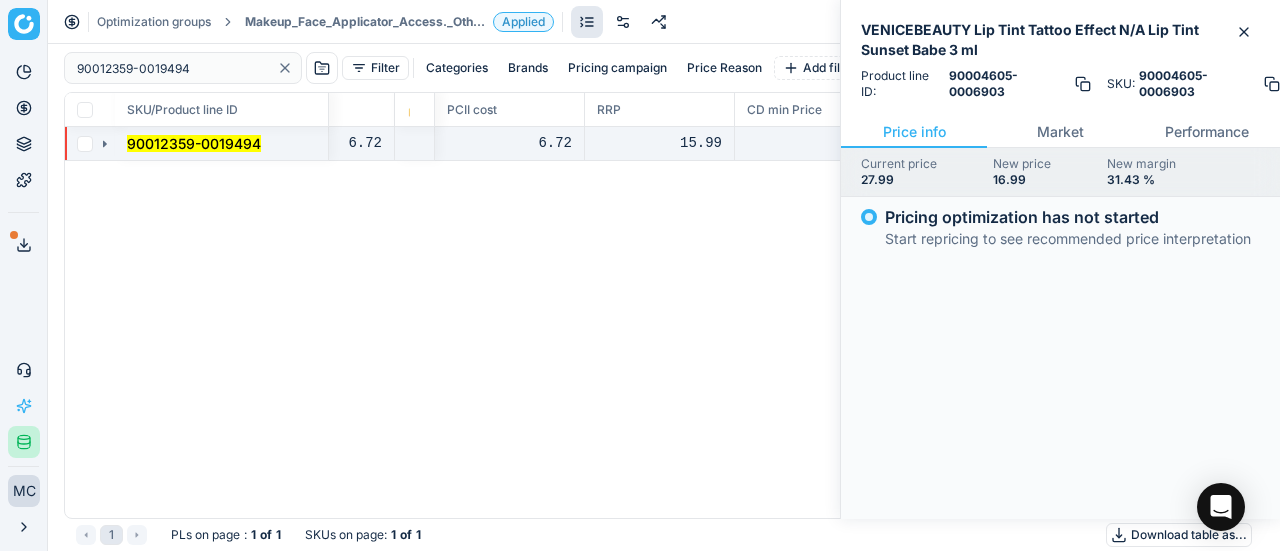 click 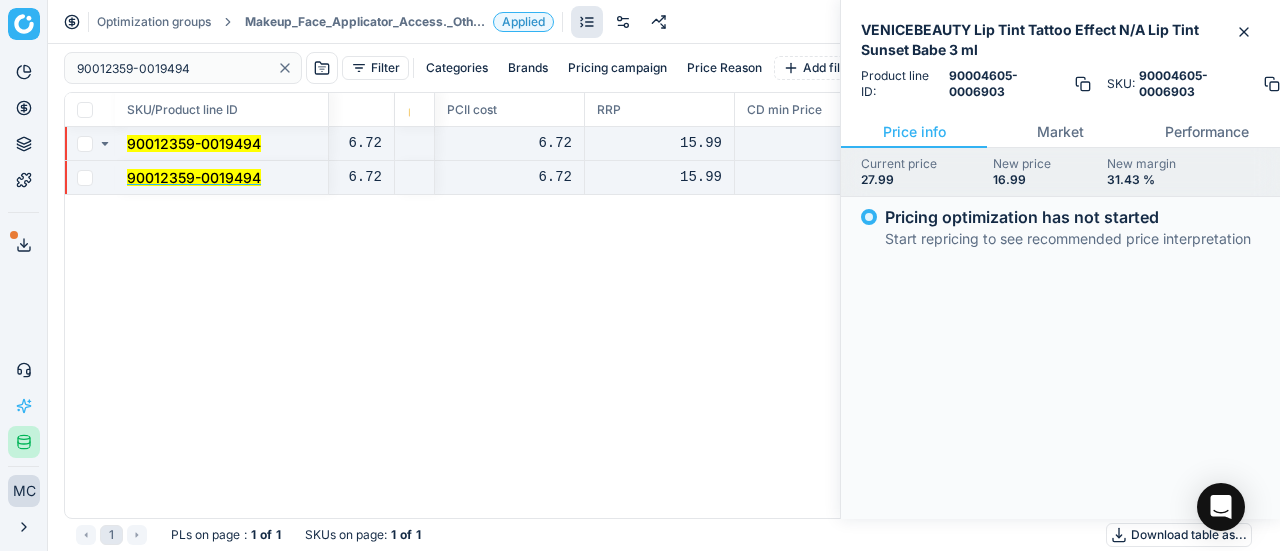 click on "90012359-0019494" at bounding box center (194, 177) 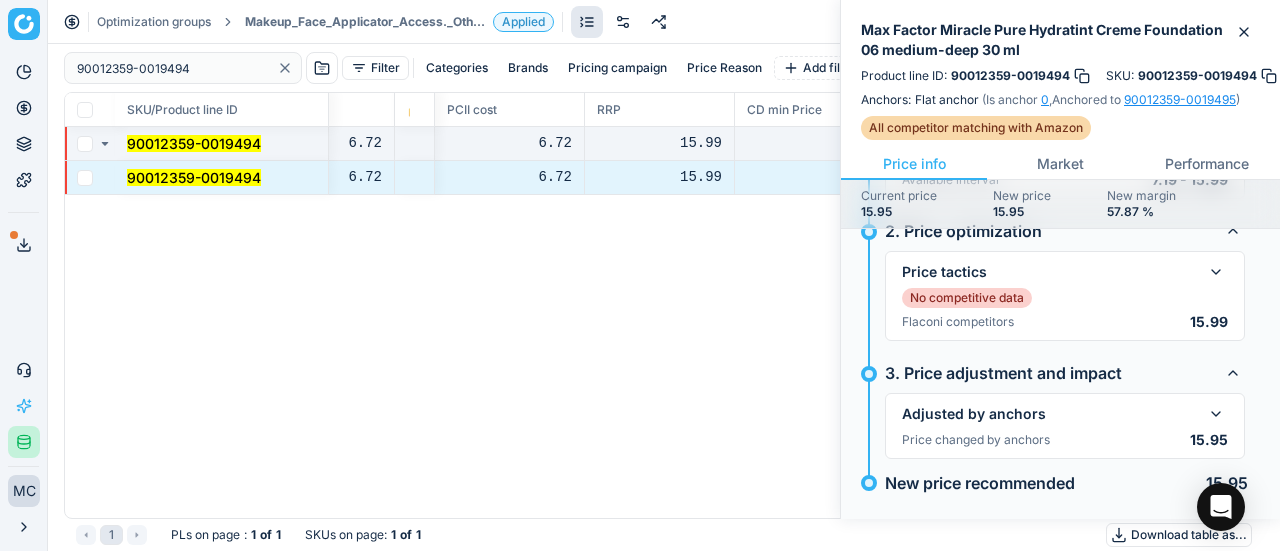 scroll, scrollTop: 259, scrollLeft: 0, axis: vertical 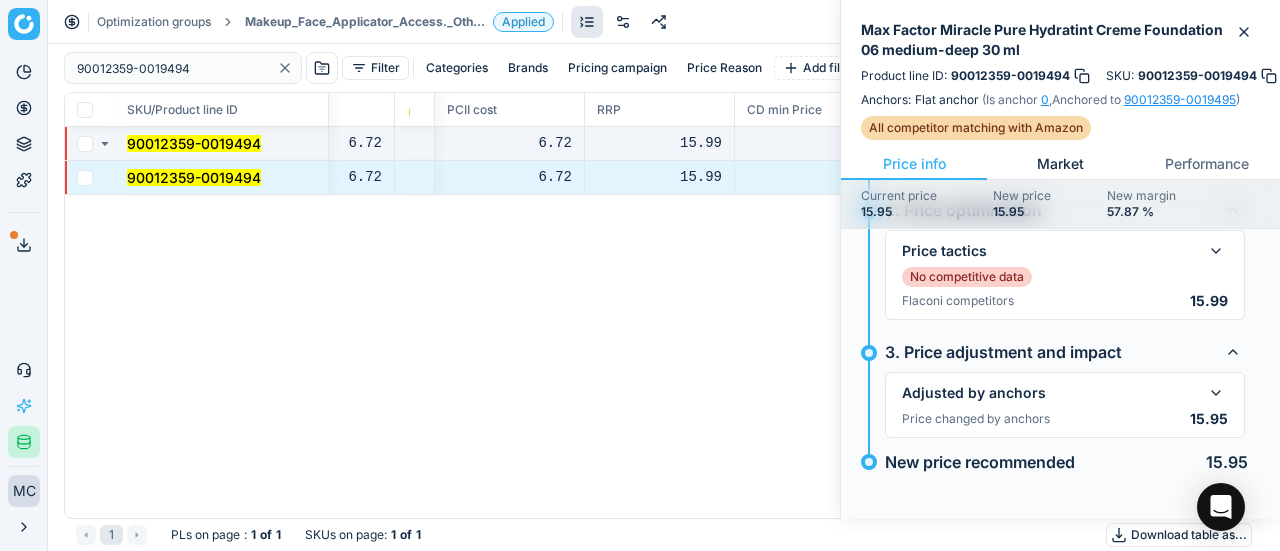 click on "Market" at bounding box center [1060, 164] 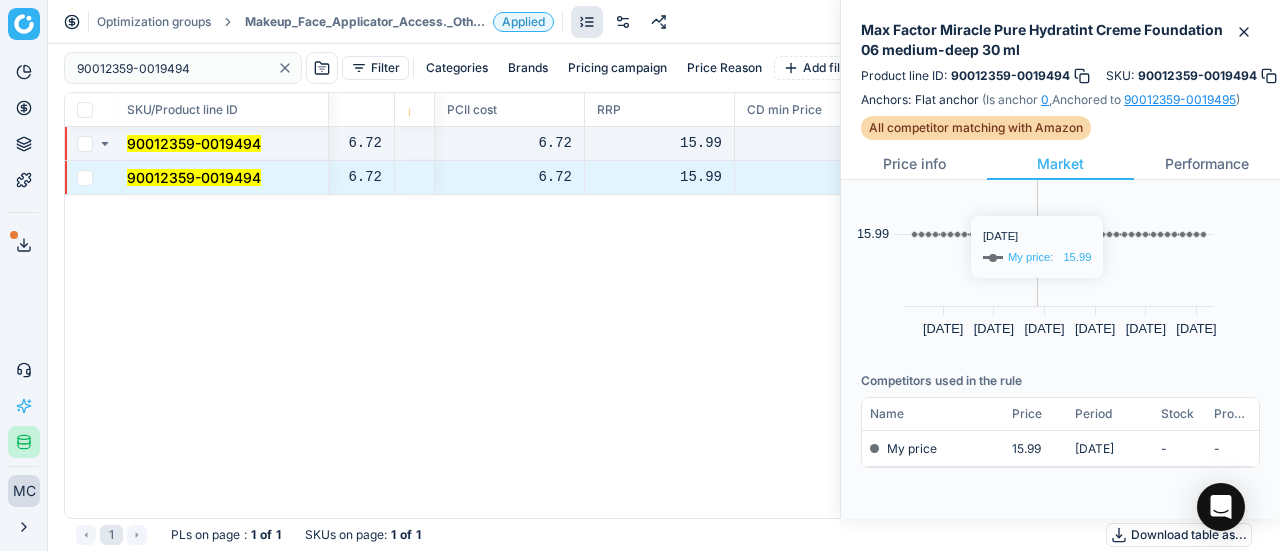 scroll, scrollTop: 98, scrollLeft: 0, axis: vertical 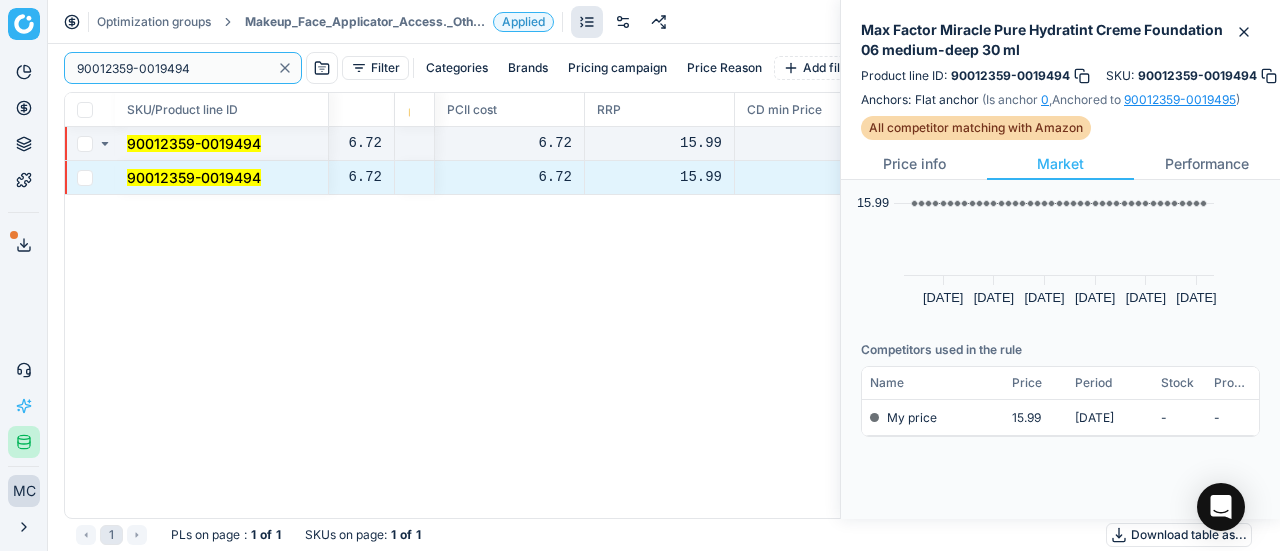 click 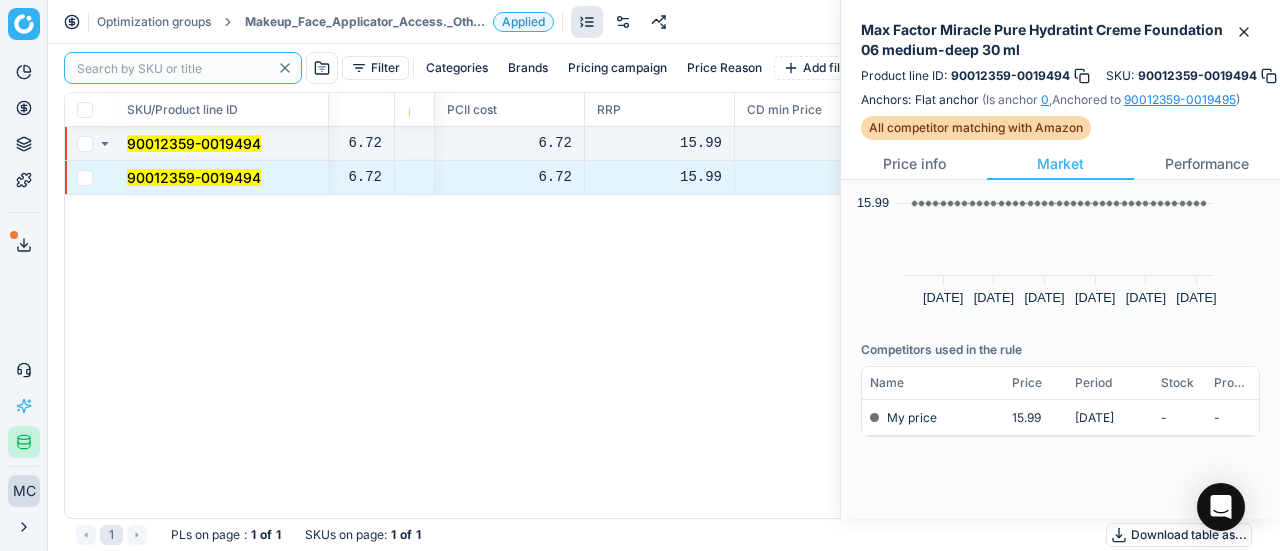 paste on "90004605-0006903" 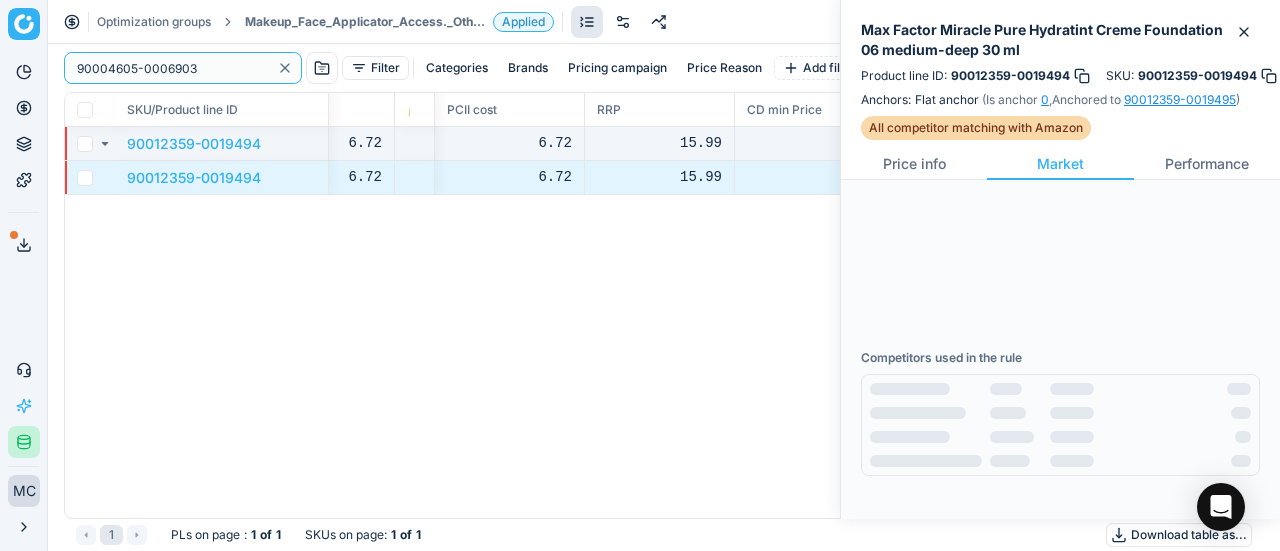 scroll, scrollTop: 0, scrollLeft: 0, axis: both 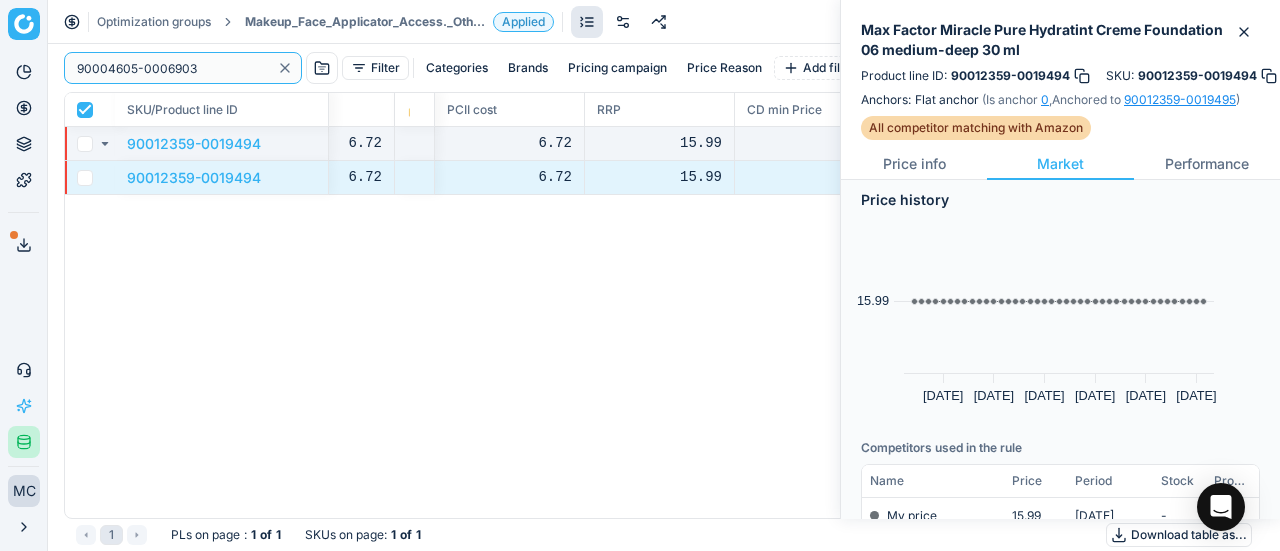 checkbox on "true" 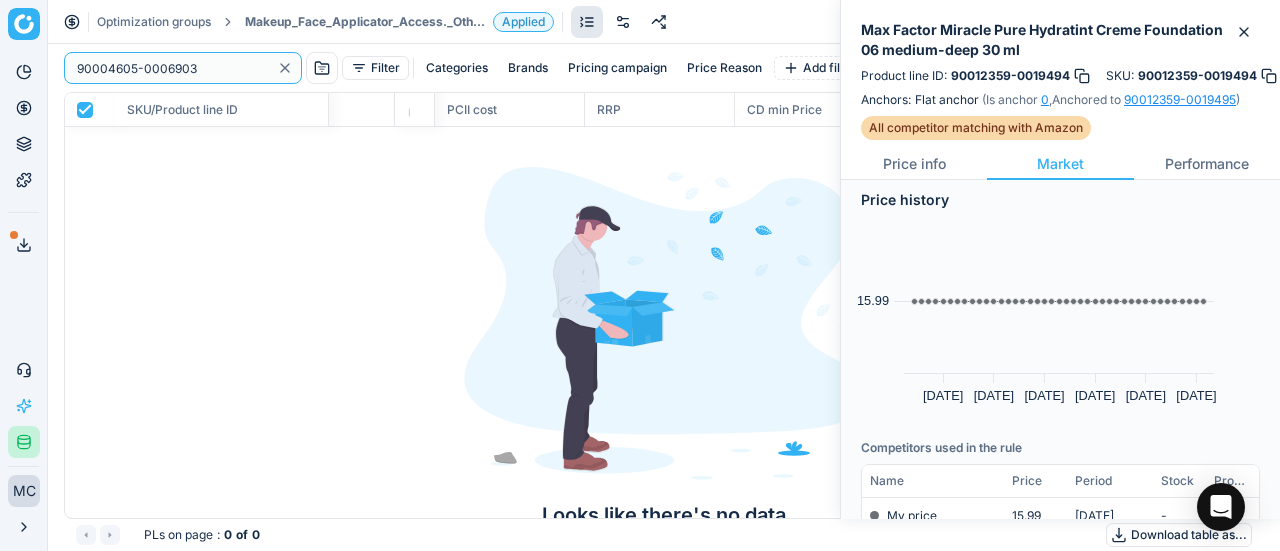 type on "90004605-0006903" 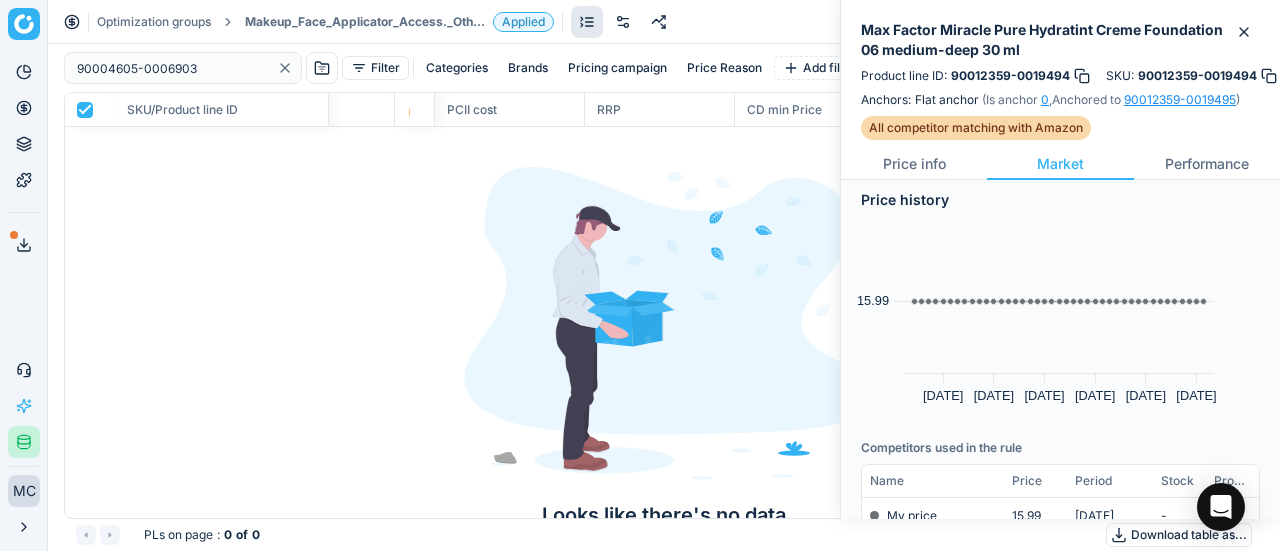 click on "Optimization groups Makeup_Face_Applicator_Access._Other, DE Applied Discard Download report" at bounding box center [664, 22] 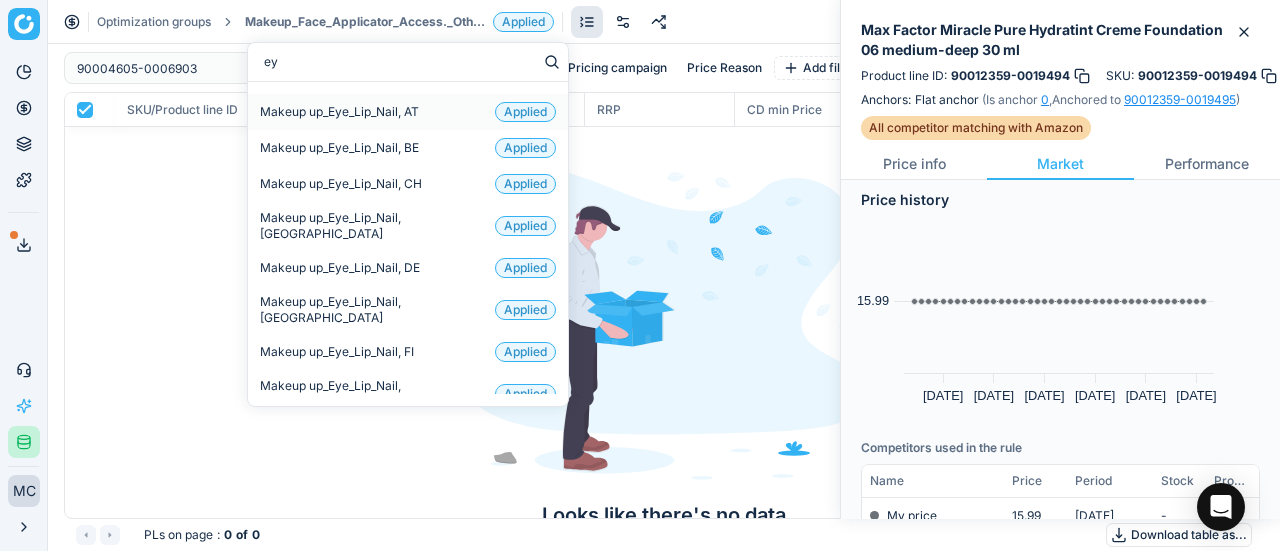 type on "eye" 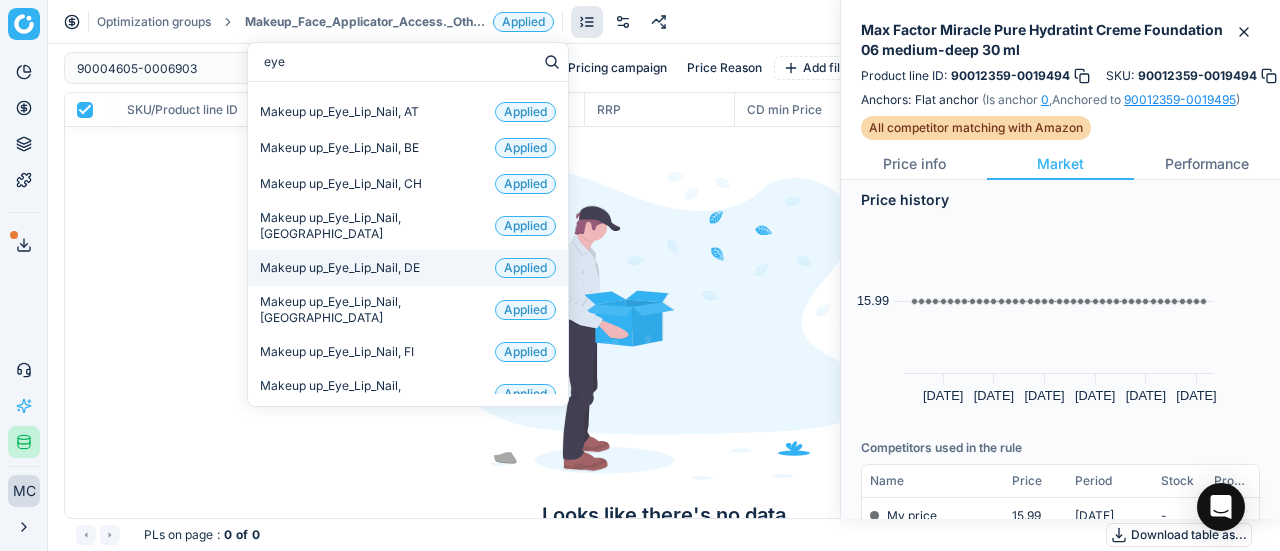 click on "Makeup up_Eye_Lip_Nail, DE" at bounding box center (340, 268) 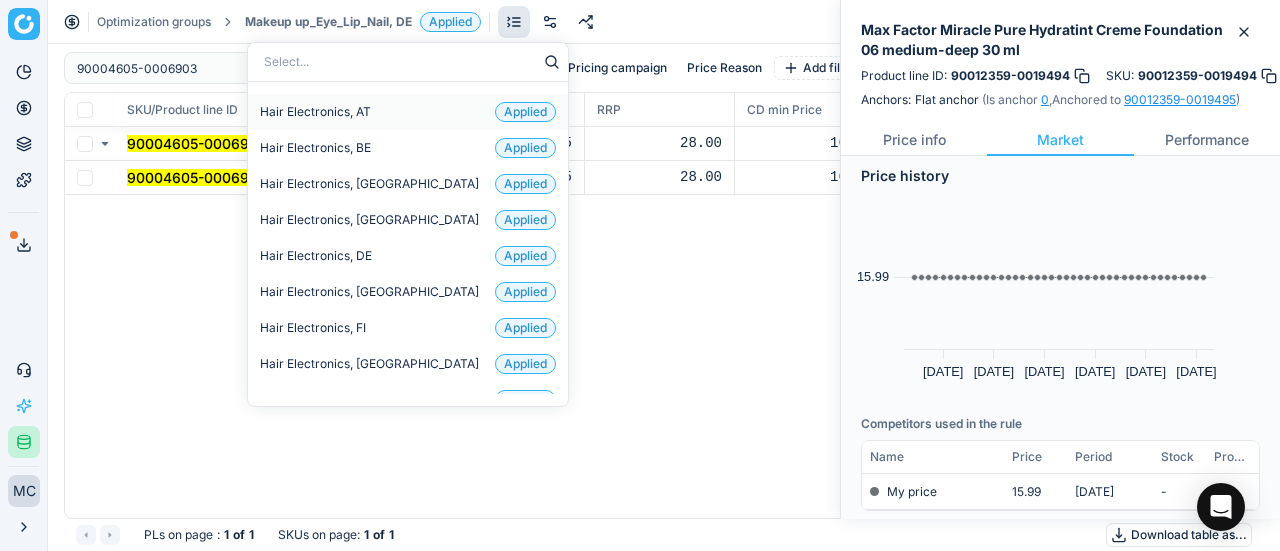 checkbox on "false" 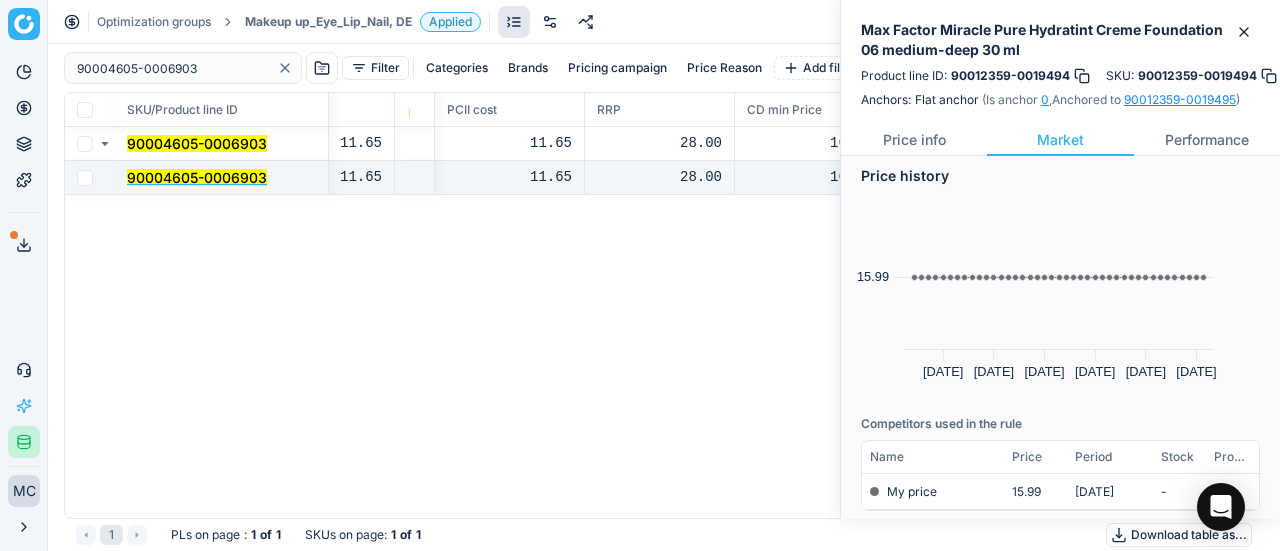 click on "90004605-0006903" at bounding box center (197, 177) 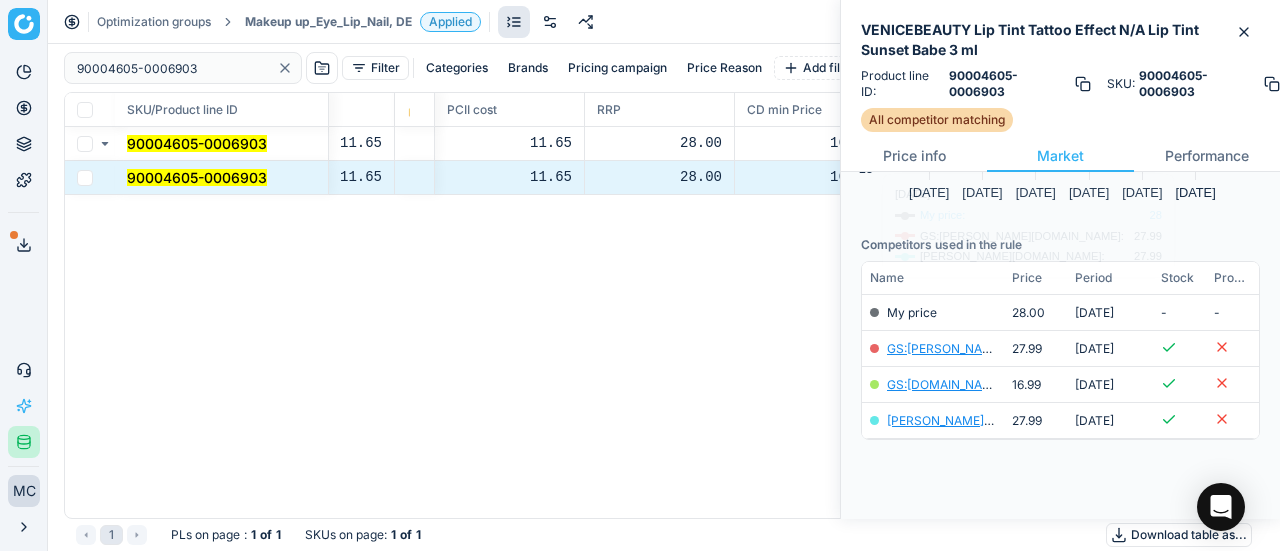 scroll, scrollTop: 198, scrollLeft: 0, axis: vertical 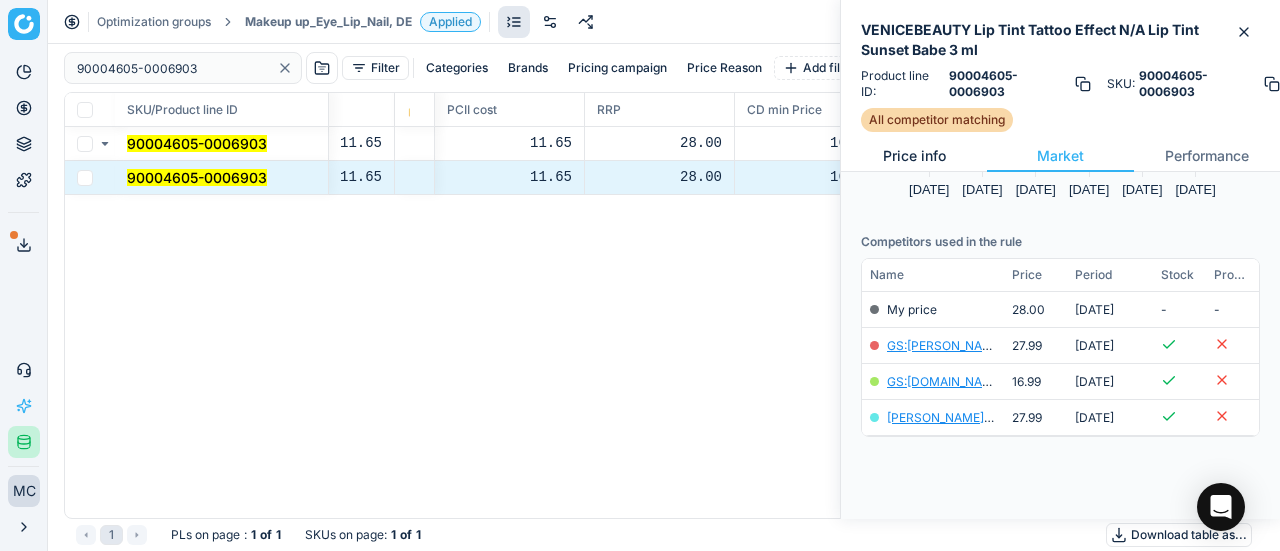click on "Price info" at bounding box center (914, 156) 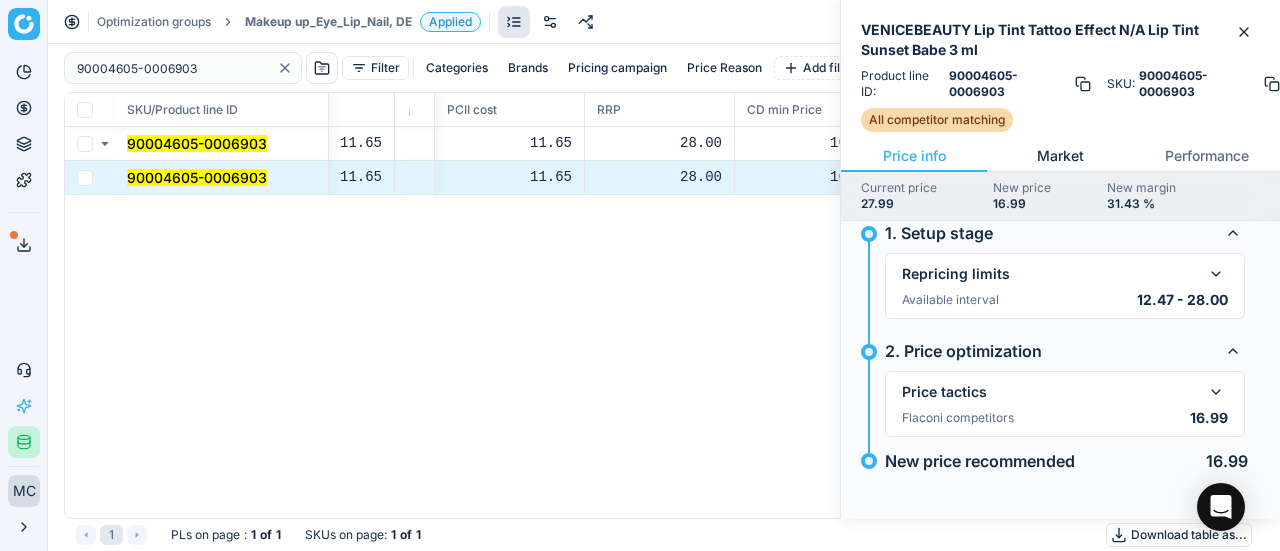 click on "Market" at bounding box center (1060, 156) 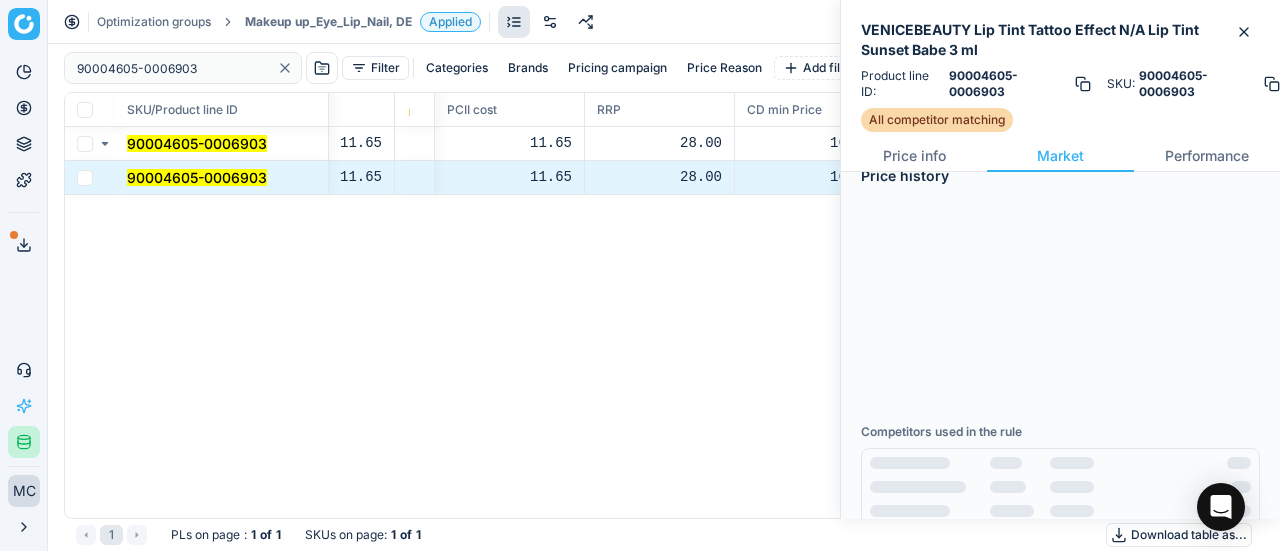 scroll, scrollTop: 0, scrollLeft: 0, axis: both 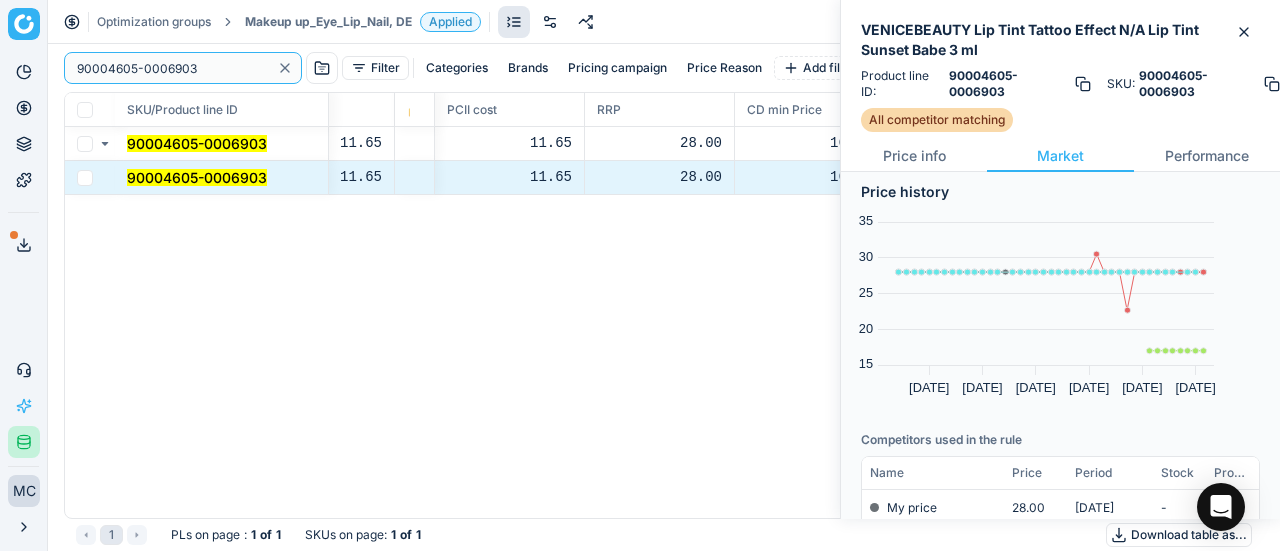 click 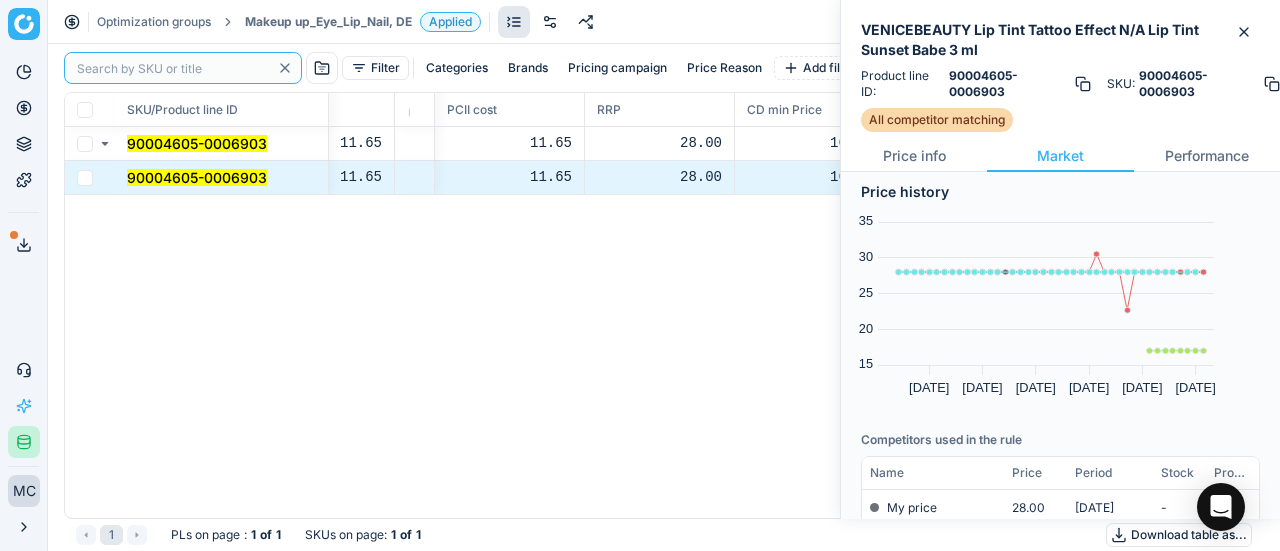 paste on "90012359-0019494" 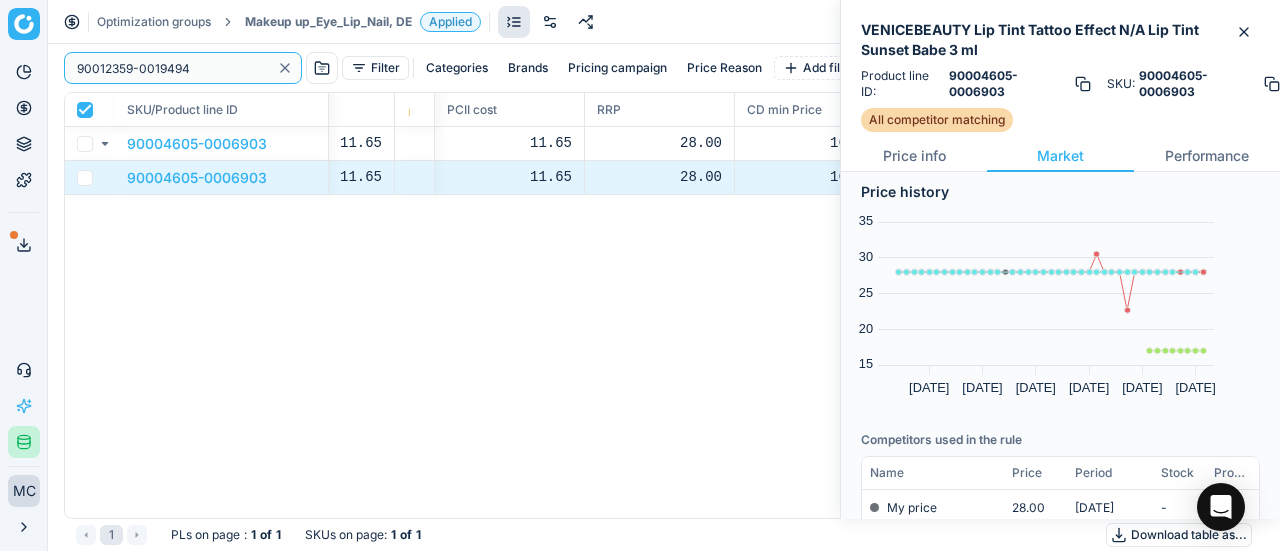 checkbox on "true" 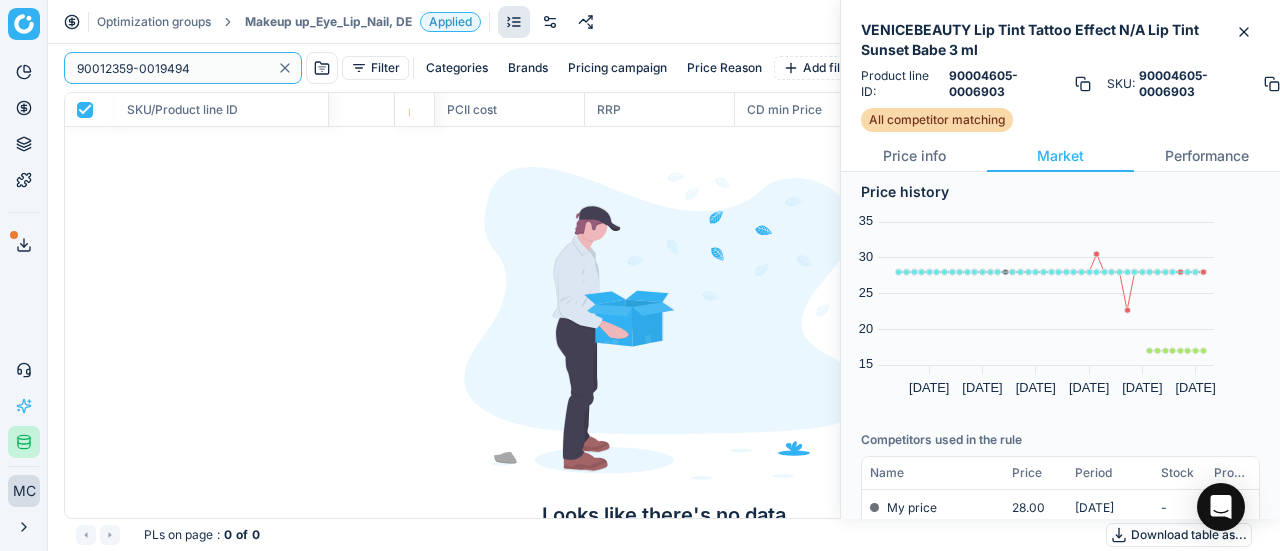 type on "90012359-0019494" 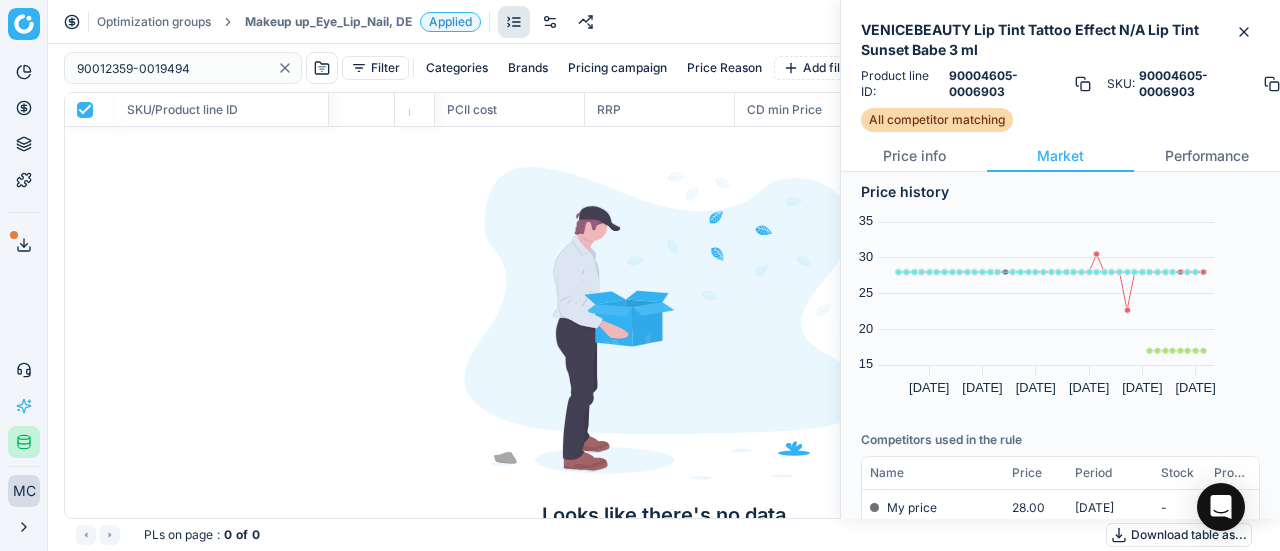 click on "Makeup up_Eye_Lip_Nail, DE" at bounding box center [328, 22] 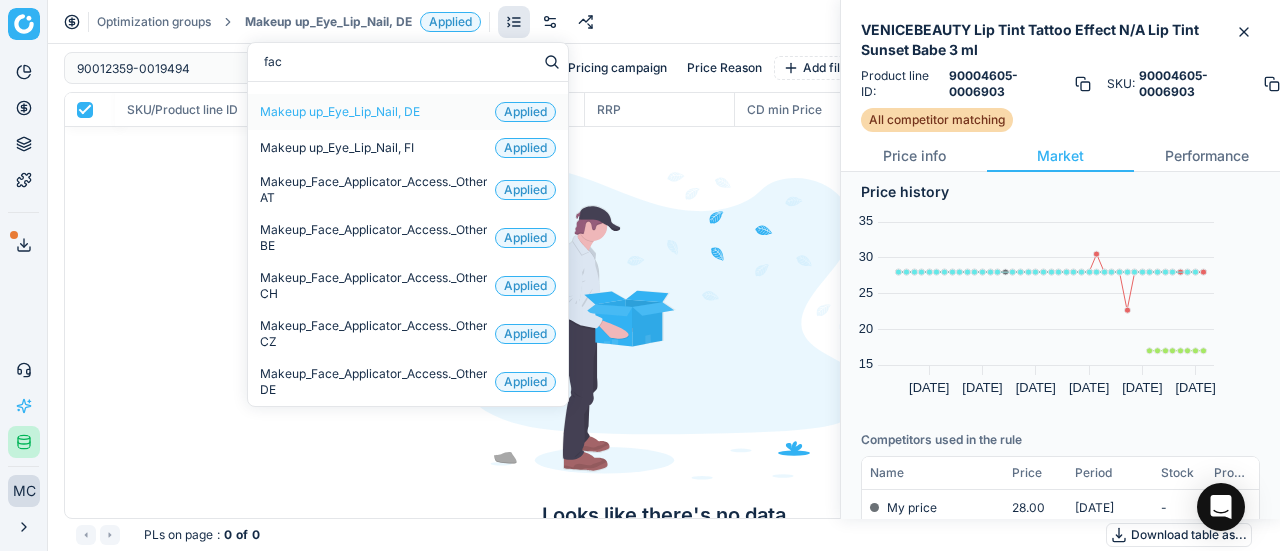 type on "face" 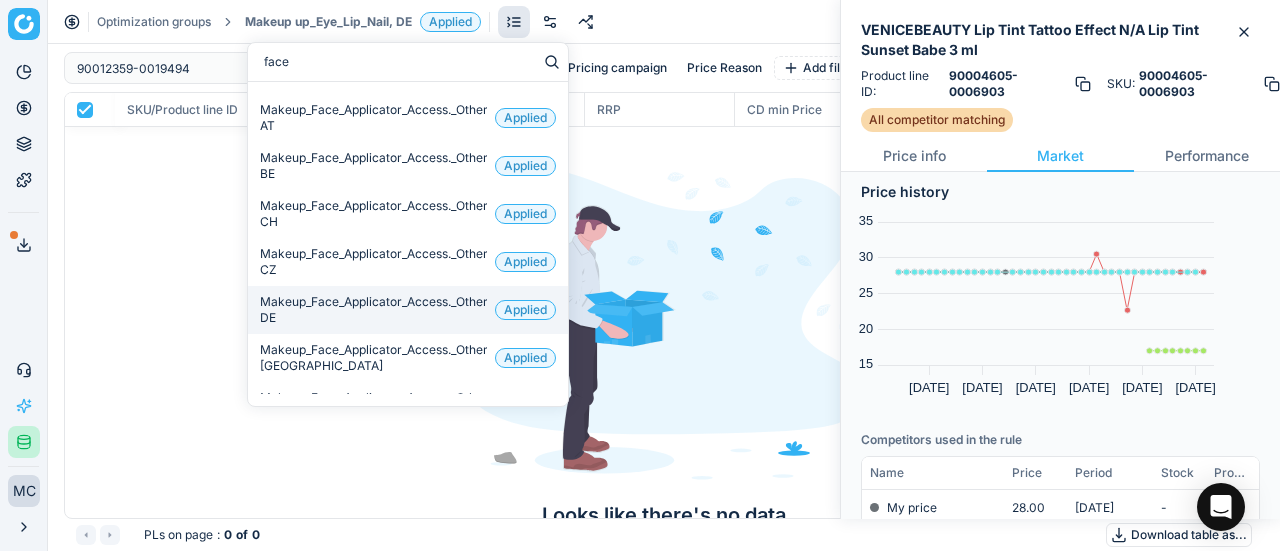 click on "Makeup_Face_Applicator_Access._Other, DE" at bounding box center (373, 310) 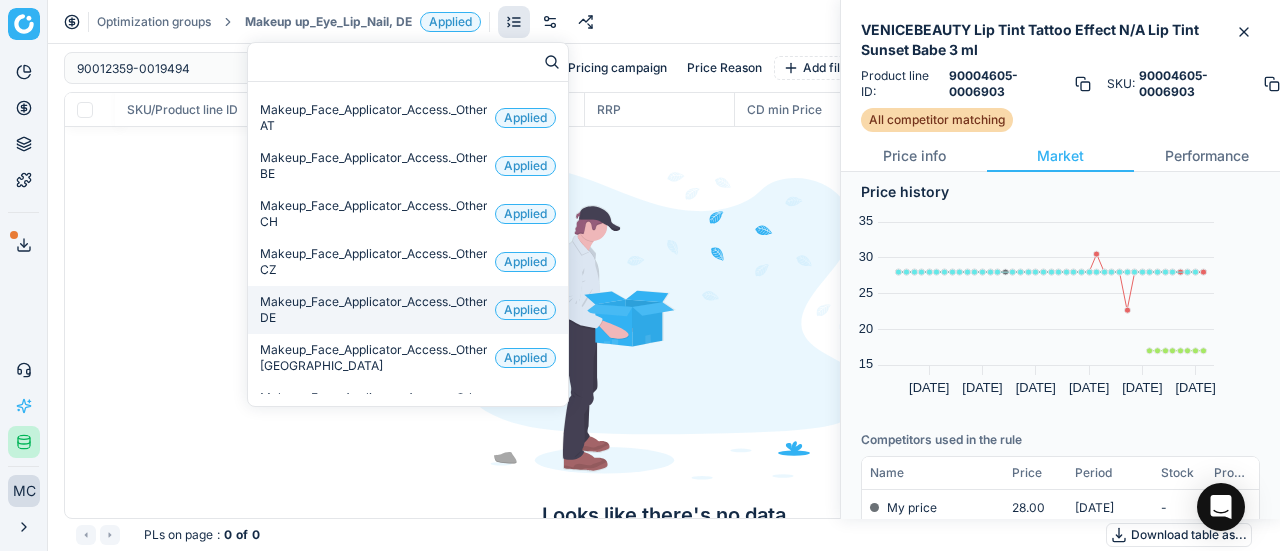 checkbox on "false" 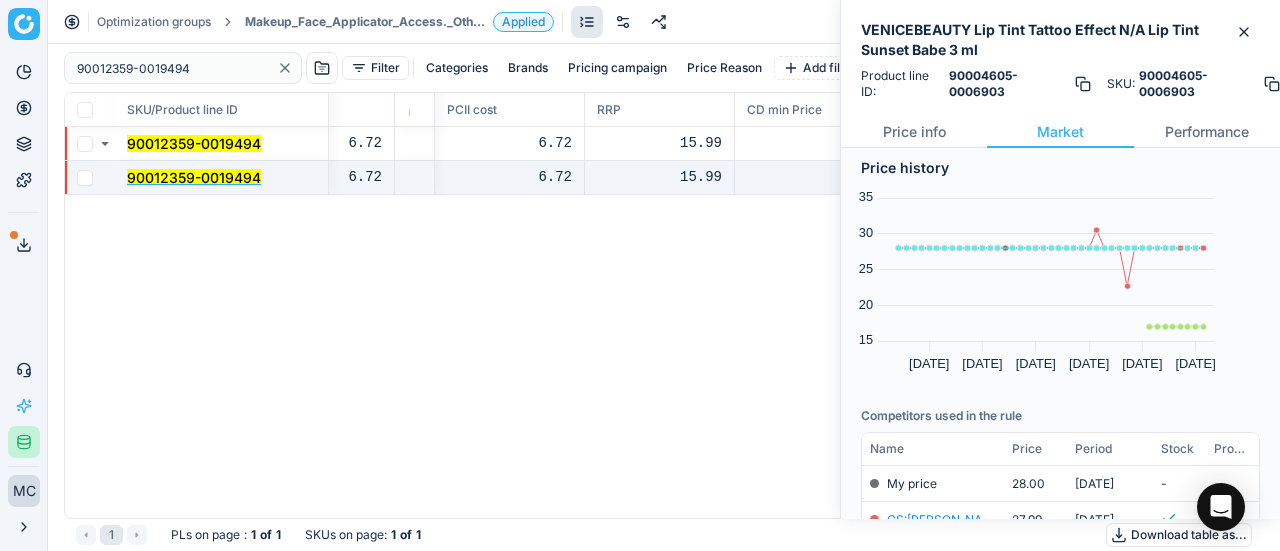click on "90012359-0019494" at bounding box center [194, 177] 